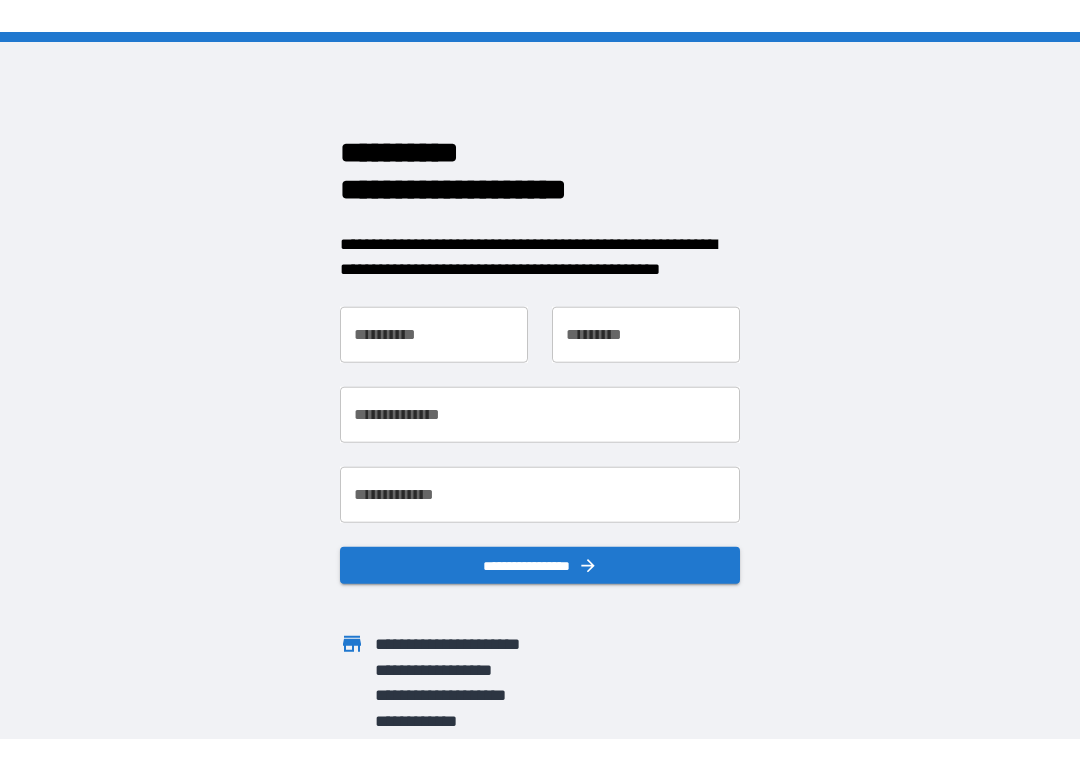 scroll, scrollTop: 0, scrollLeft: 0, axis: both 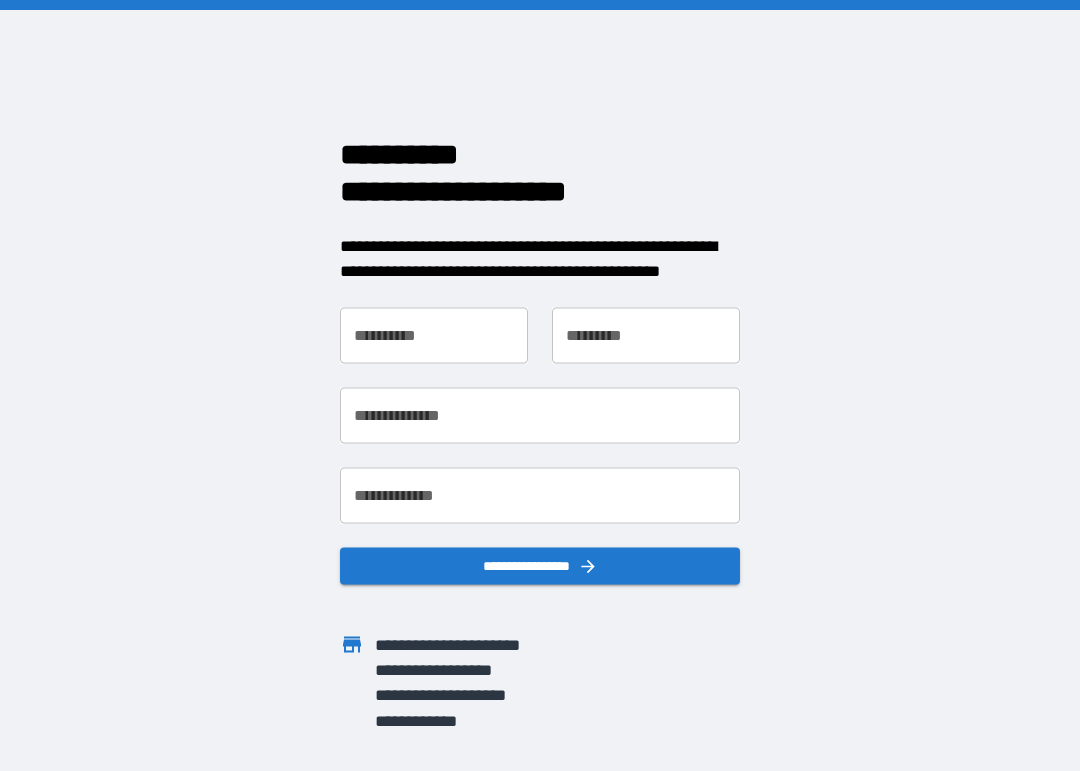 click at bounding box center [540, 5] 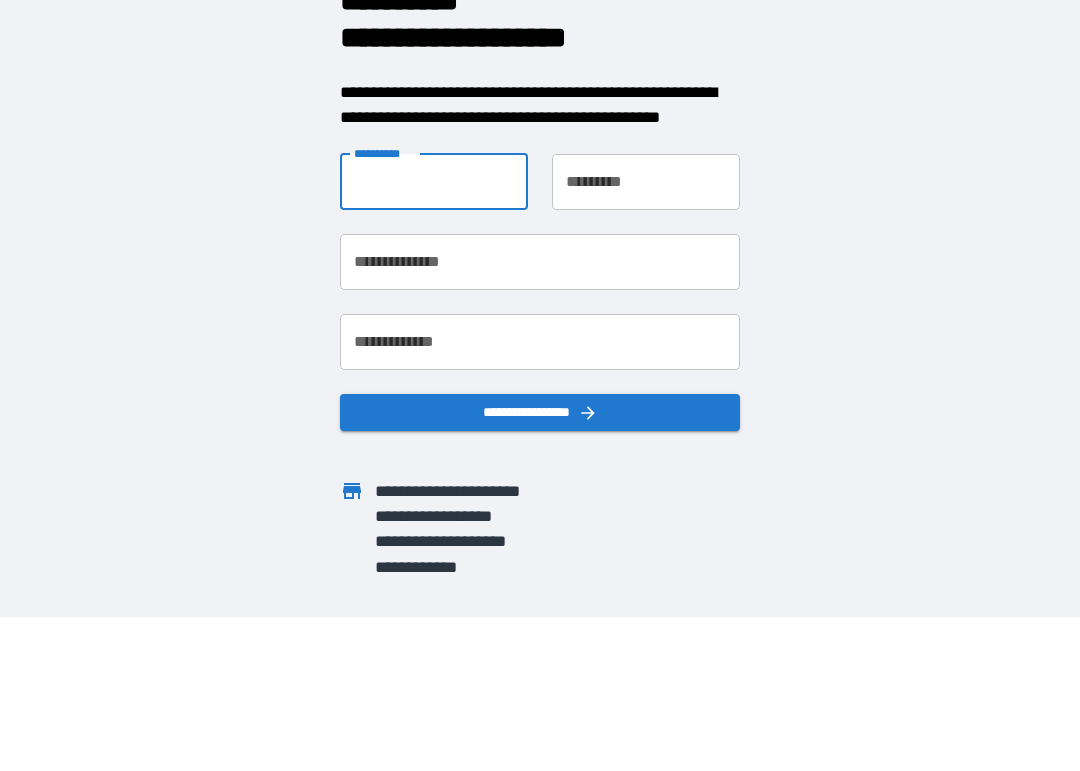 type on "******" 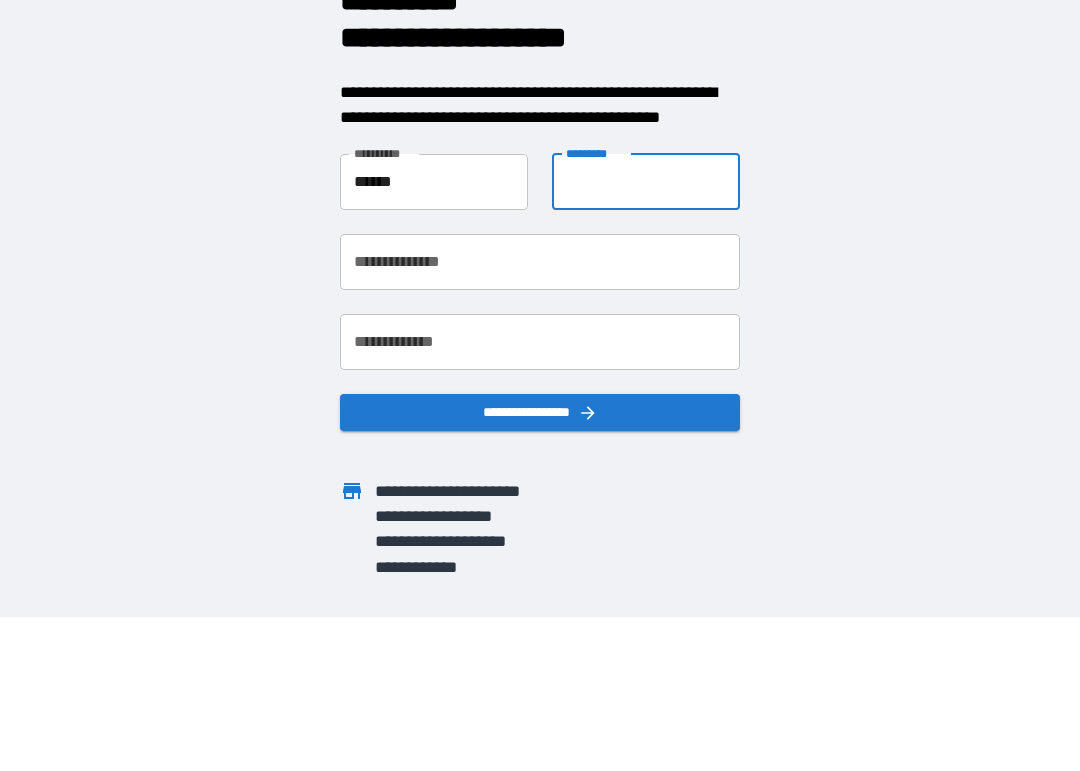 type on "******" 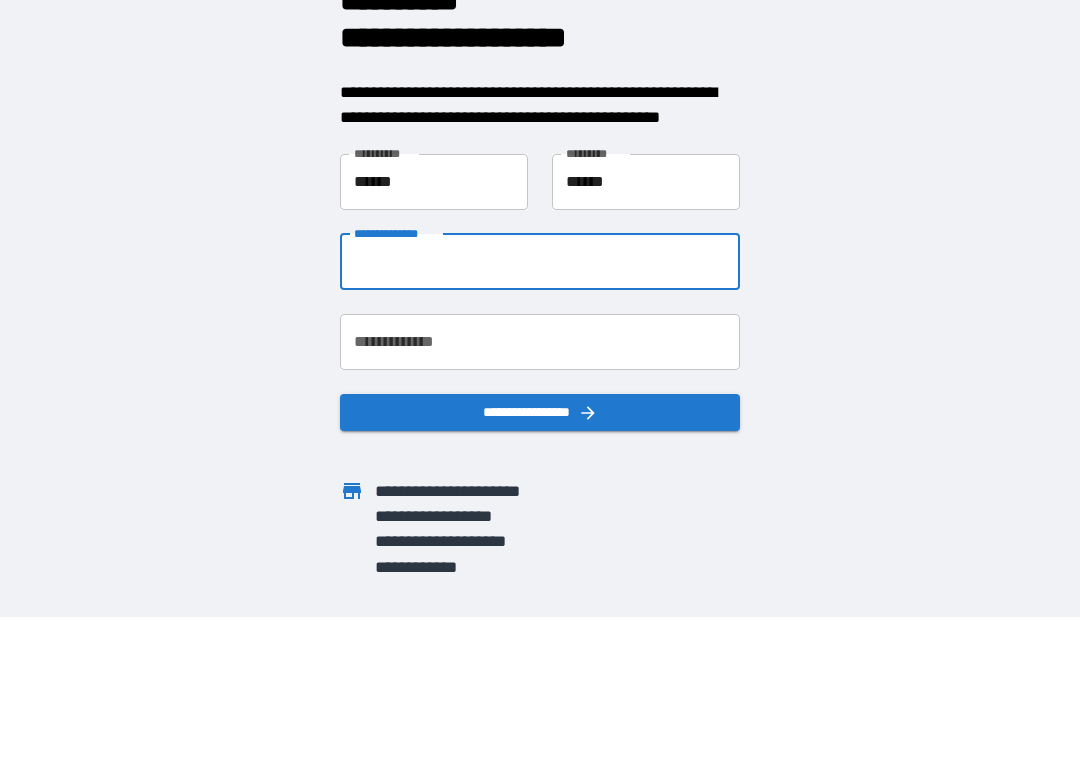 type on "**********" 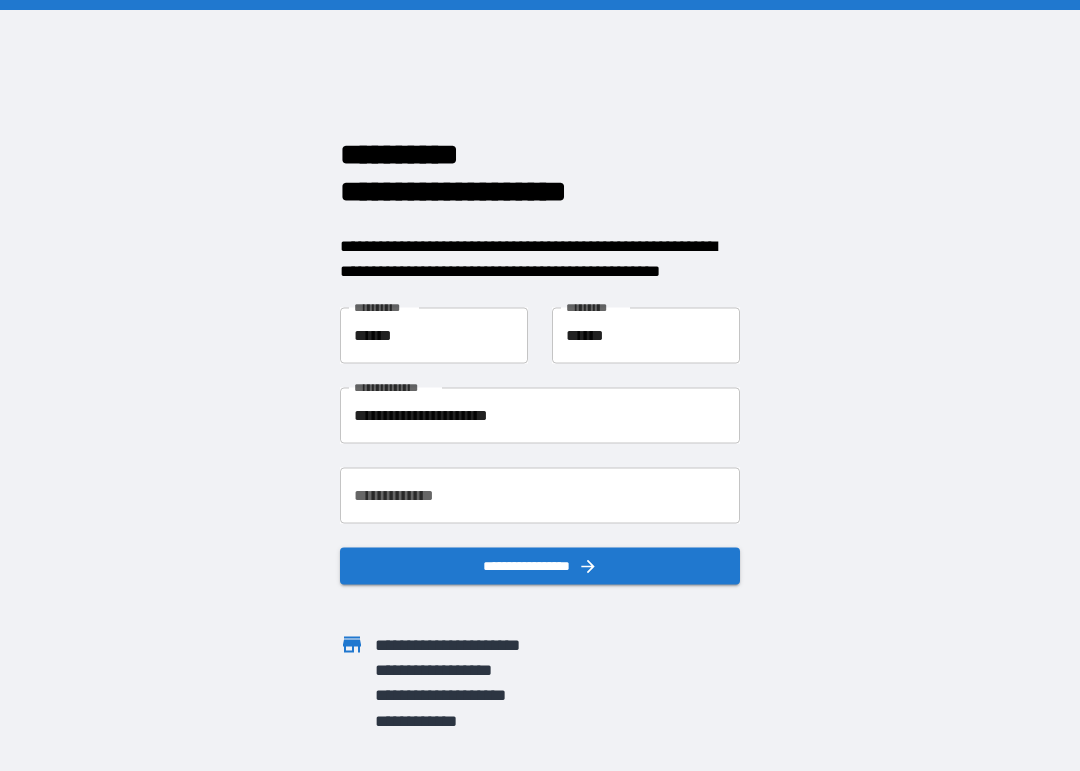 click on "**********" at bounding box center (540, 495) 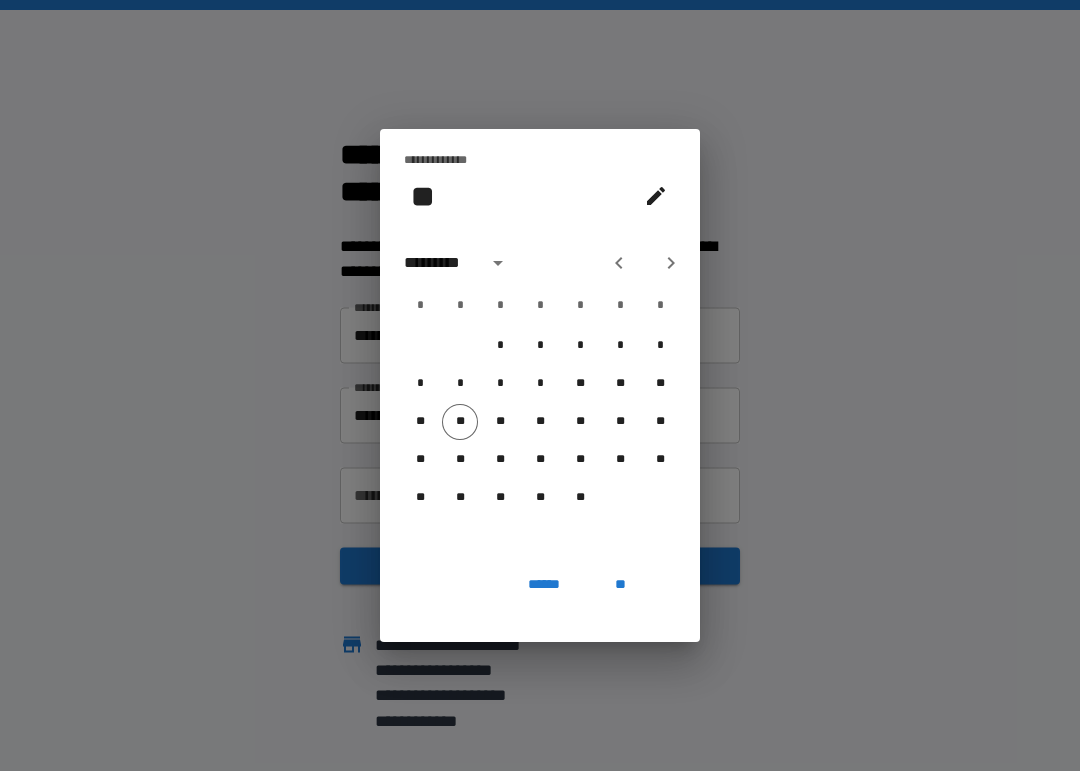 click 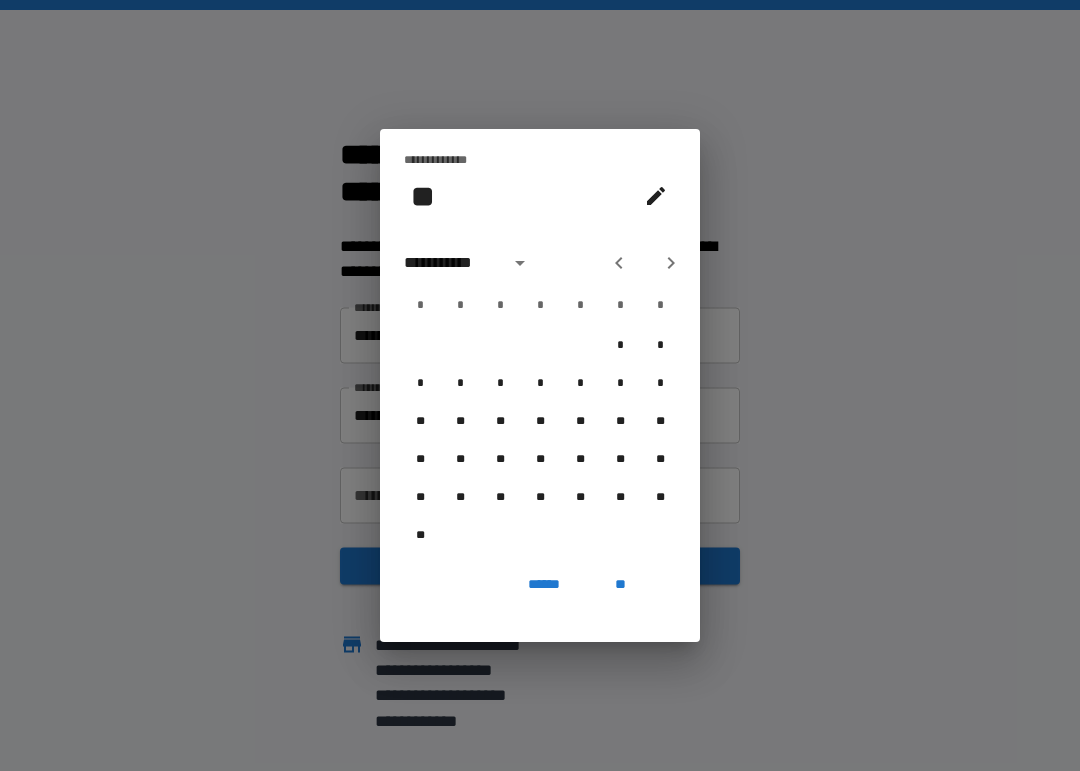 click 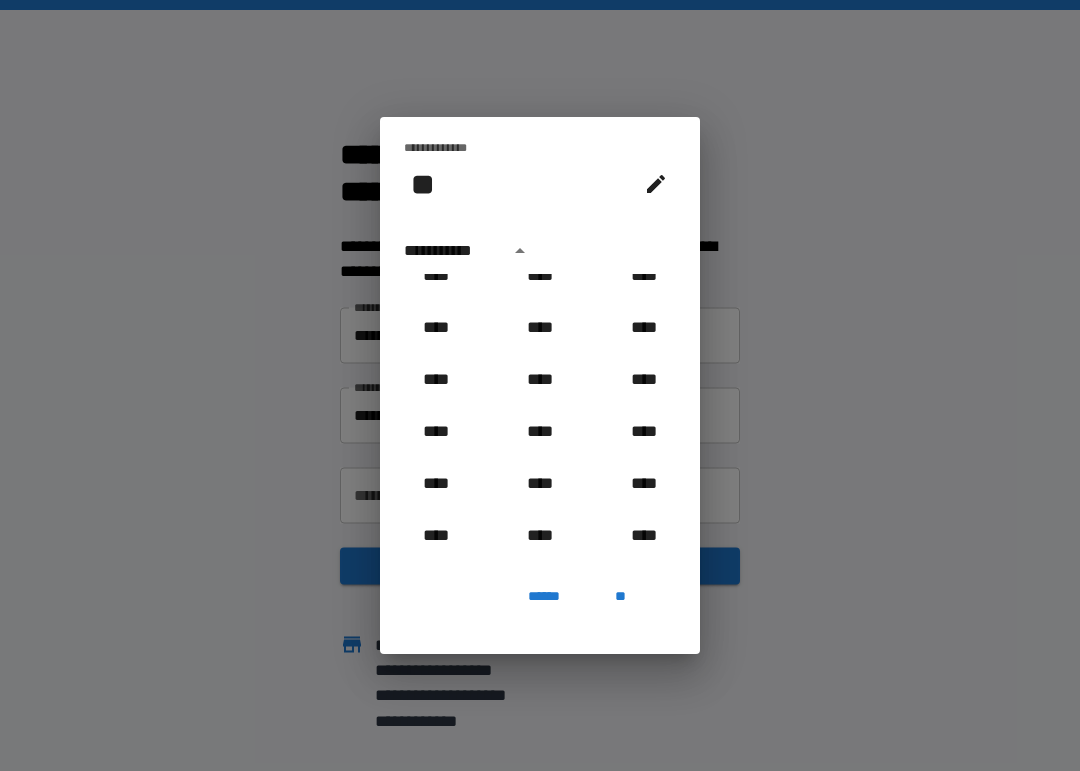 scroll, scrollTop: 805, scrollLeft: 0, axis: vertical 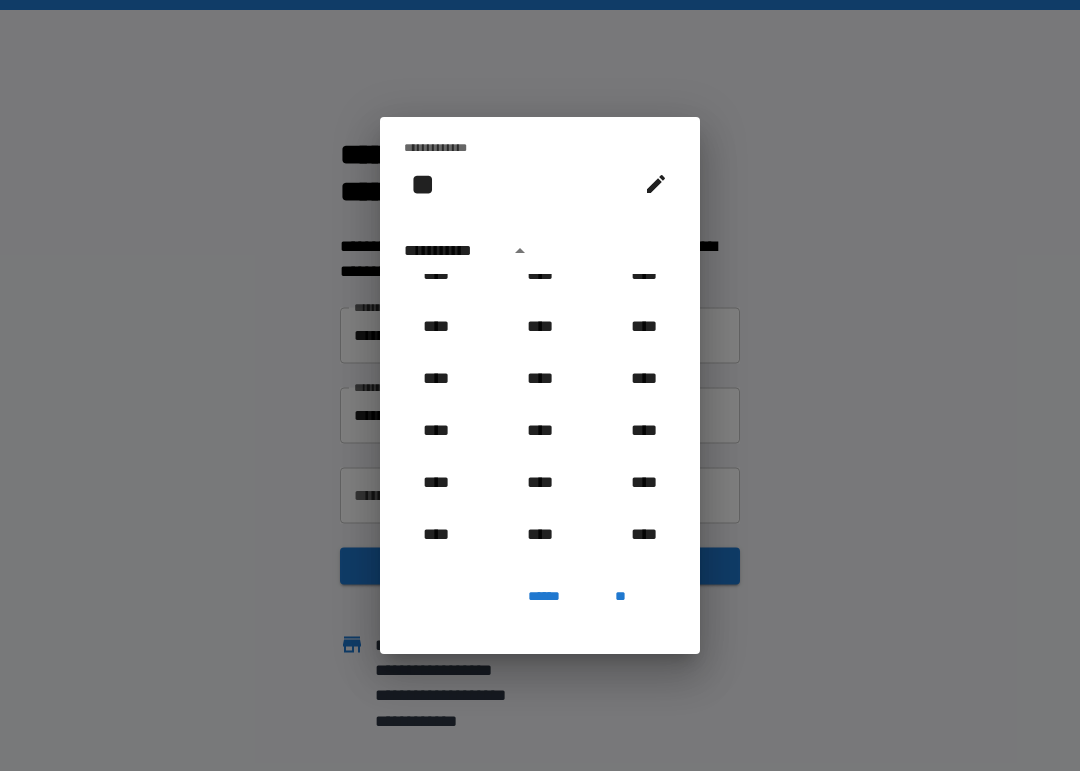 click on "****" at bounding box center [540, 327] 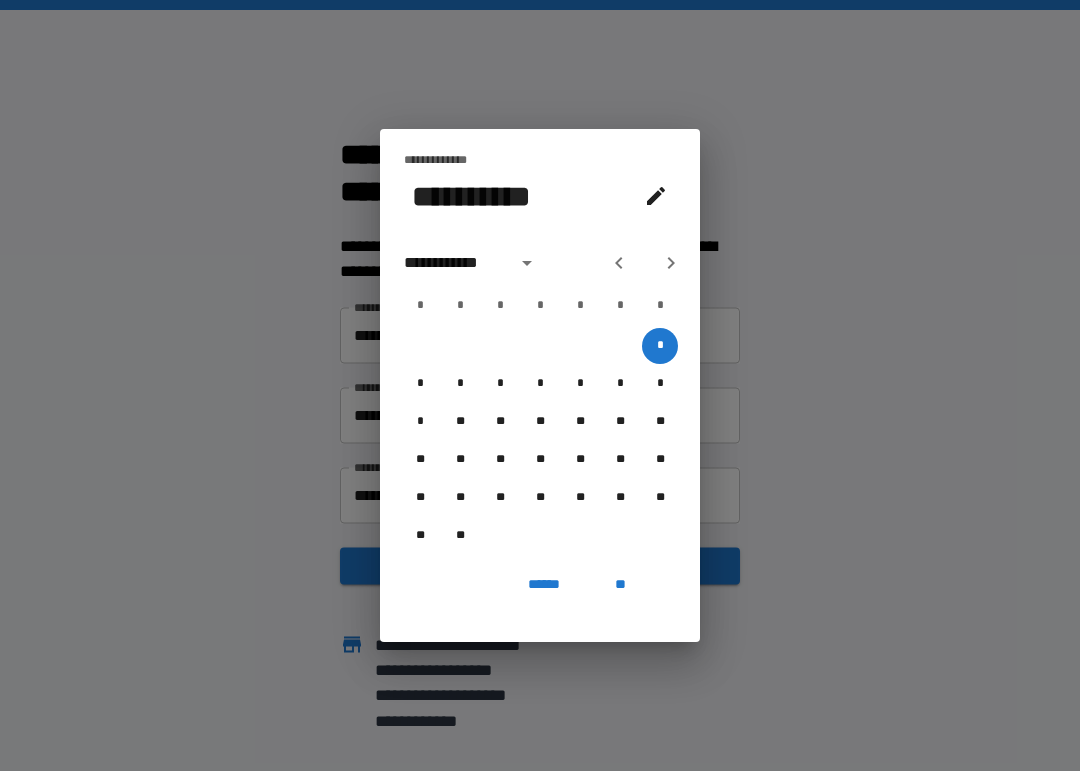click at bounding box center (671, 263) 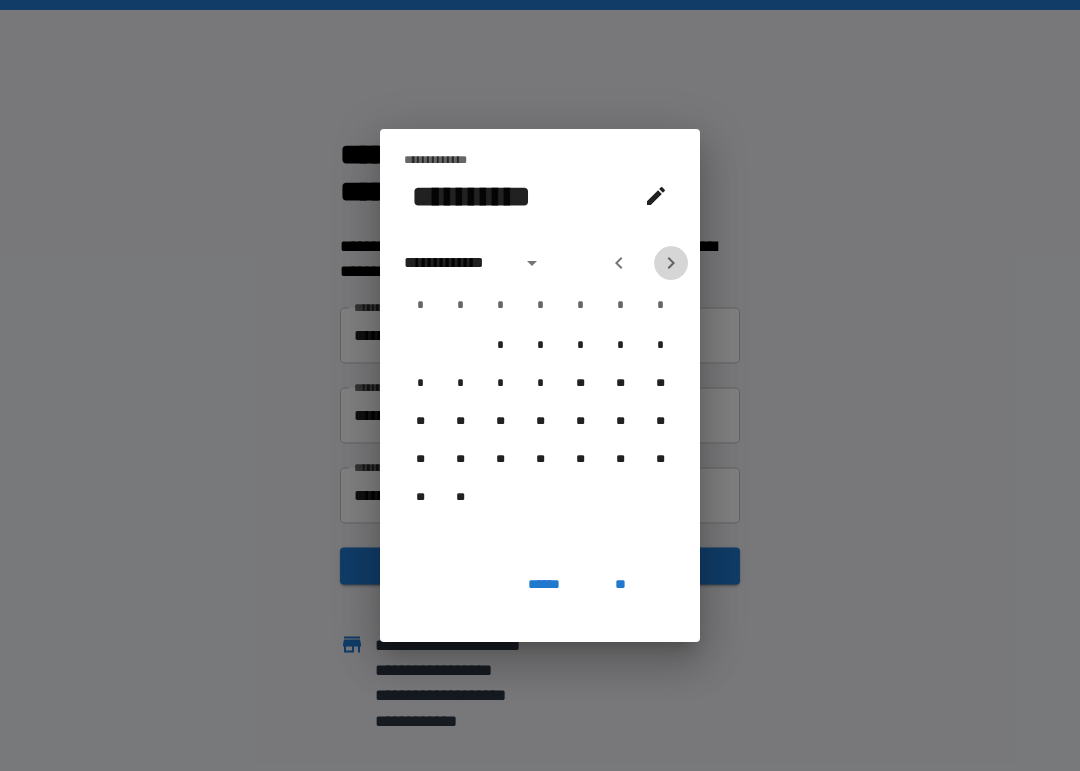 click 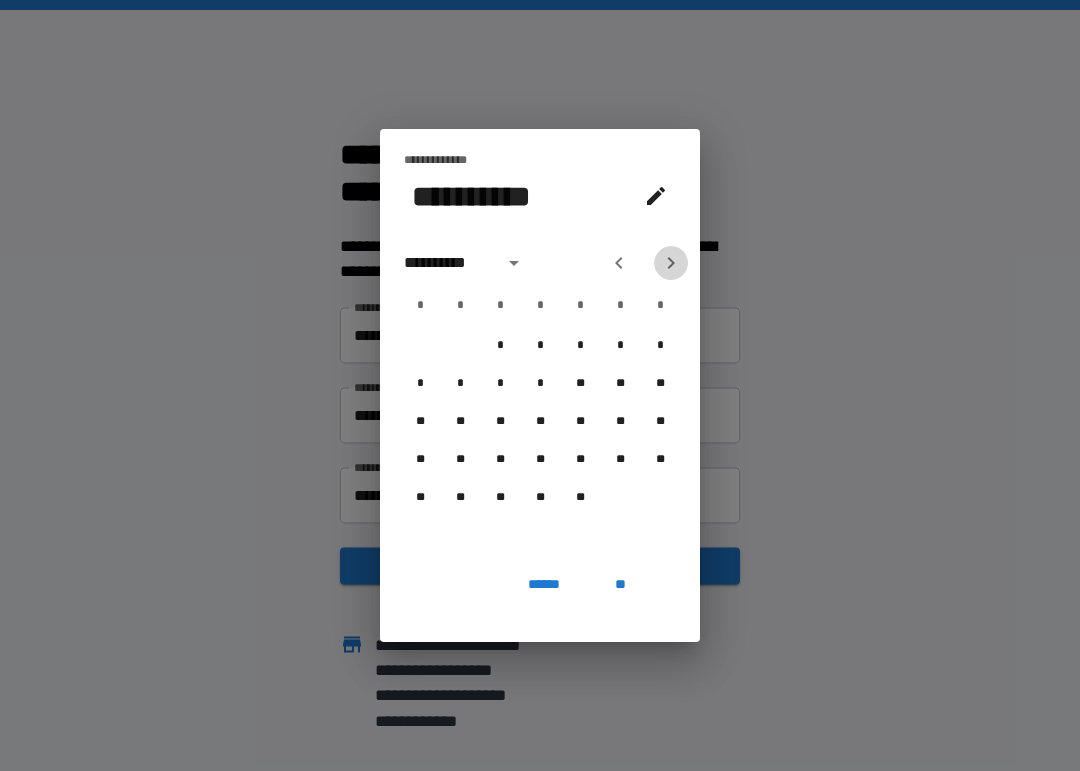 click 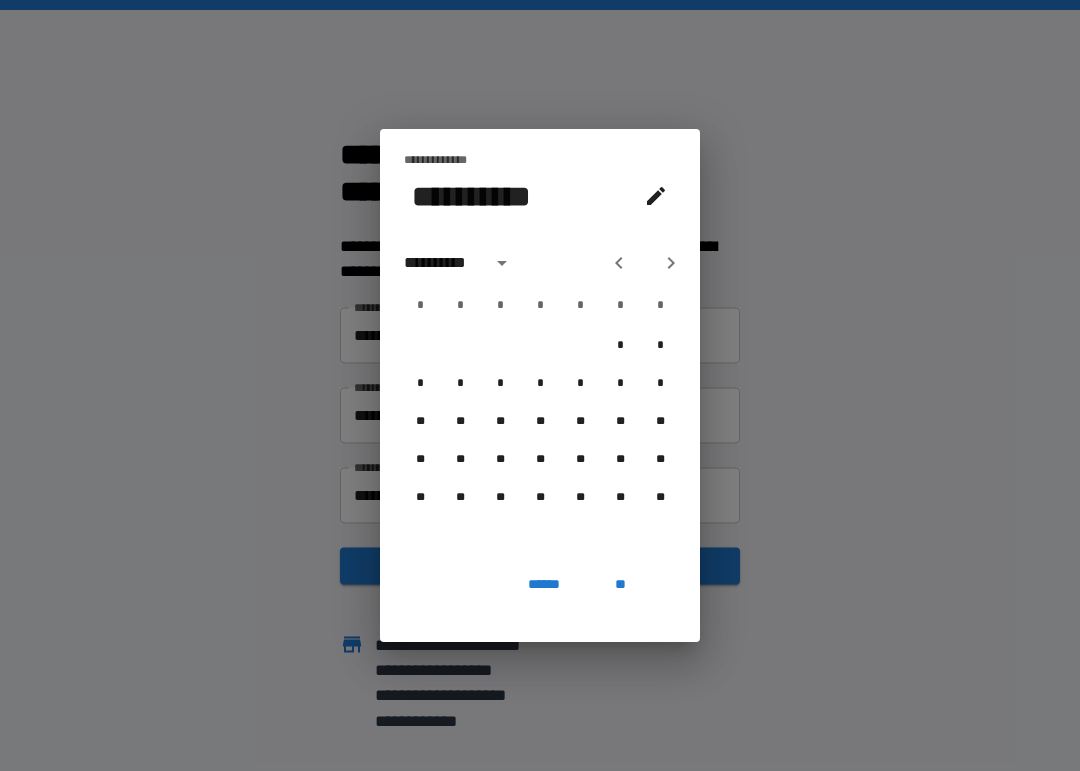 click at bounding box center [671, 263] 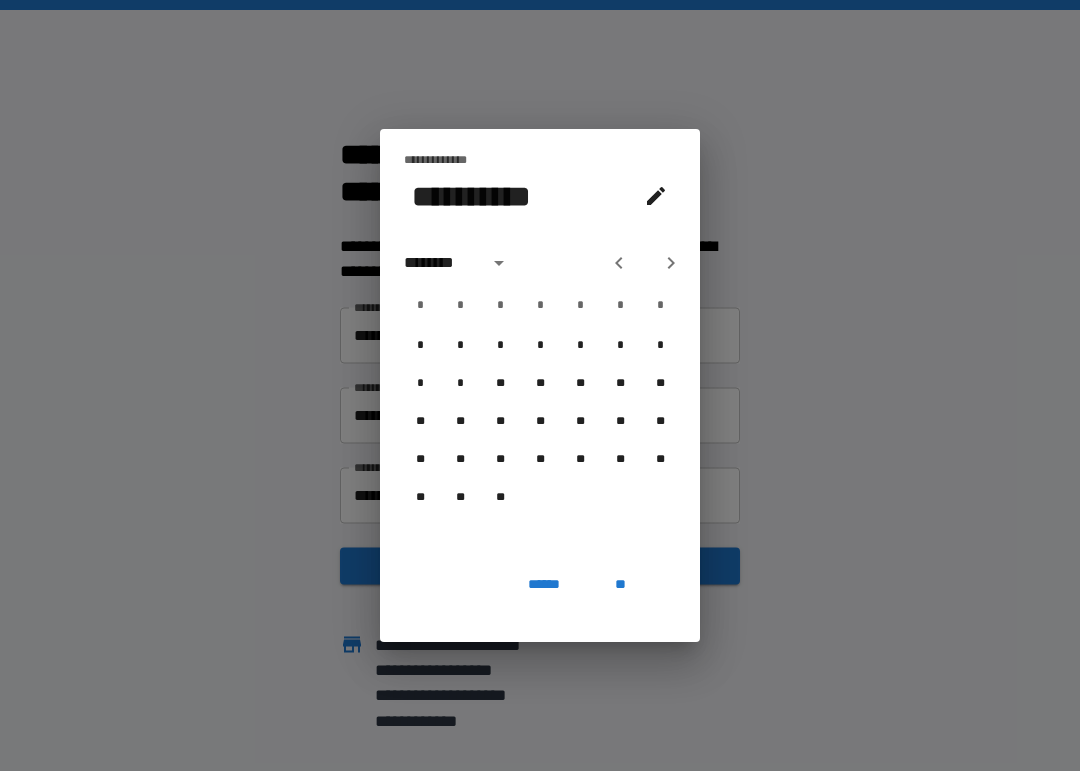 click 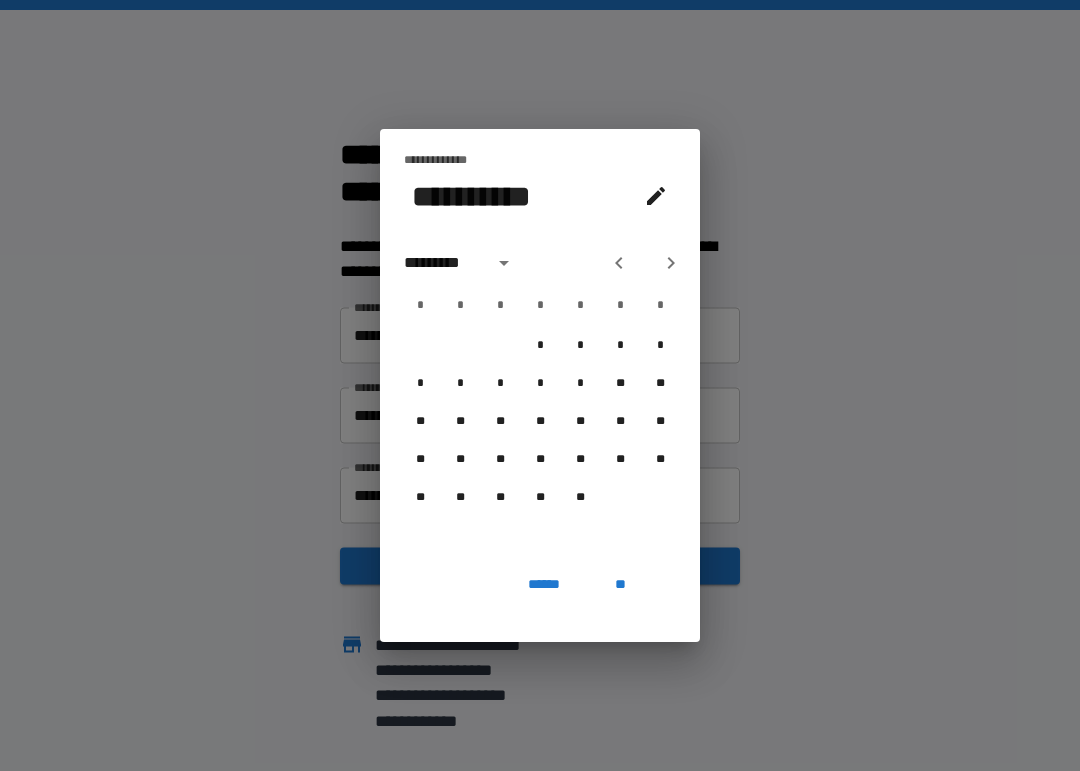 click 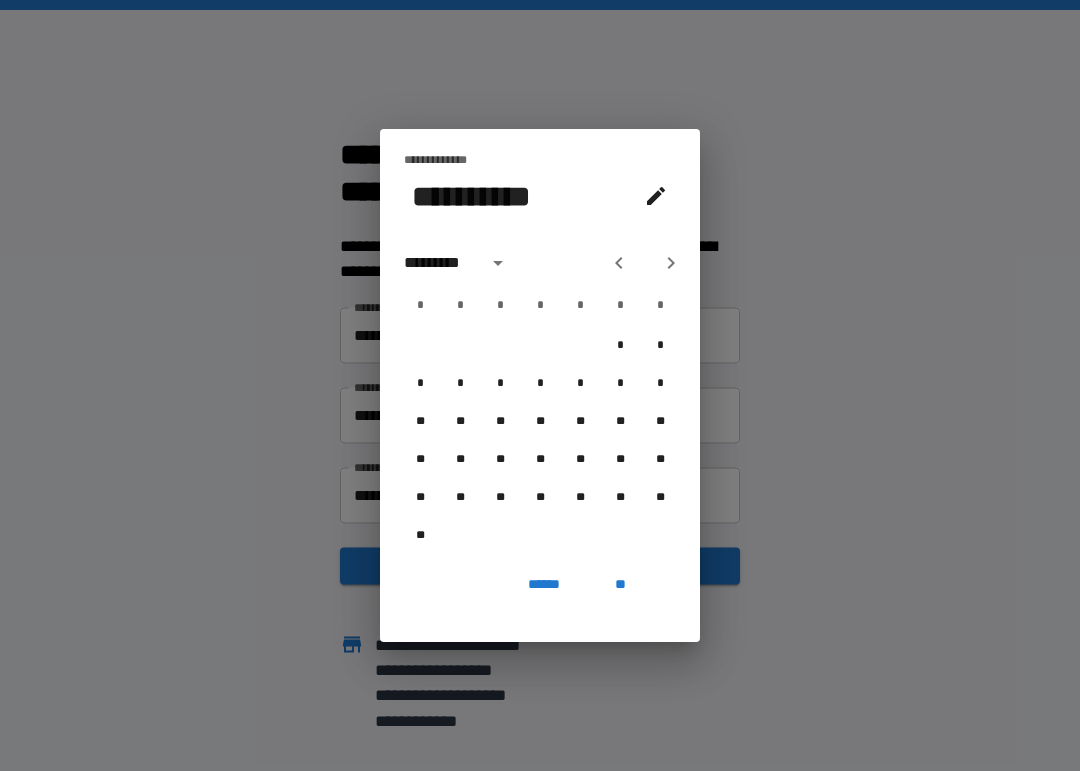 click 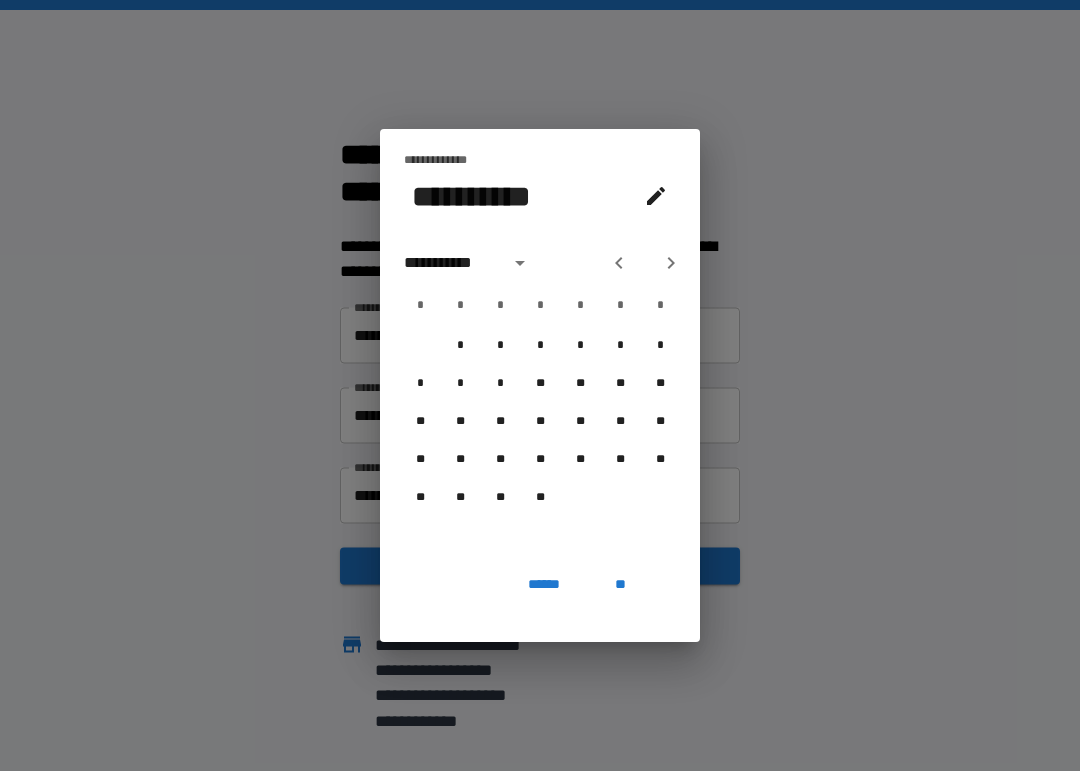 click on "**" at bounding box center [620, 460] 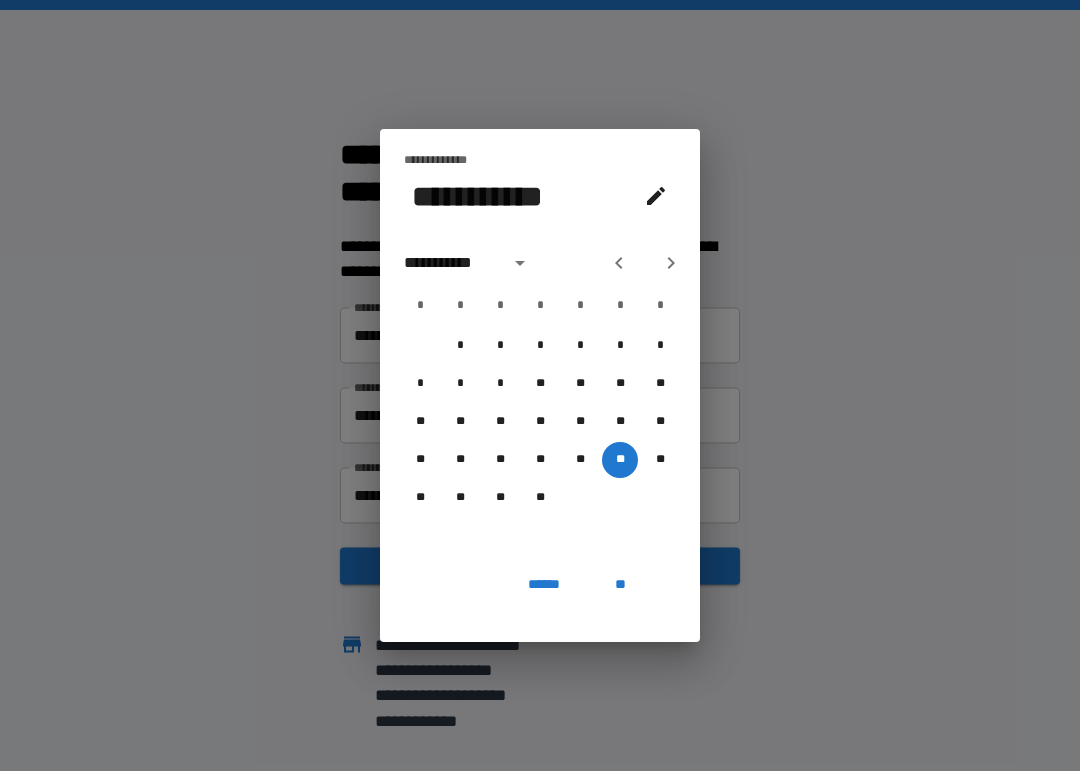 click on "**" at bounding box center (620, 584) 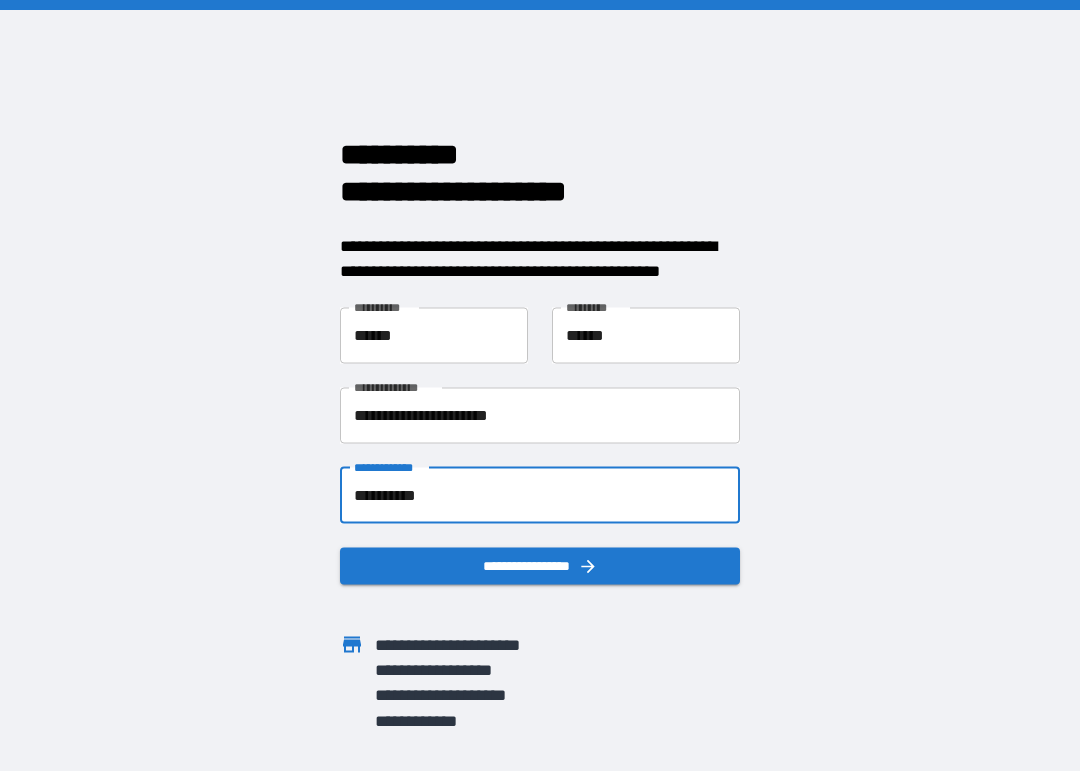click on "******" at bounding box center [434, 335] 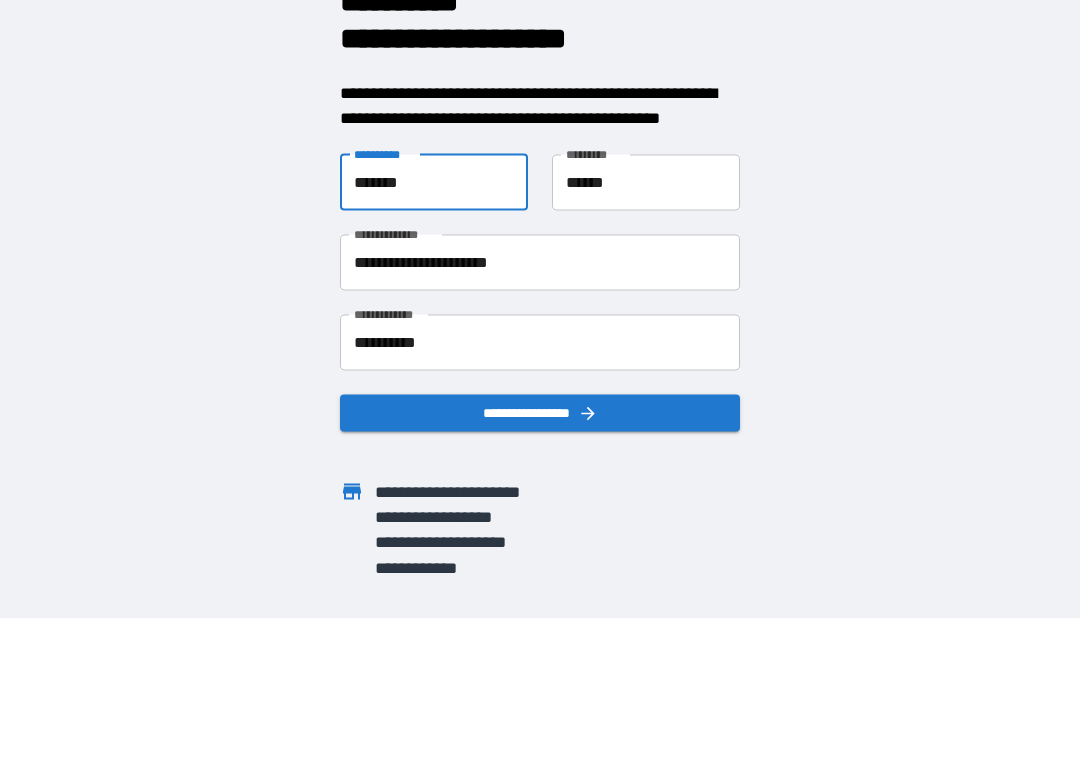 click on "*******" at bounding box center (434, 335) 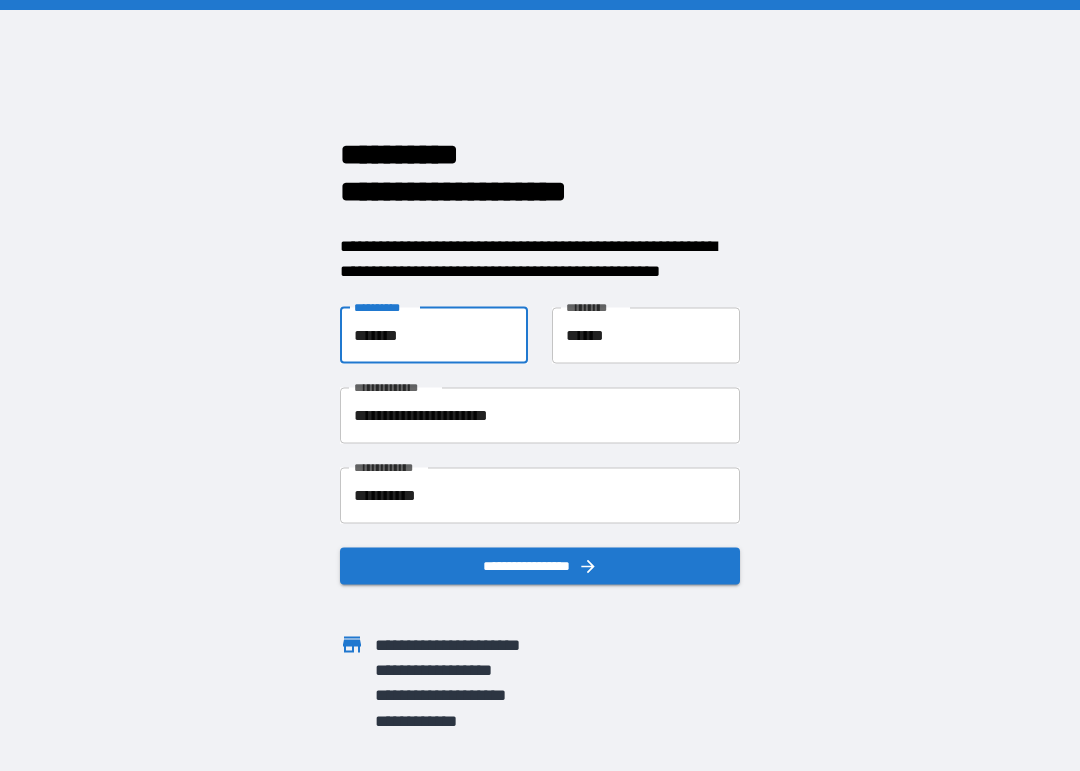 type on "******" 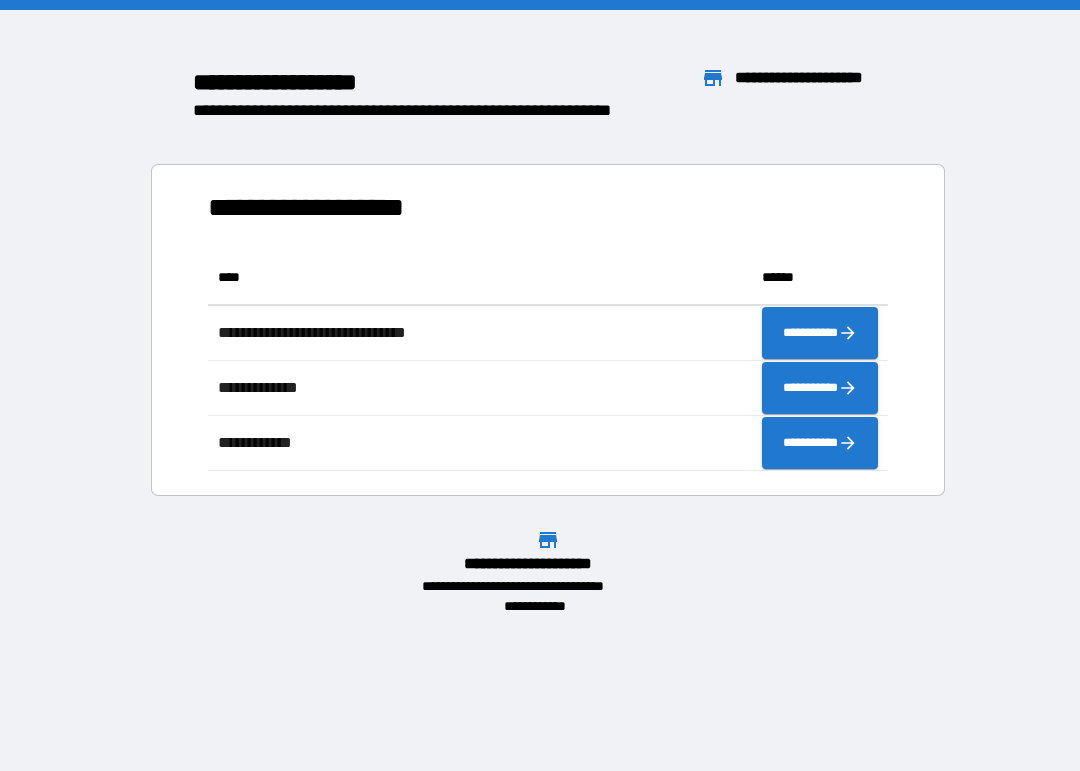scroll, scrollTop: 1, scrollLeft: 1, axis: both 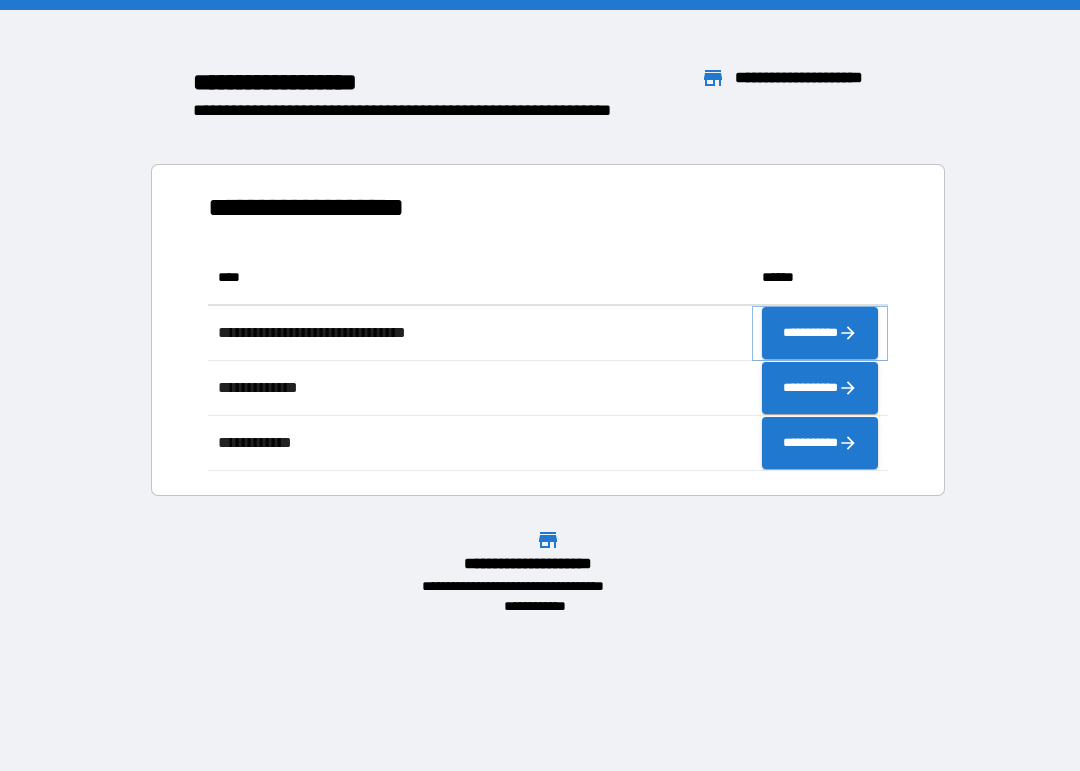 click on "**********" at bounding box center (820, 333) 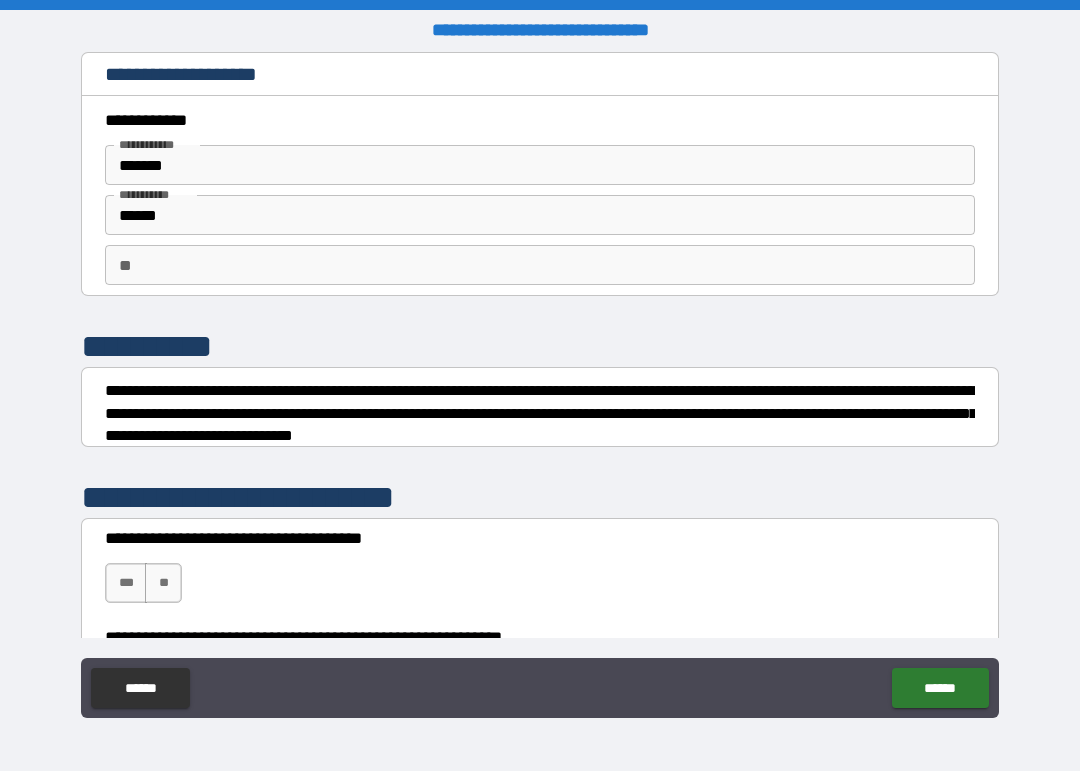 click on "**" at bounding box center (540, 265) 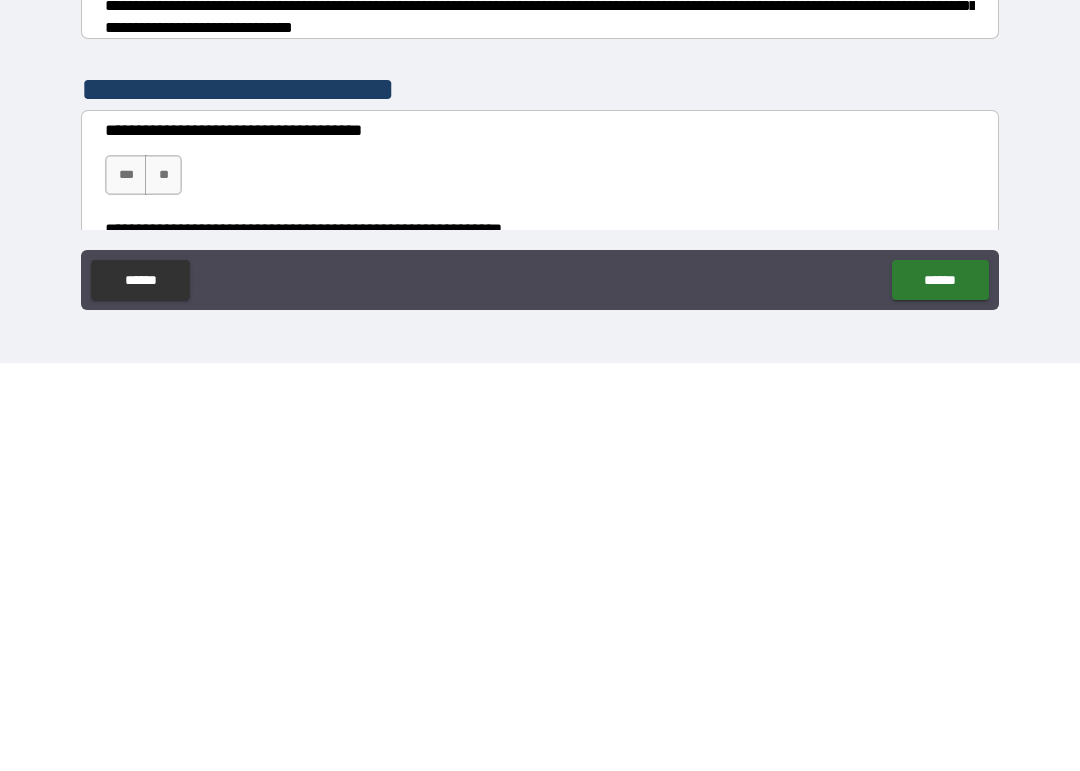 type on "*" 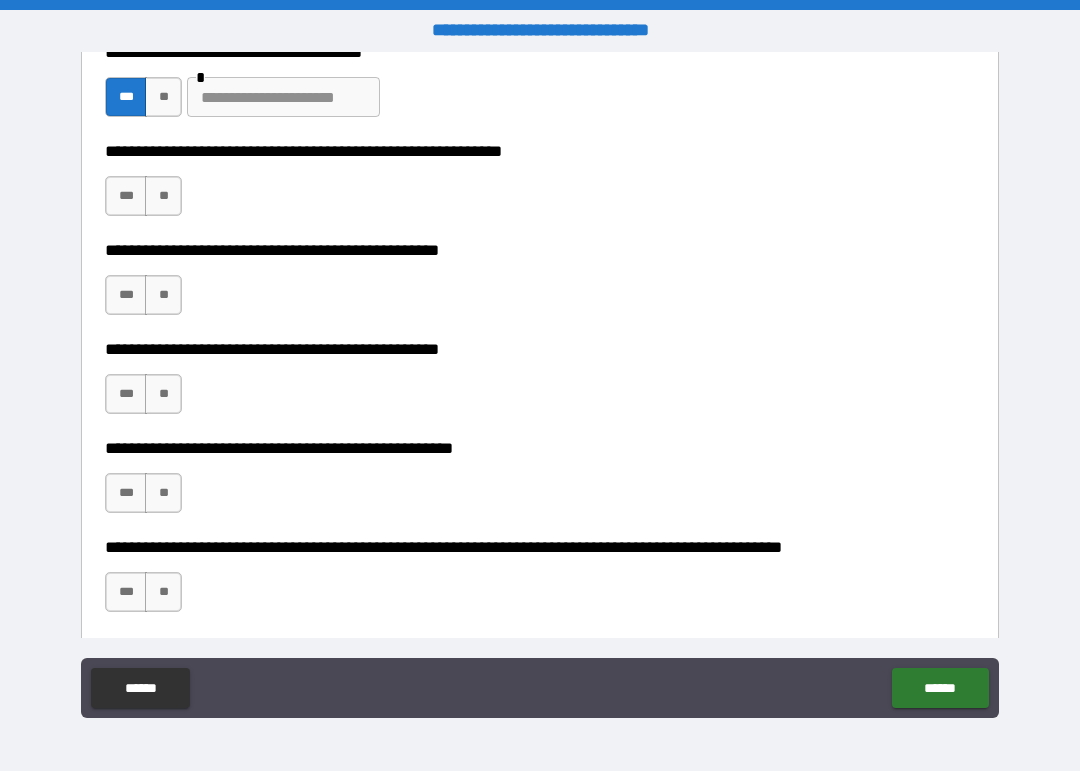 scroll, scrollTop: 487, scrollLeft: 0, axis: vertical 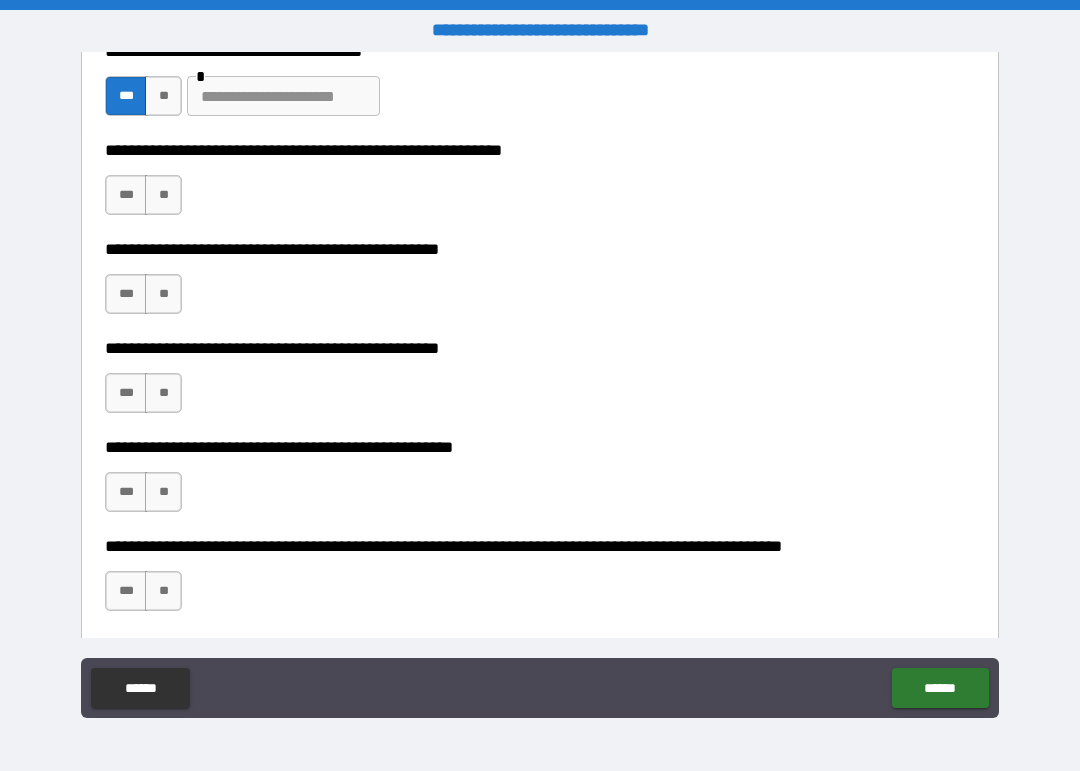 click on "***" at bounding box center [126, 195] 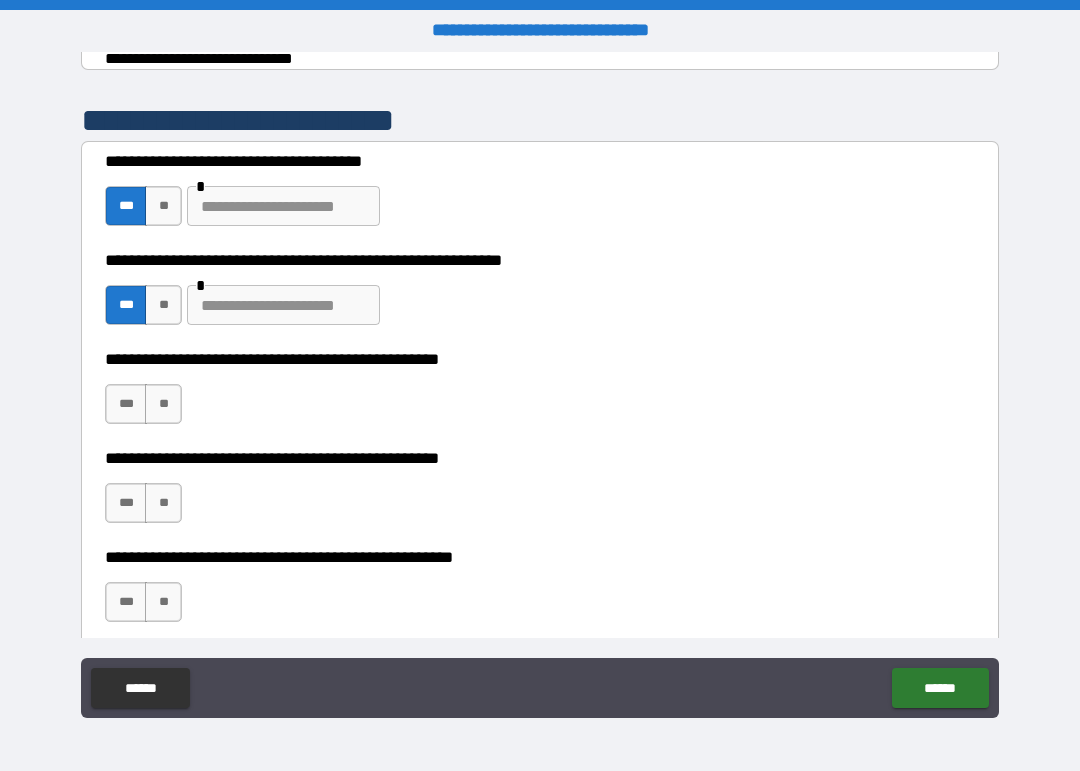 scroll, scrollTop: 377, scrollLeft: 0, axis: vertical 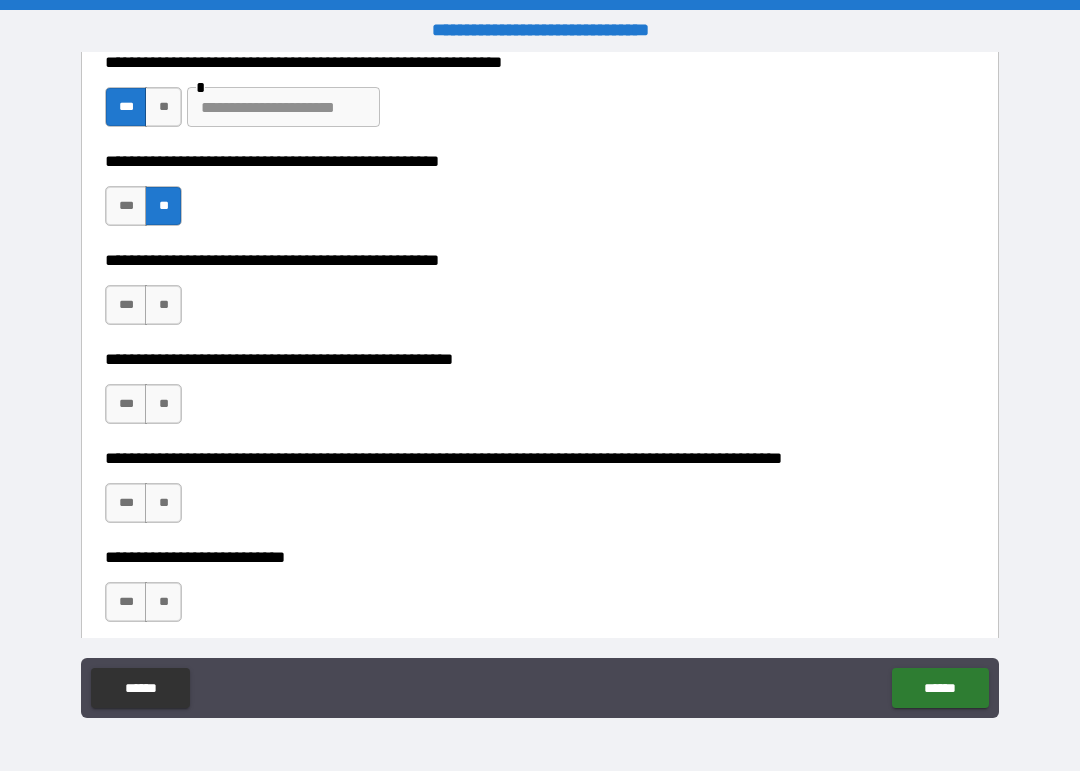 click on "***" at bounding box center [126, 305] 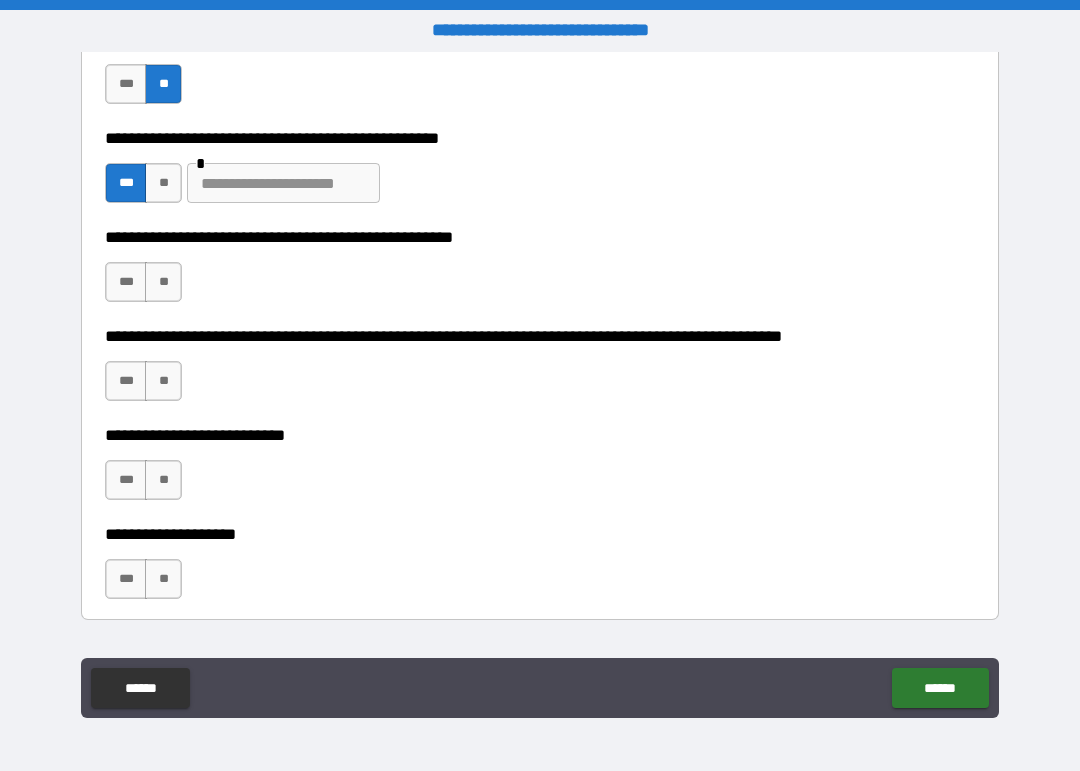 scroll, scrollTop: 703, scrollLeft: 0, axis: vertical 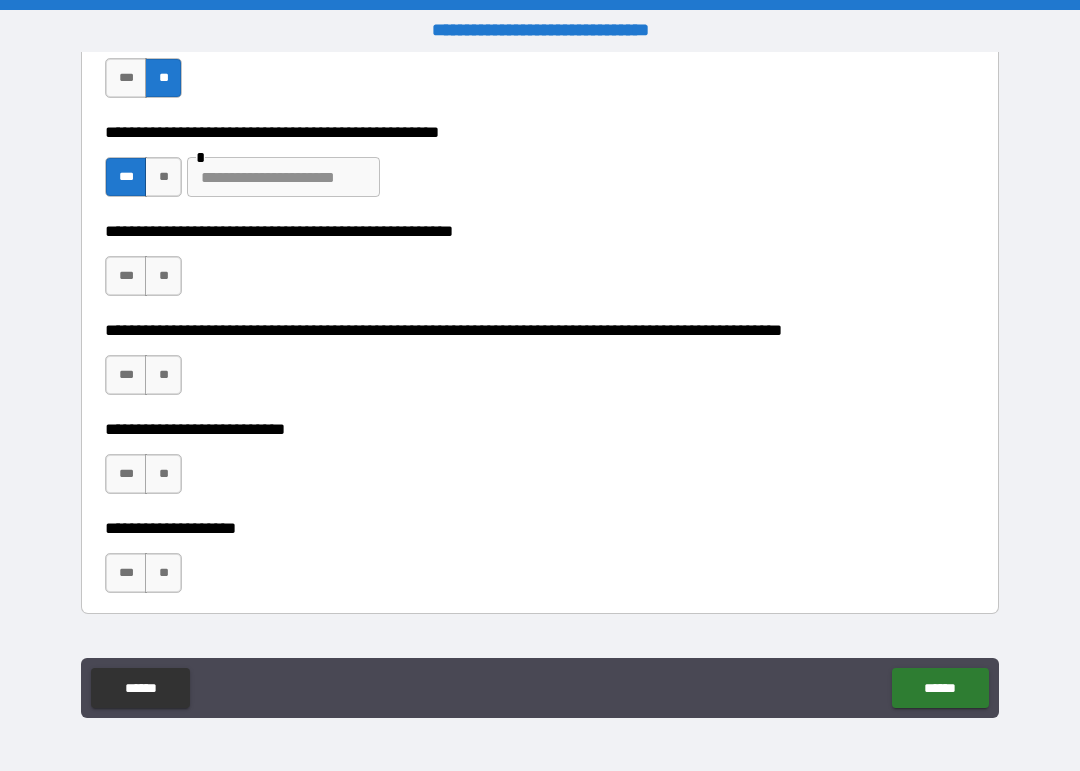 click on "**" at bounding box center (163, 276) 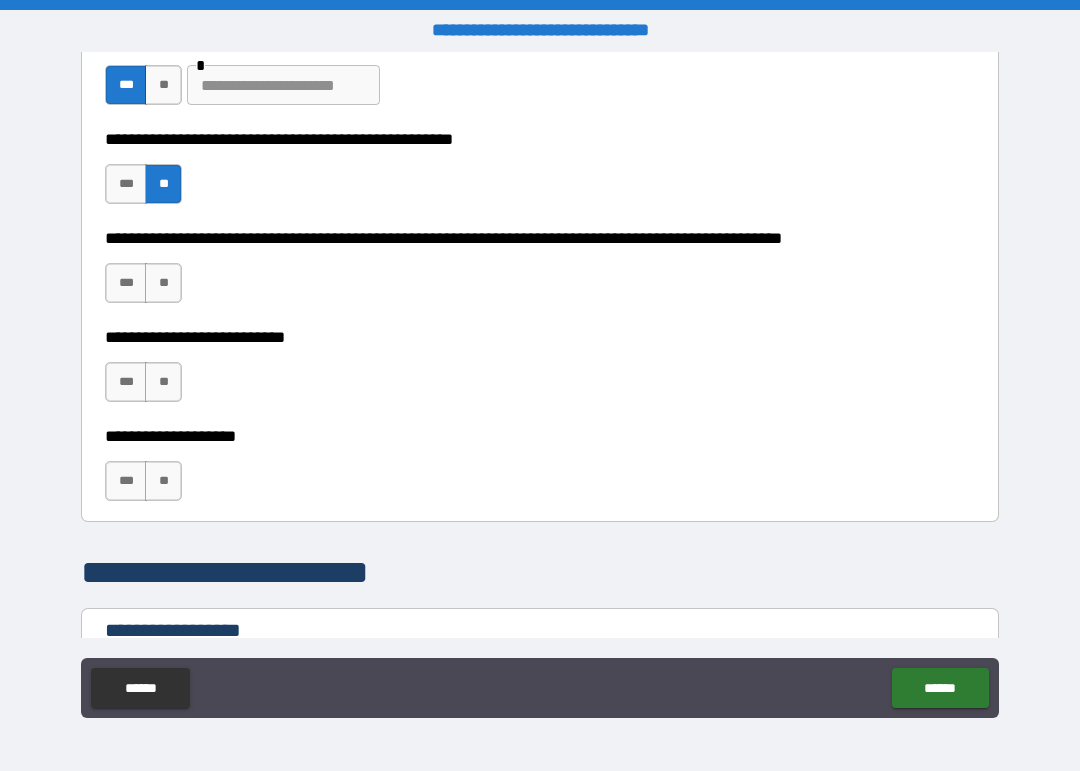 scroll, scrollTop: 797, scrollLeft: 0, axis: vertical 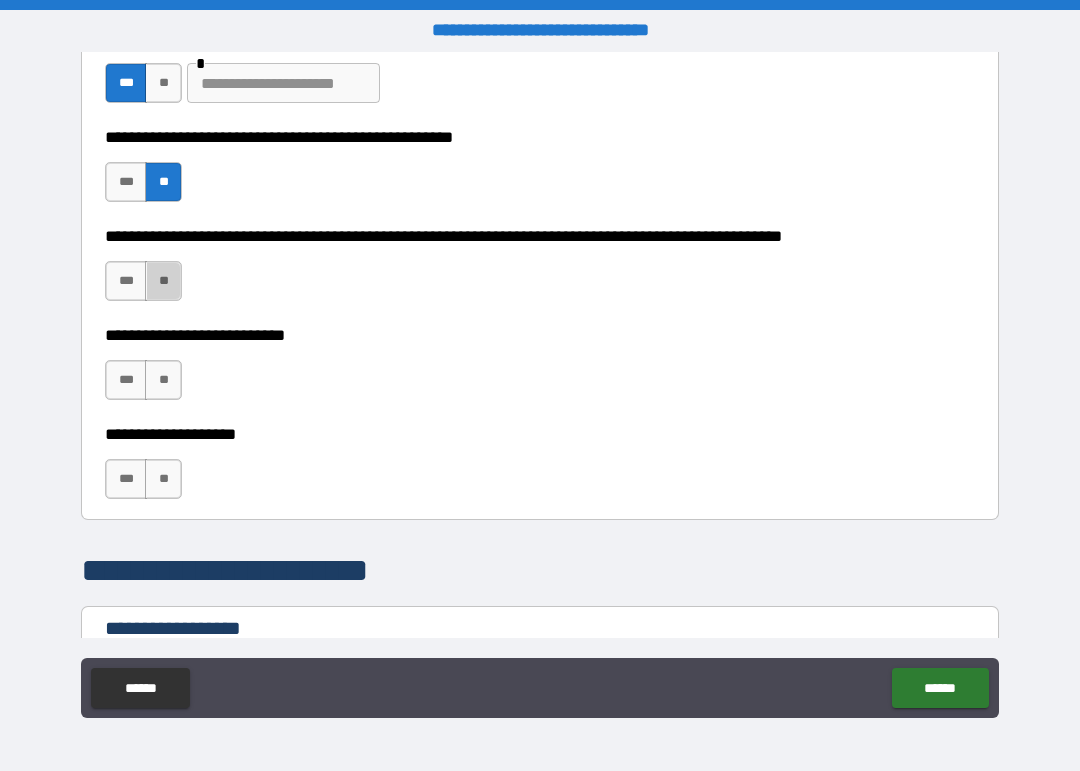 click on "**" at bounding box center (163, 281) 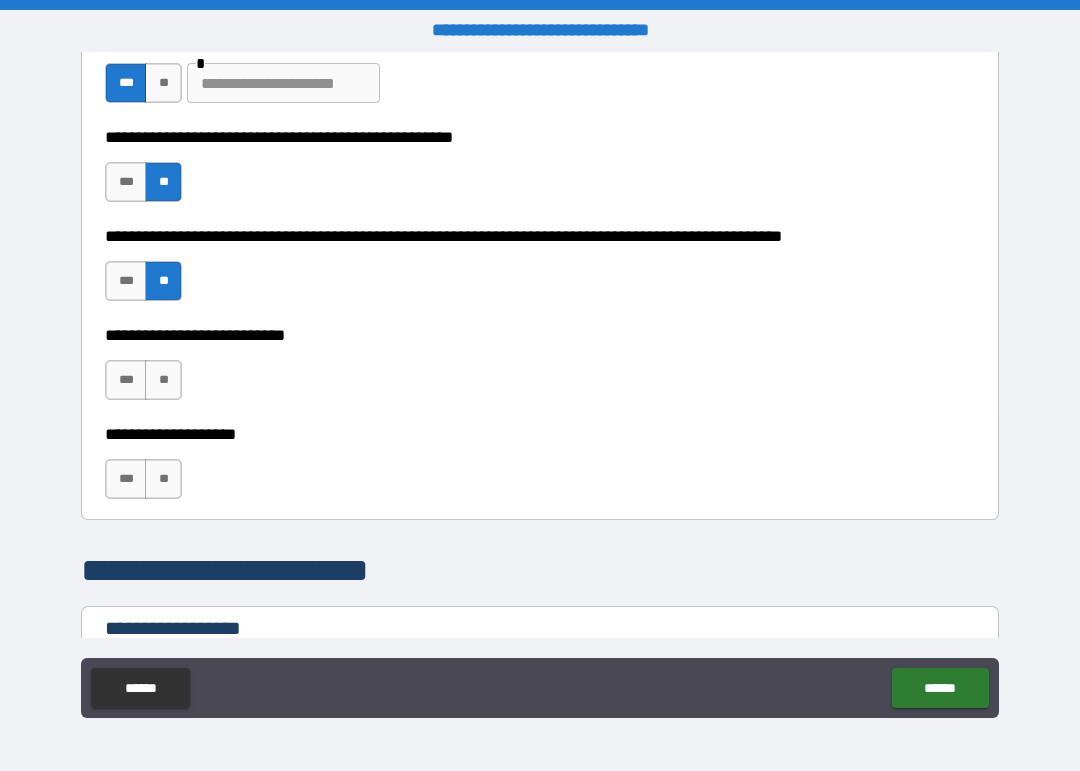 click on "**" at bounding box center (163, 380) 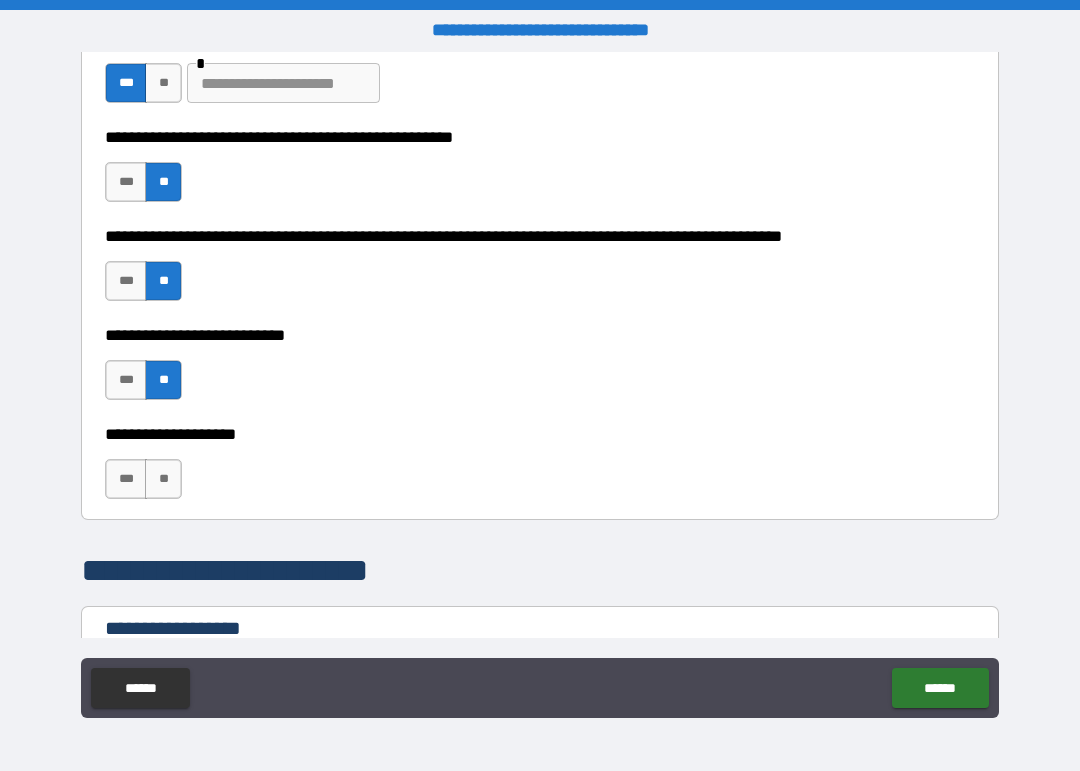 click on "**" at bounding box center (163, 479) 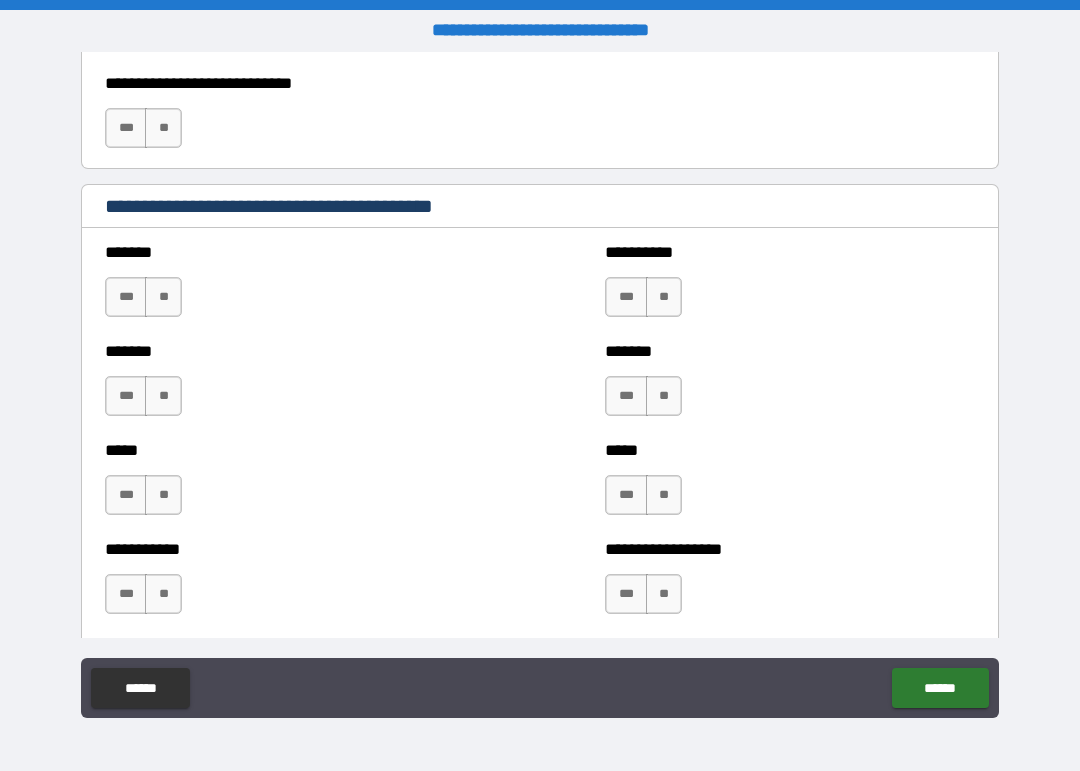 scroll, scrollTop: 1496, scrollLeft: 0, axis: vertical 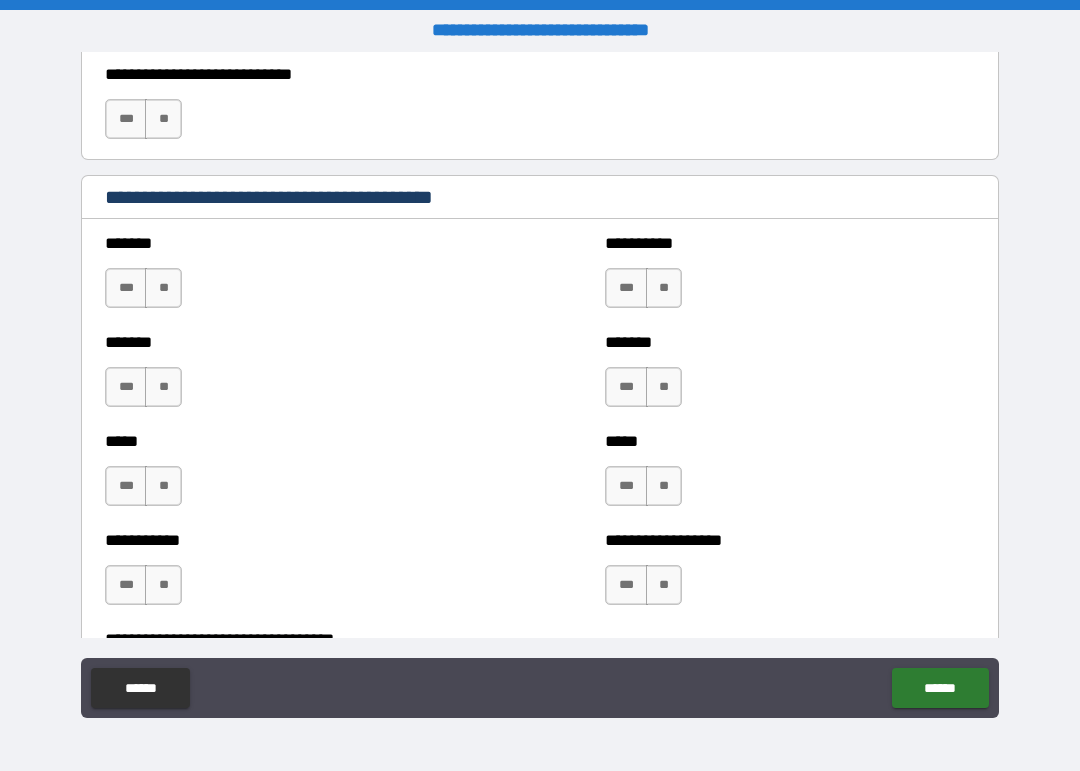 click on "**" at bounding box center (163, 288) 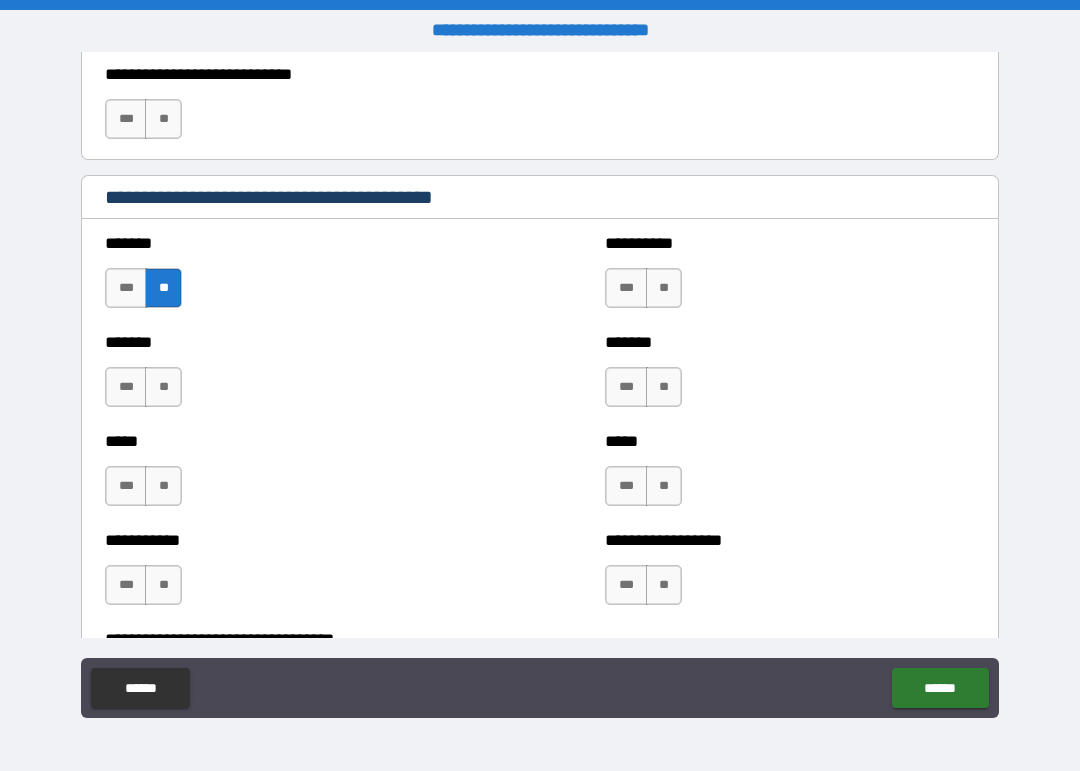 click on "**" at bounding box center [163, 387] 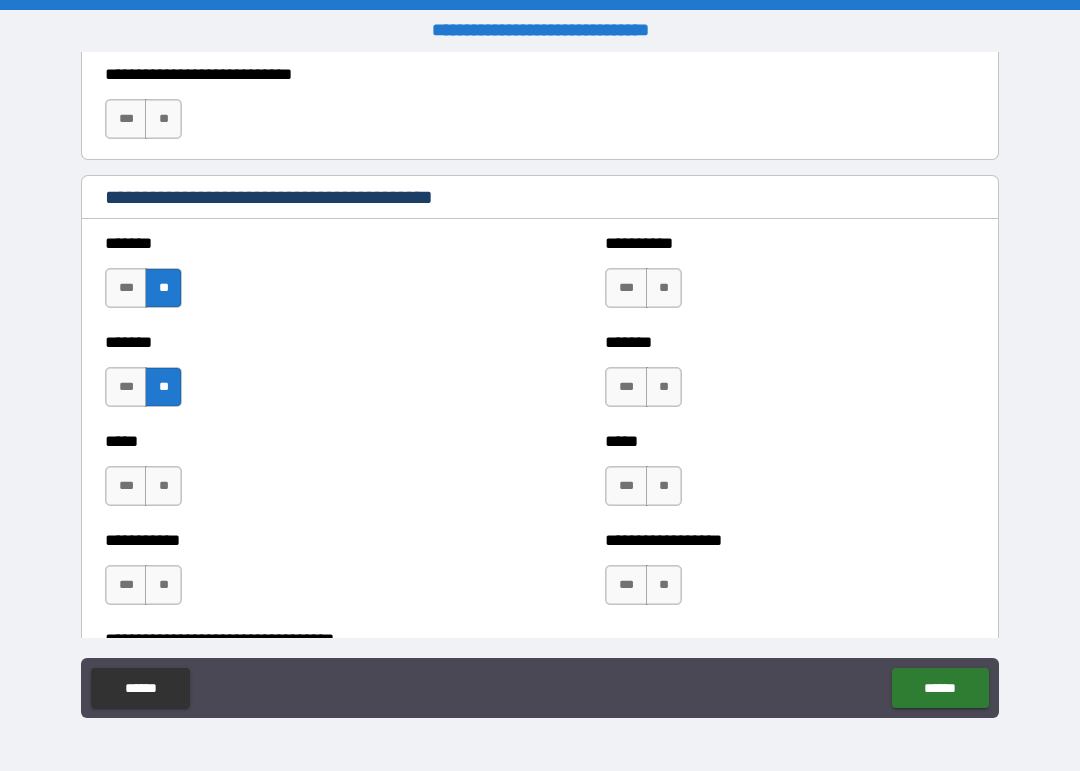 click on "**" at bounding box center (163, 486) 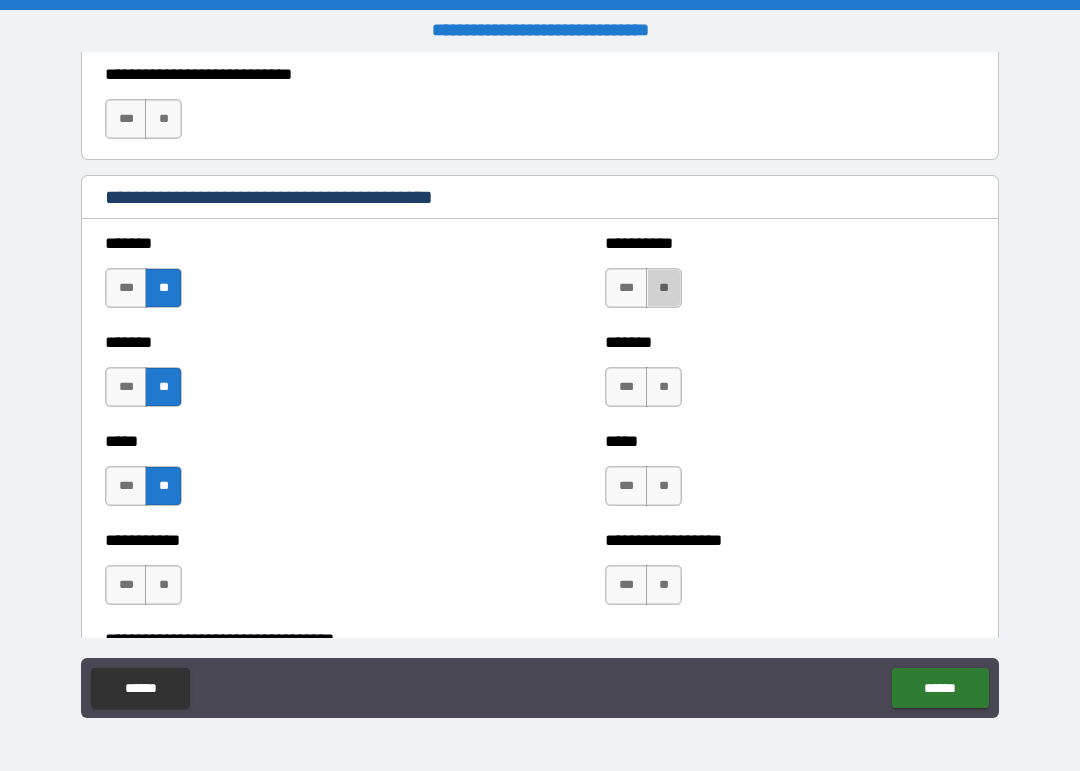 click on "**" at bounding box center [664, 288] 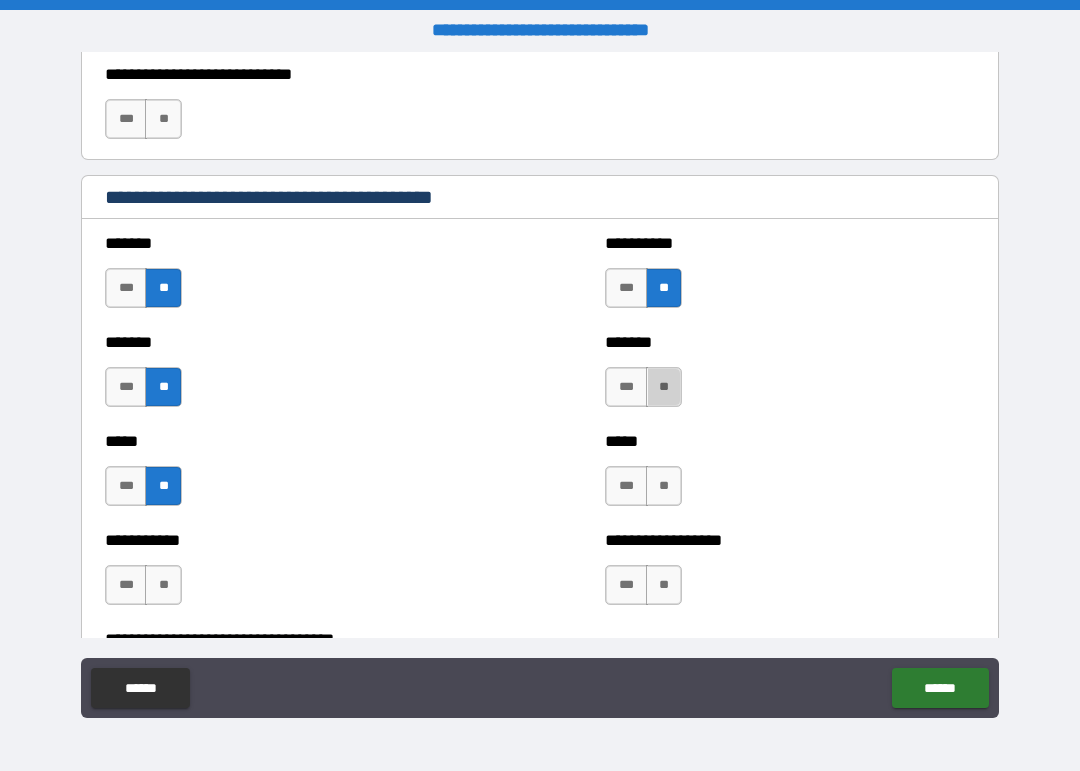 click on "**" at bounding box center (664, 387) 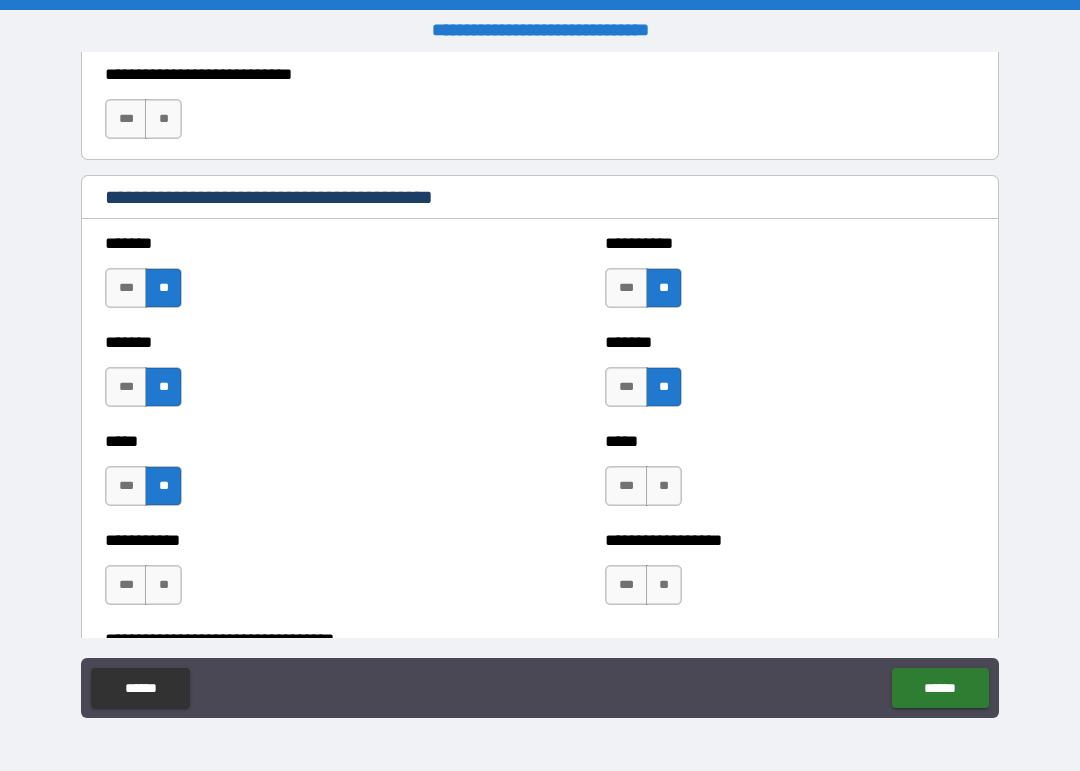 click on "**" at bounding box center [664, 486] 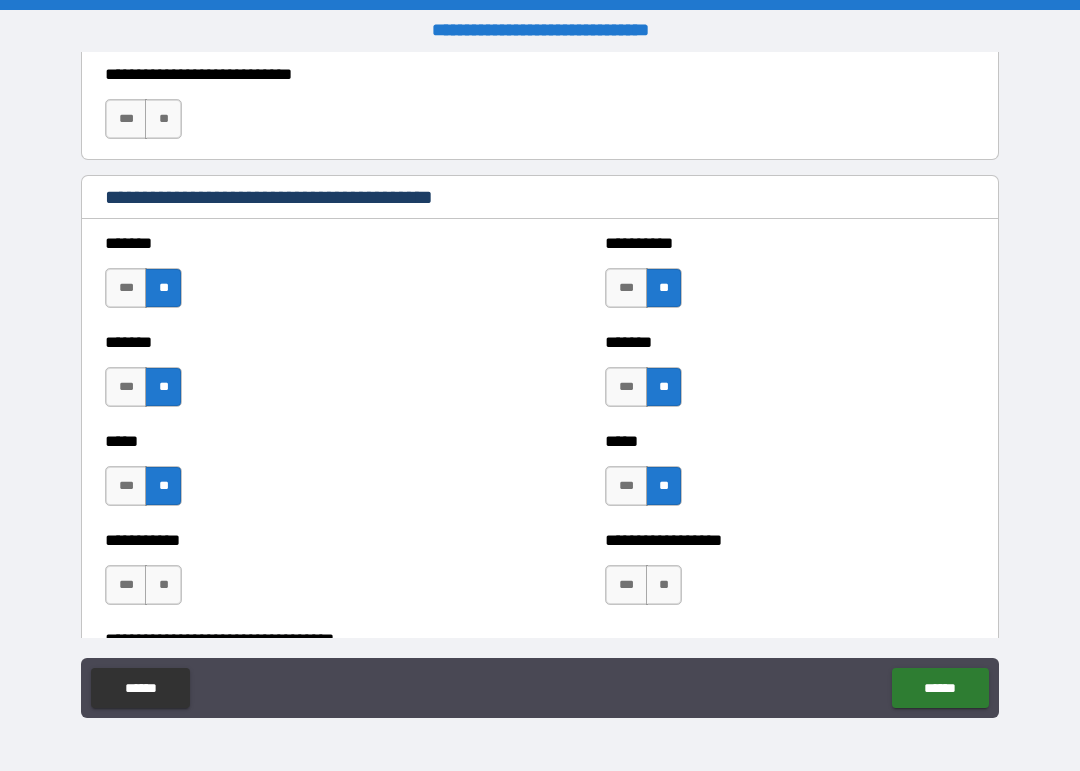 click on "**" at bounding box center (664, 585) 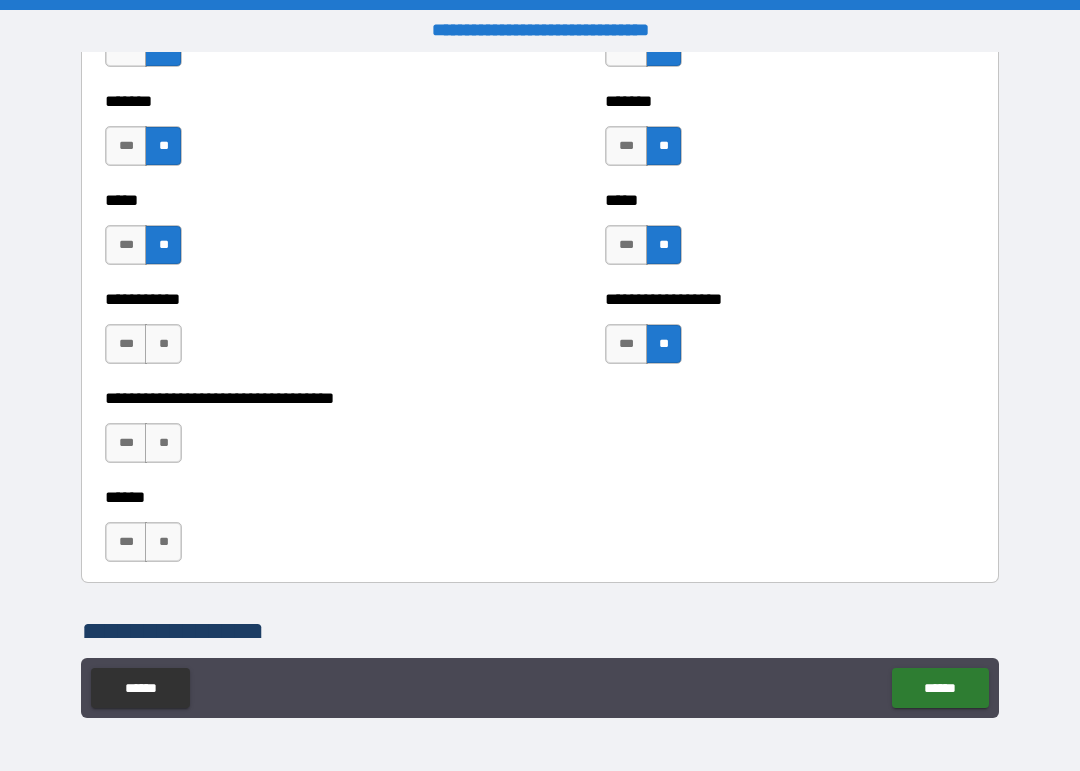 scroll, scrollTop: 1742, scrollLeft: 0, axis: vertical 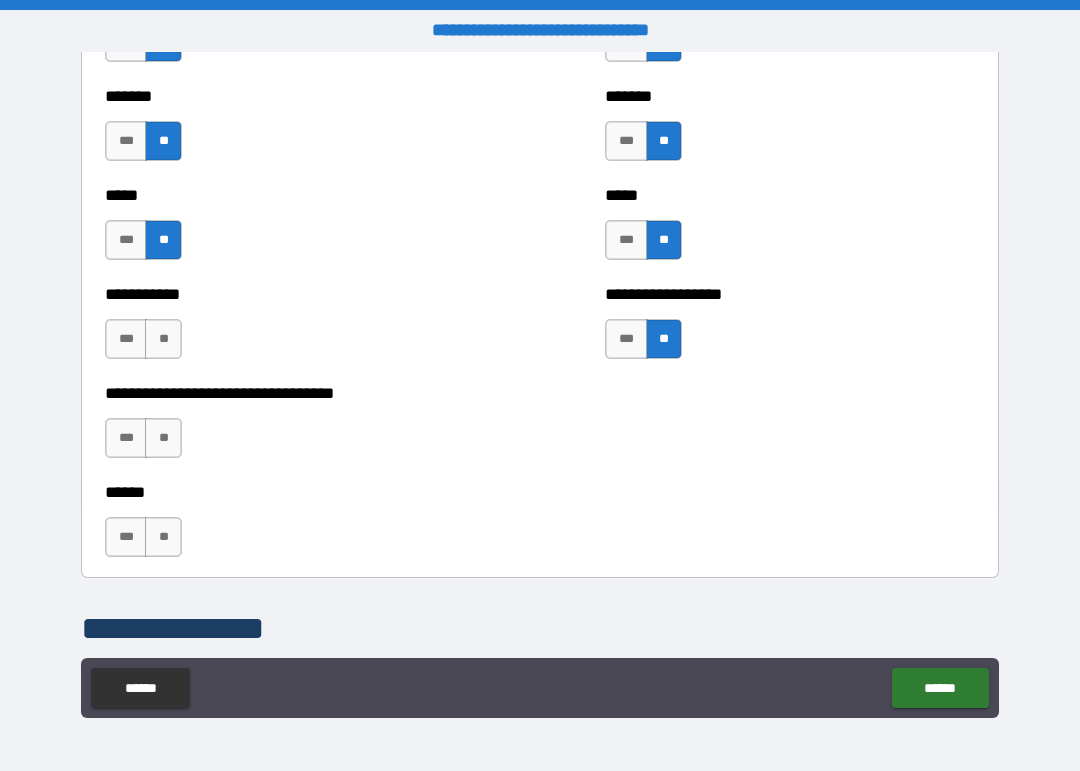 click on "**" at bounding box center [163, 339] 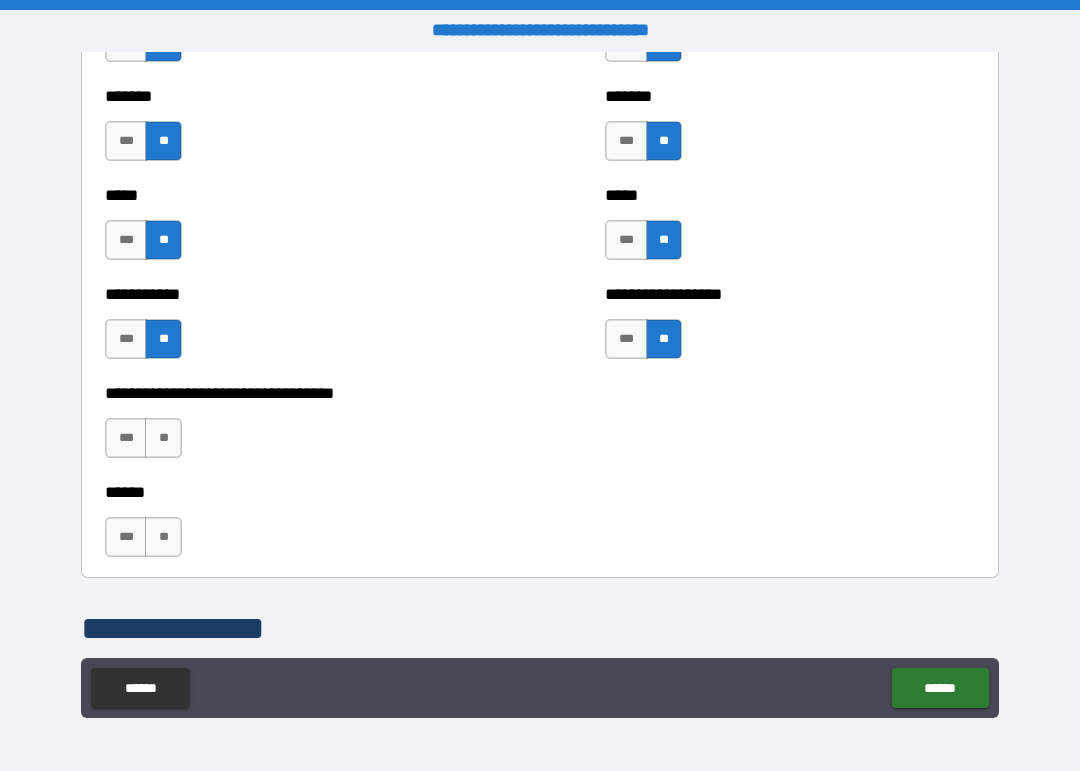 click on "**" at bounding box center (163, 438) 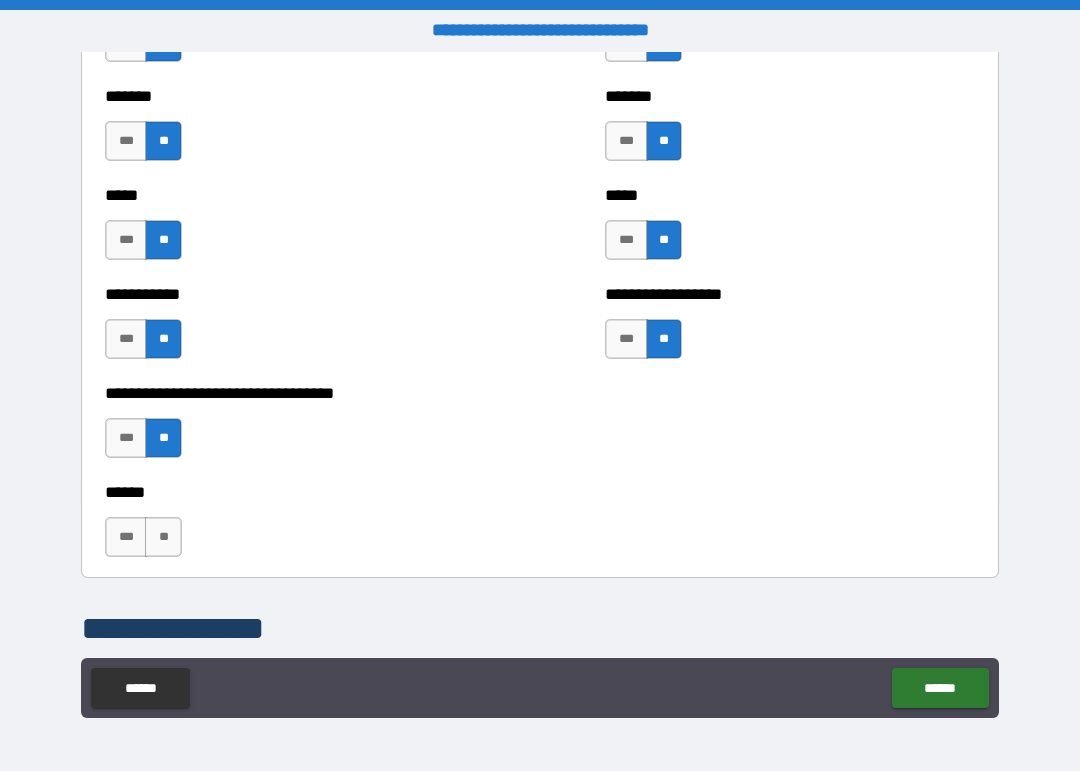 click on "**" at bounding box center [163, 537] 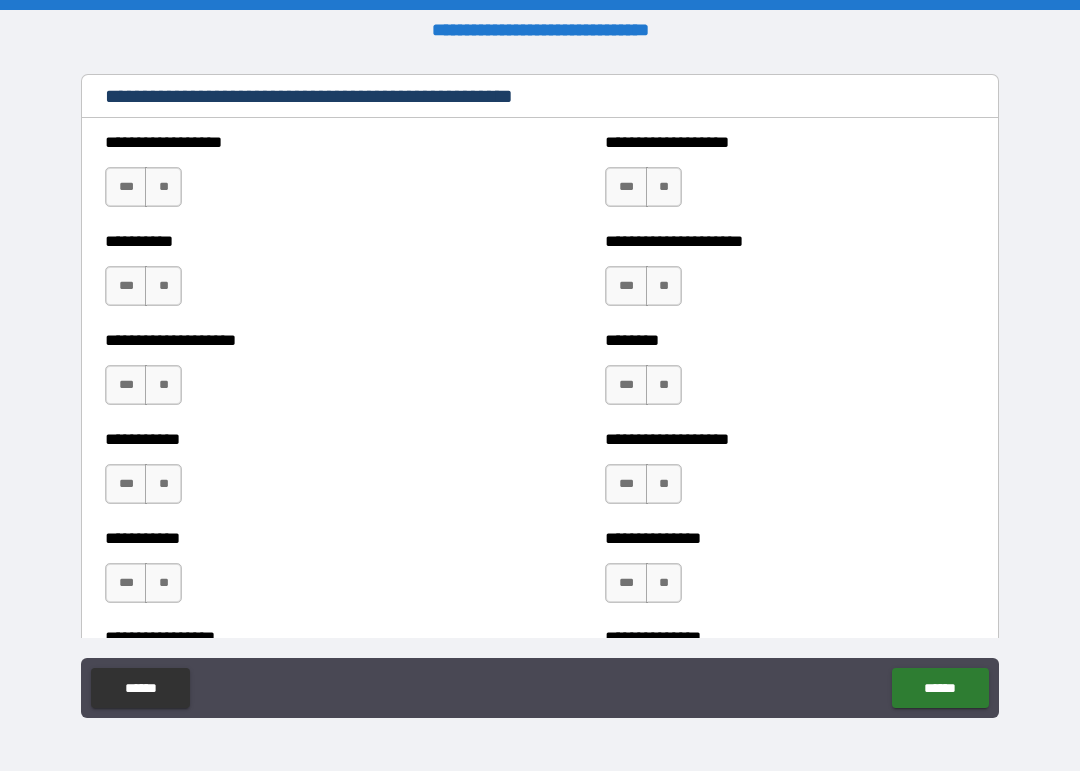 scroll, scrollTop: 2354, scrollLeft: 0, axis: vertical 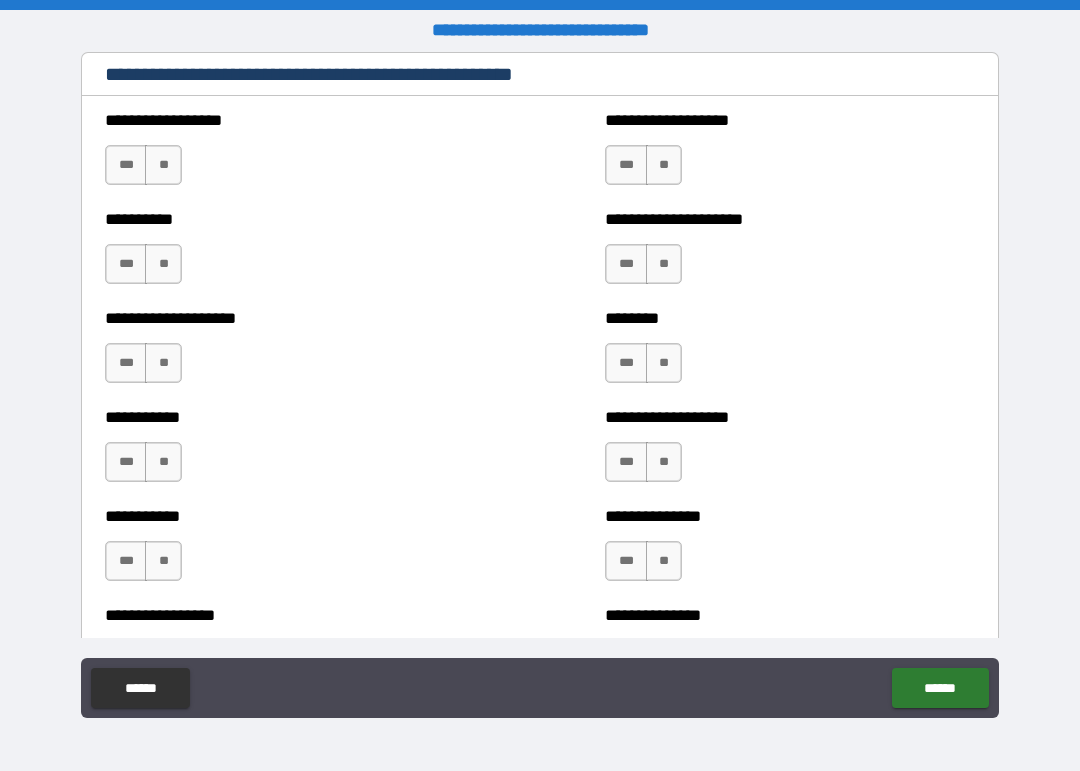 click on "**" at bounding box center [163, 165] 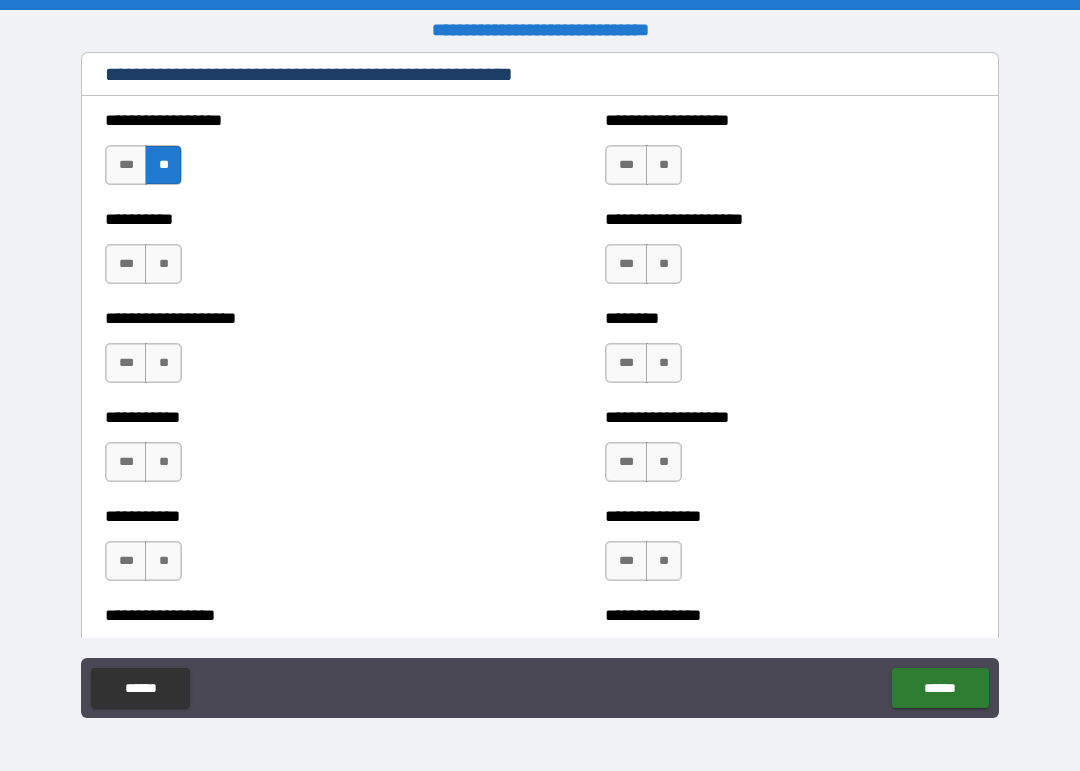 click on "**" at bounding box center [163, 264] 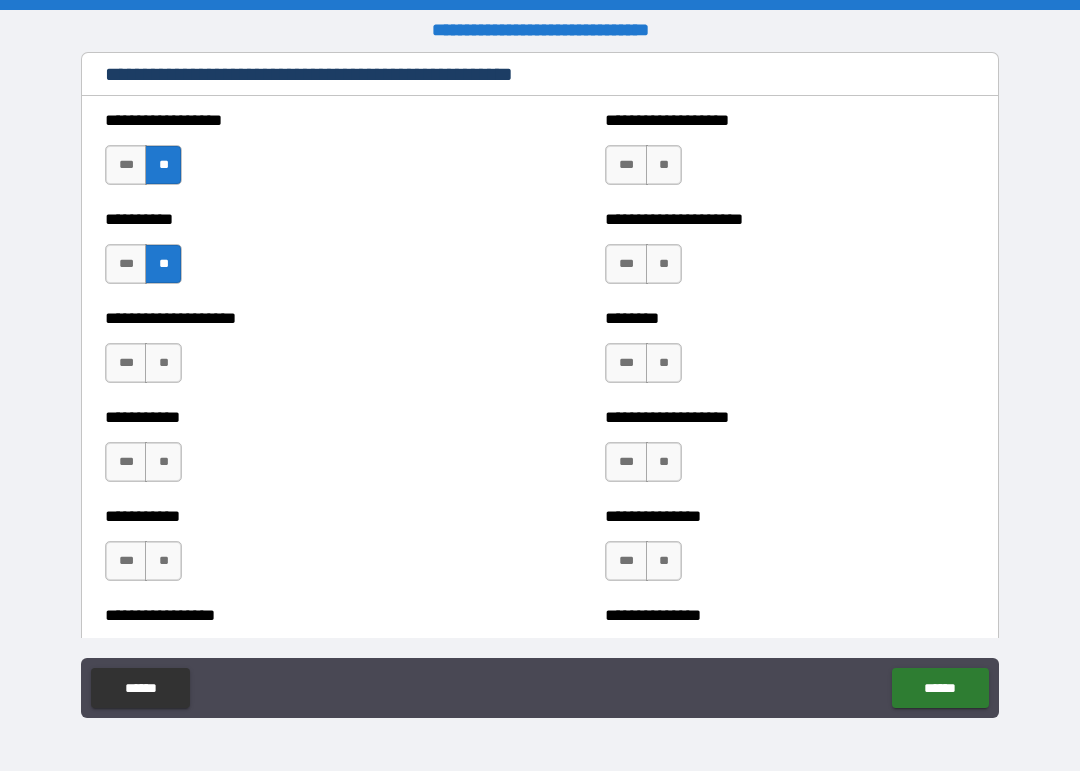 click on "**" at bounding box center (163, 363) 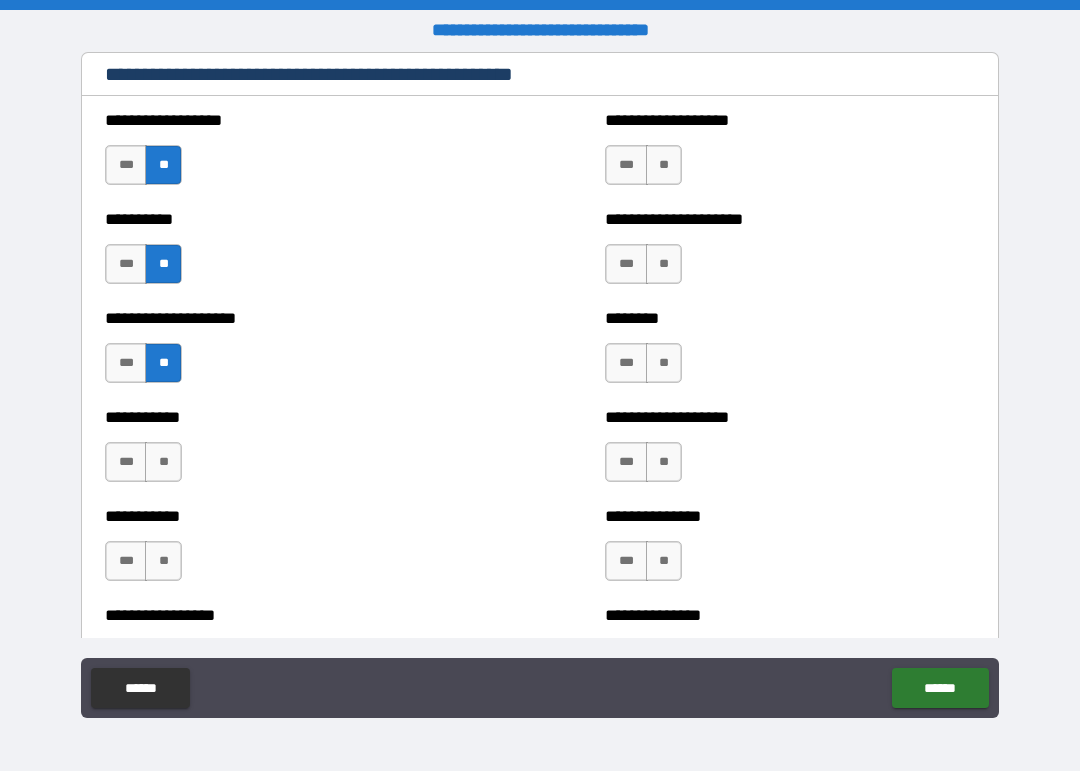 click on "**" at bounding box center (163, 462) 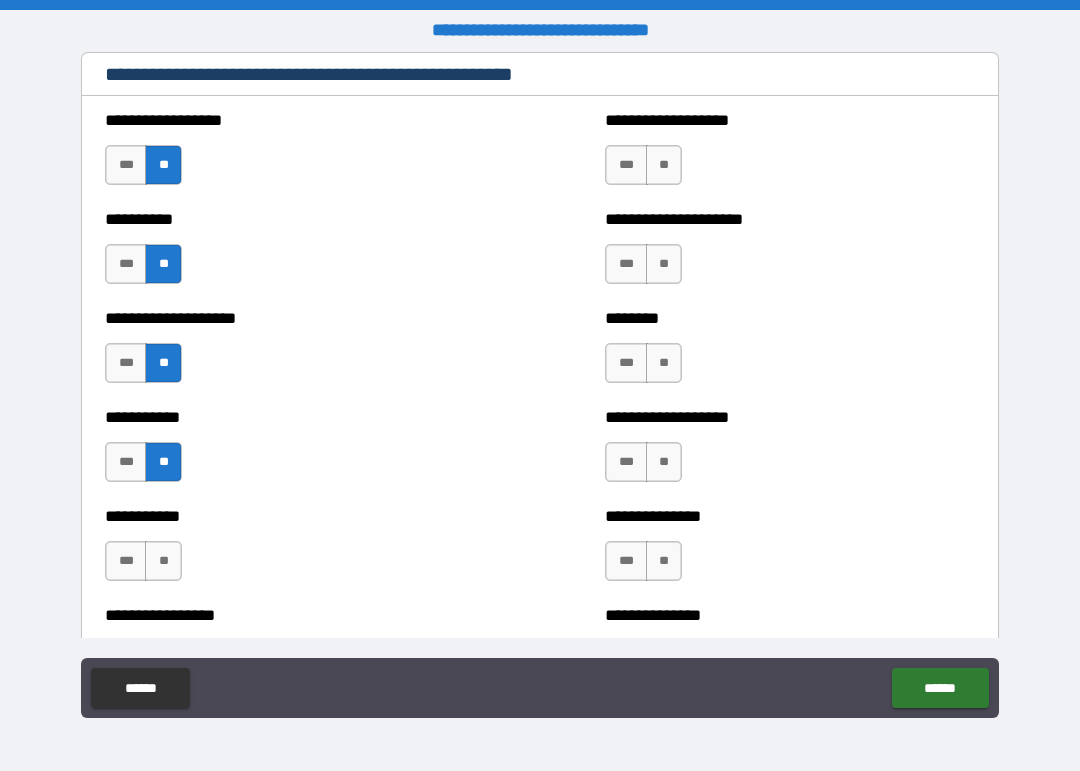 click on "**" at bounding box center [163, 561] 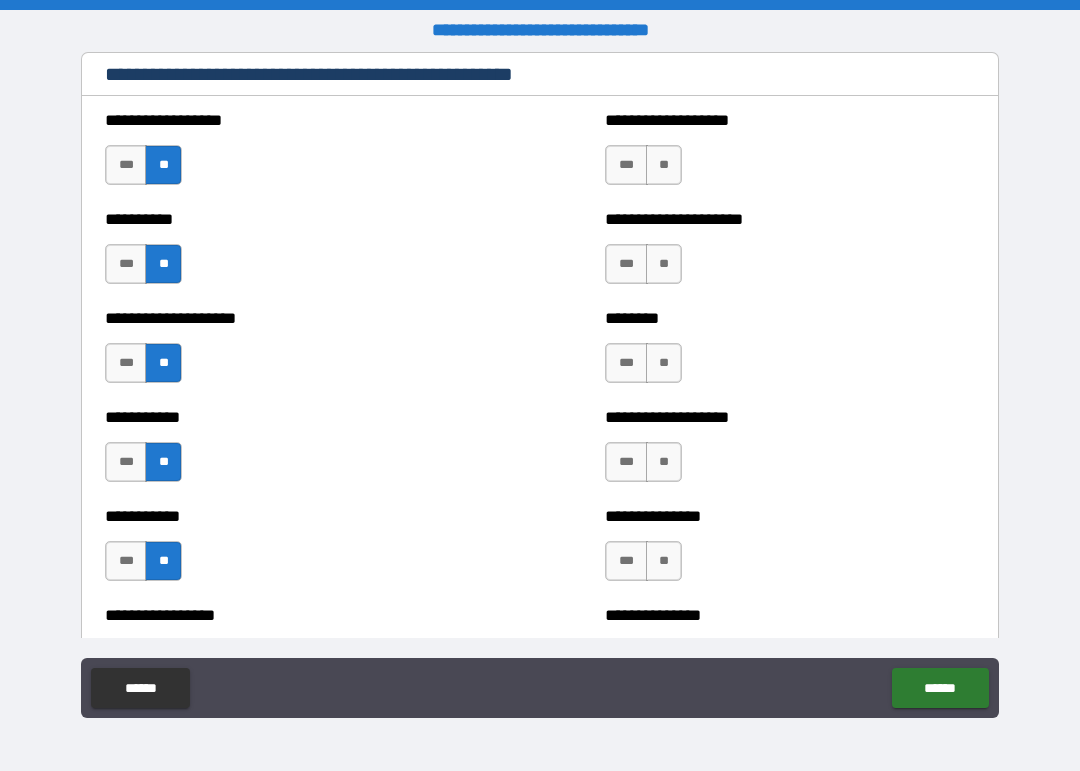 click on "**" at bounding box center (664, 165) 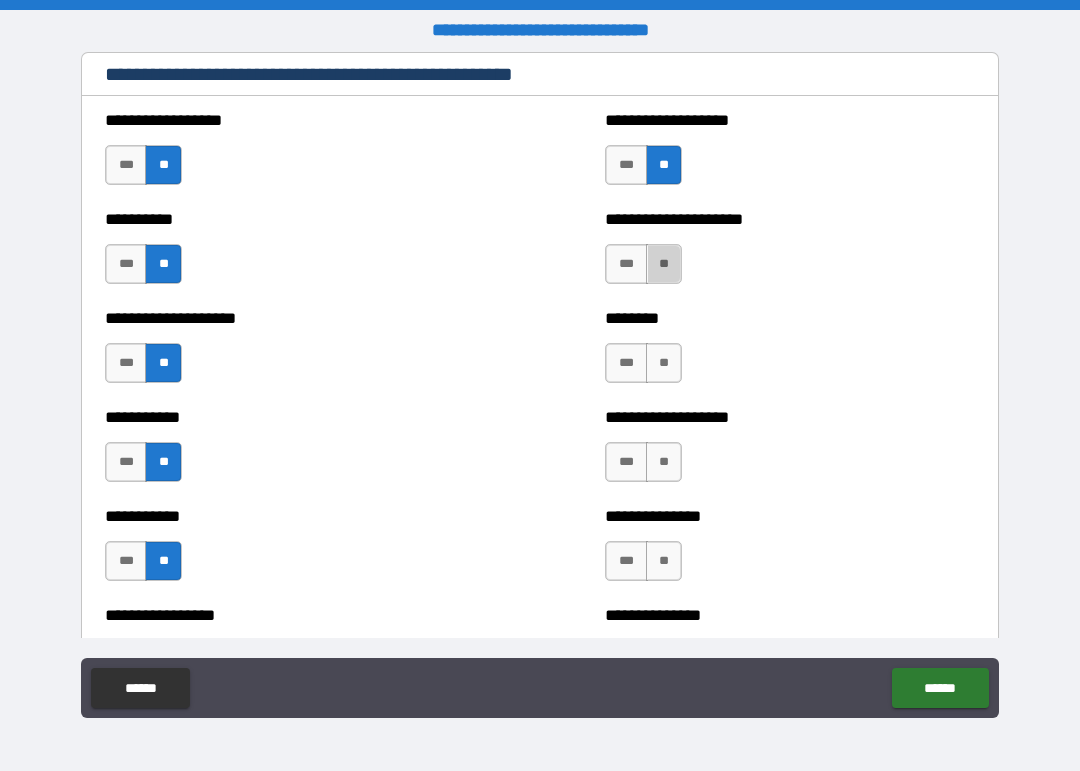 click on "**" at bounding box center [664, 264] 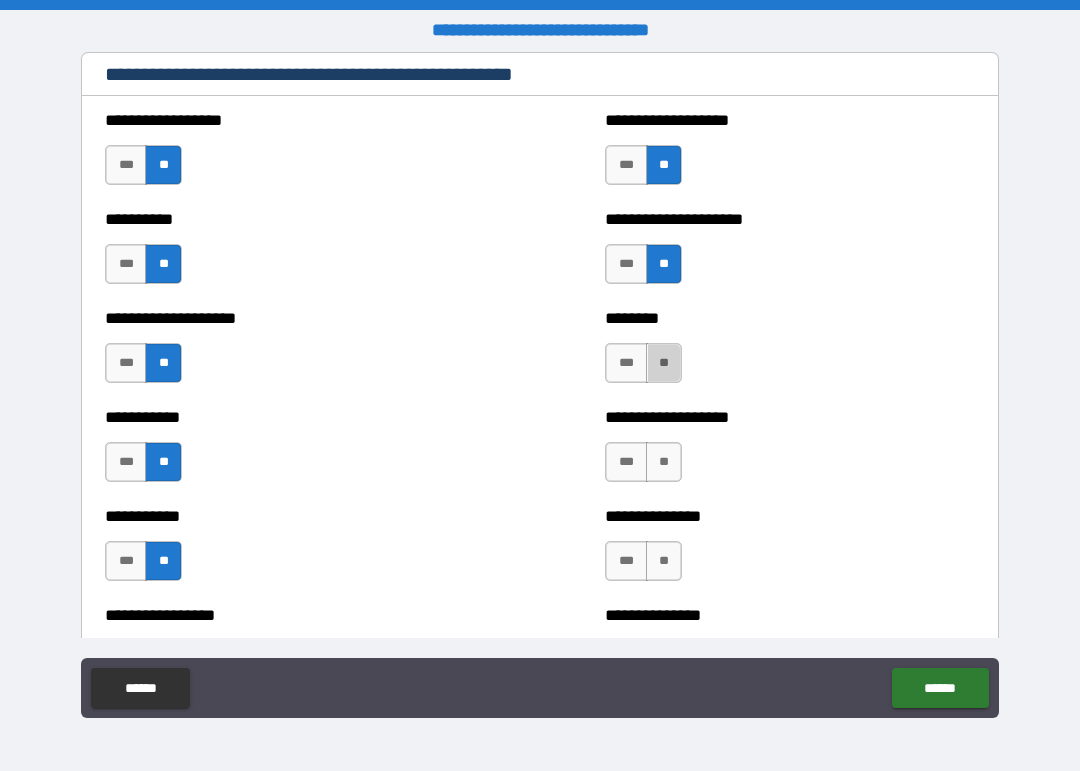 click on "**" at bounding box center [664, 363] 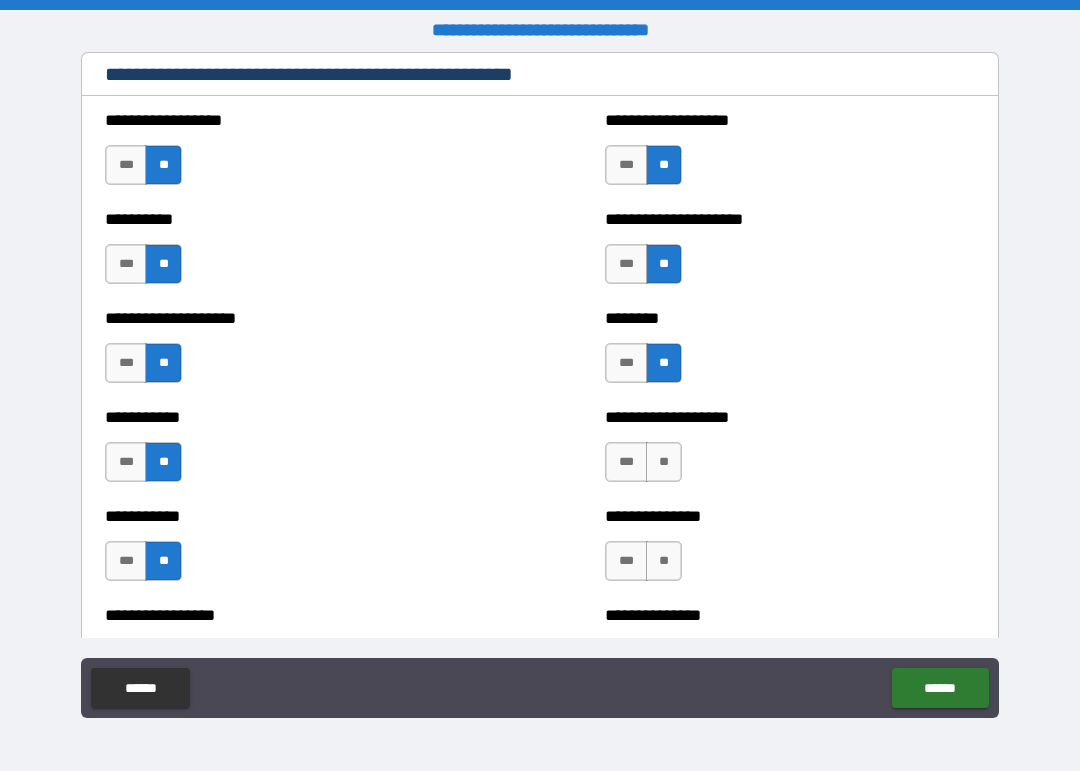 click on "**" at bounding box center [664, 462] 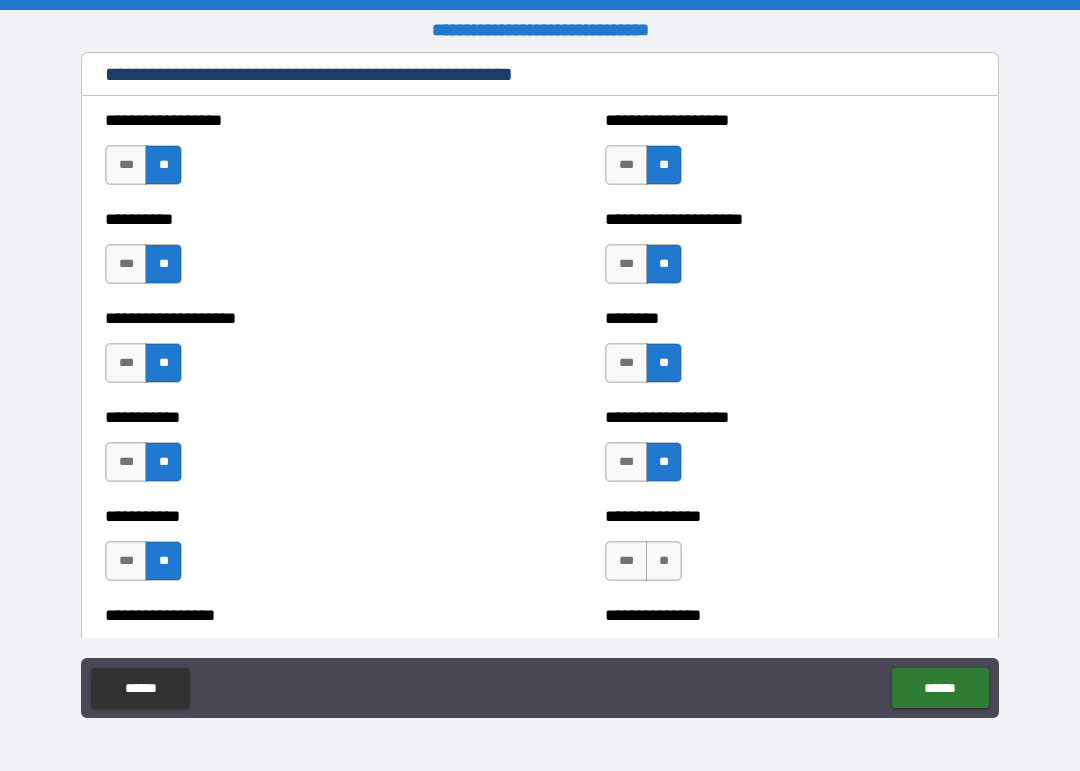 click on "**" at bounding box center [664, 561] 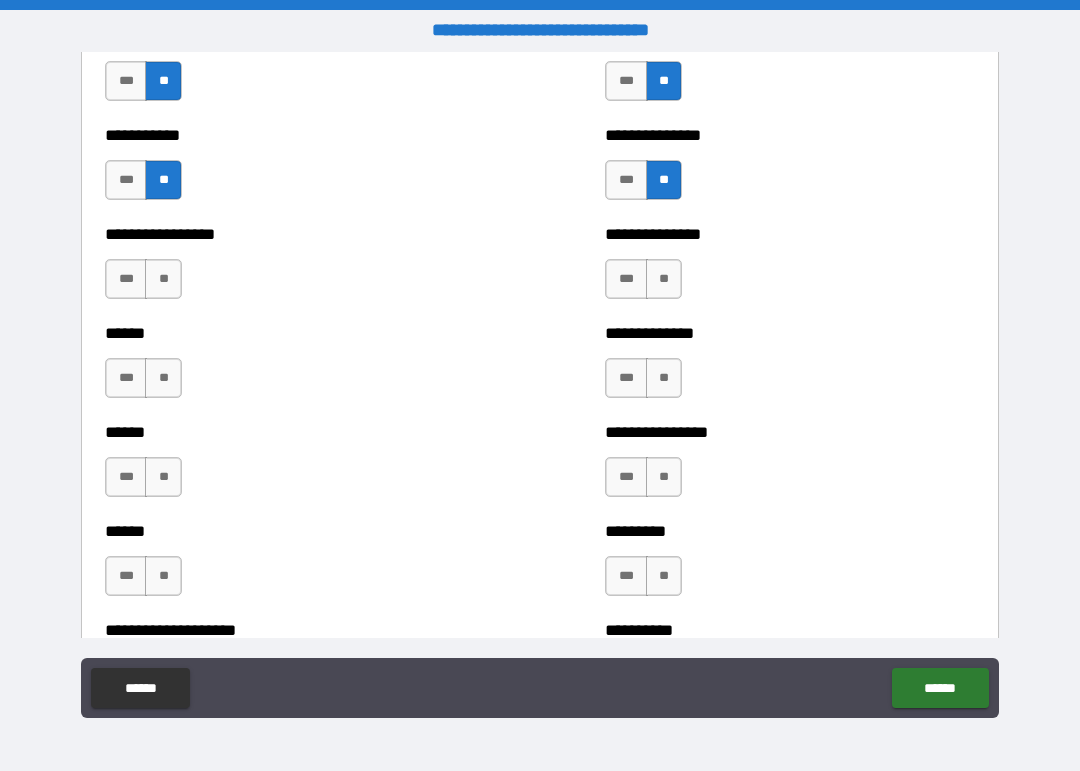 scroll, scrollTop: 2736, scrollLeft: 0, axis: vertical 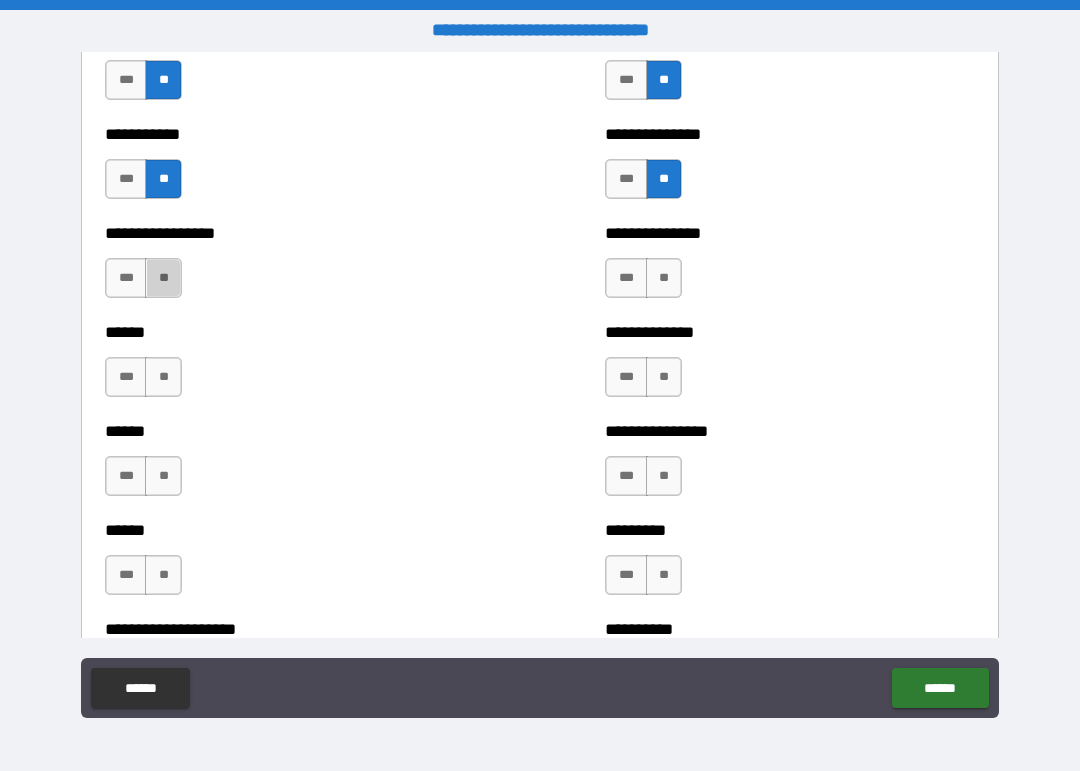 click on "**" at bounding box center (163, 278) 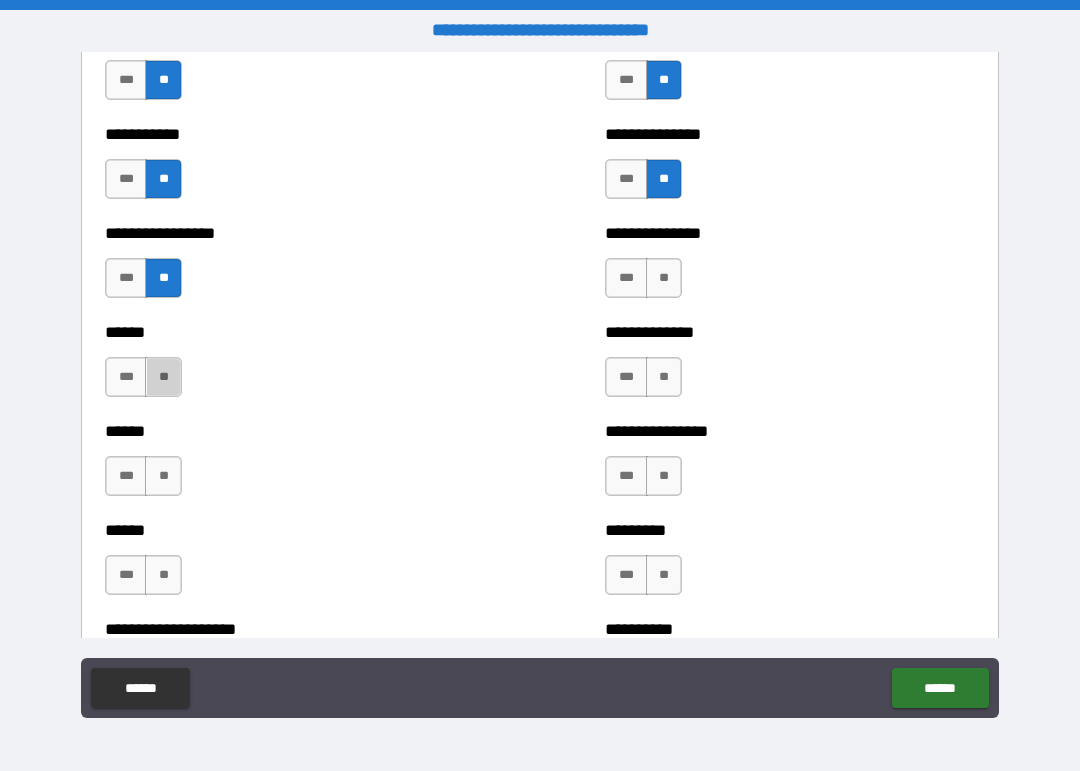 click on "**" at bounding box center (163, 377) 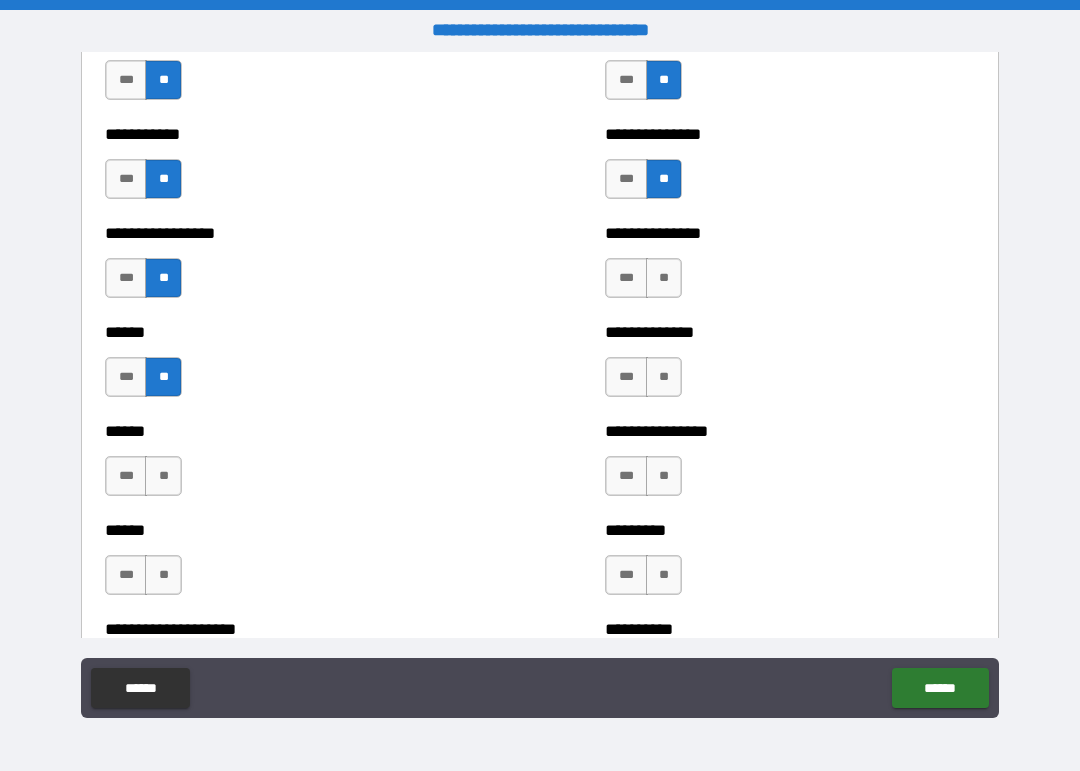 click on "**" at bounding box center (163, 476) 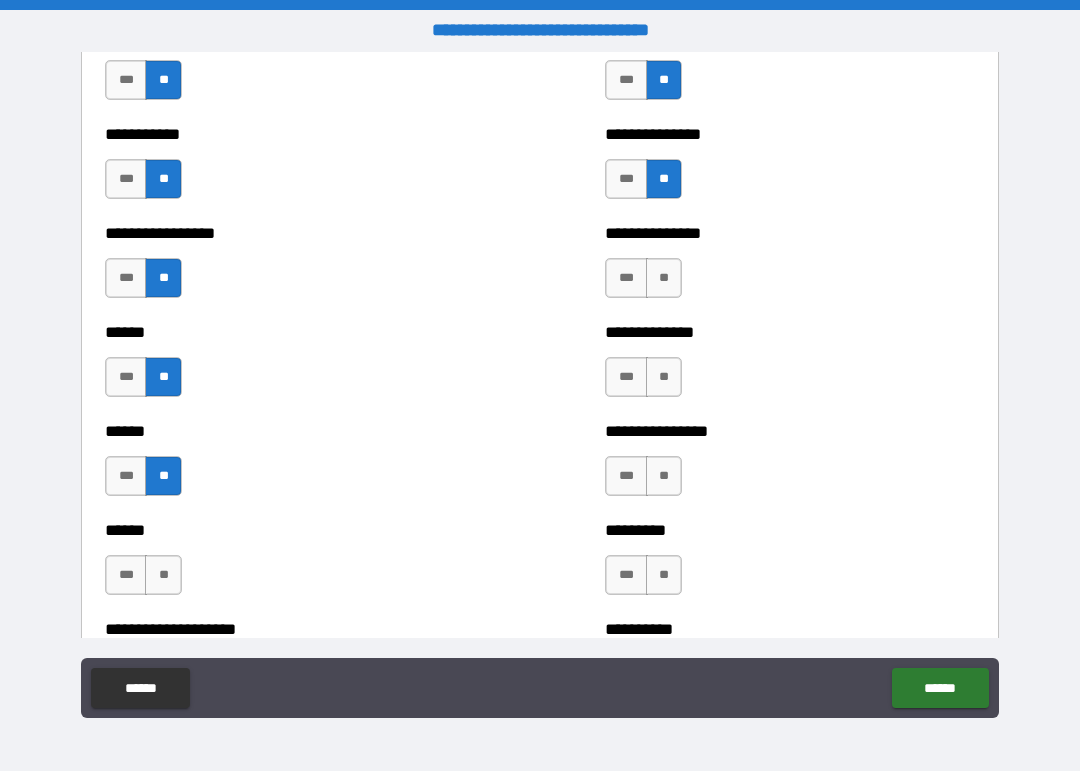 click on "**" at bounding box center [163, 575] 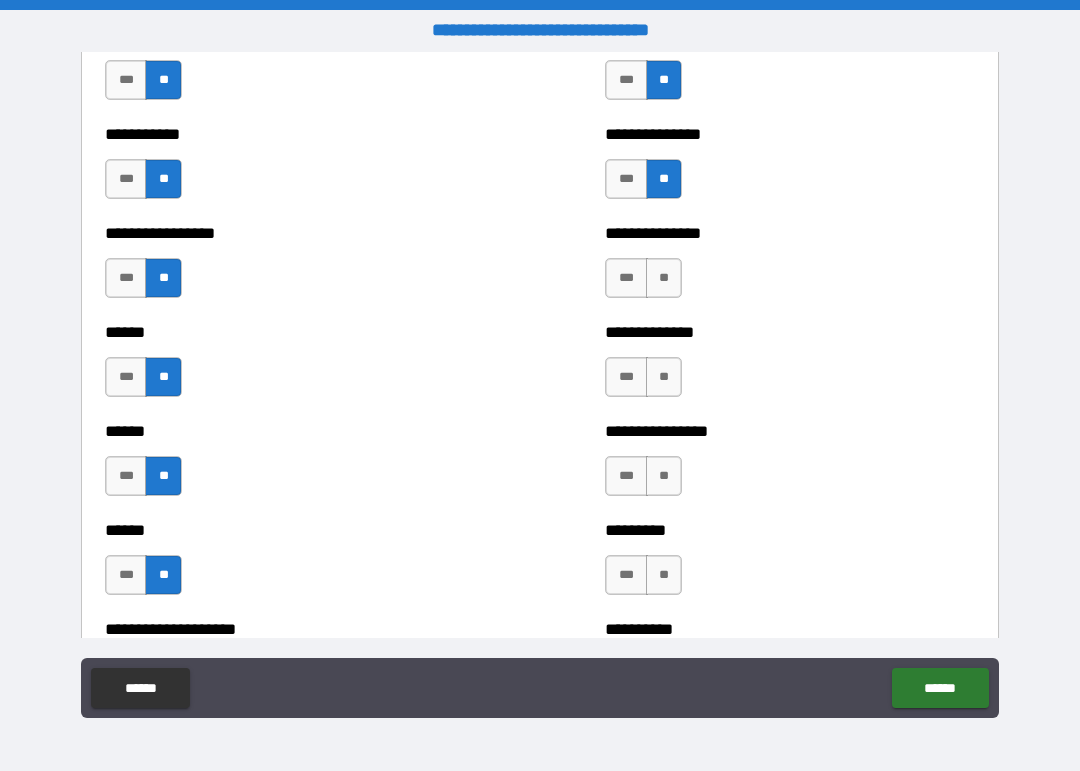 click on "**" at bounding box center [664, 278] 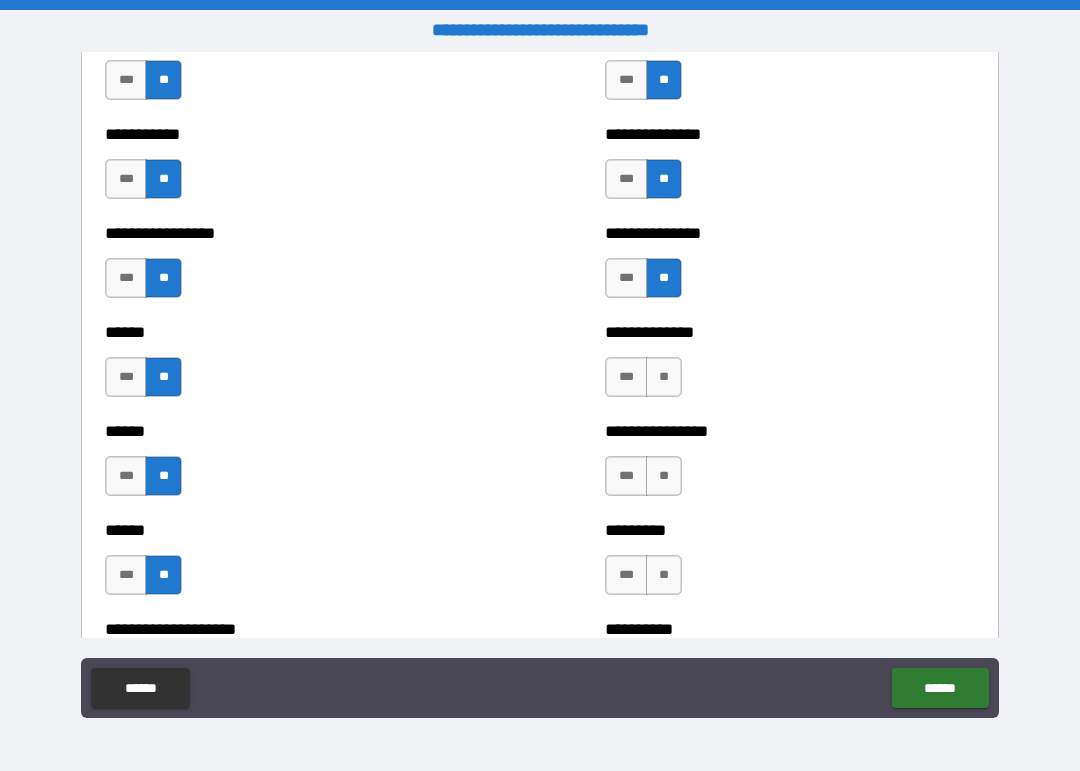 click on "**" at bounding box center [664, 377] 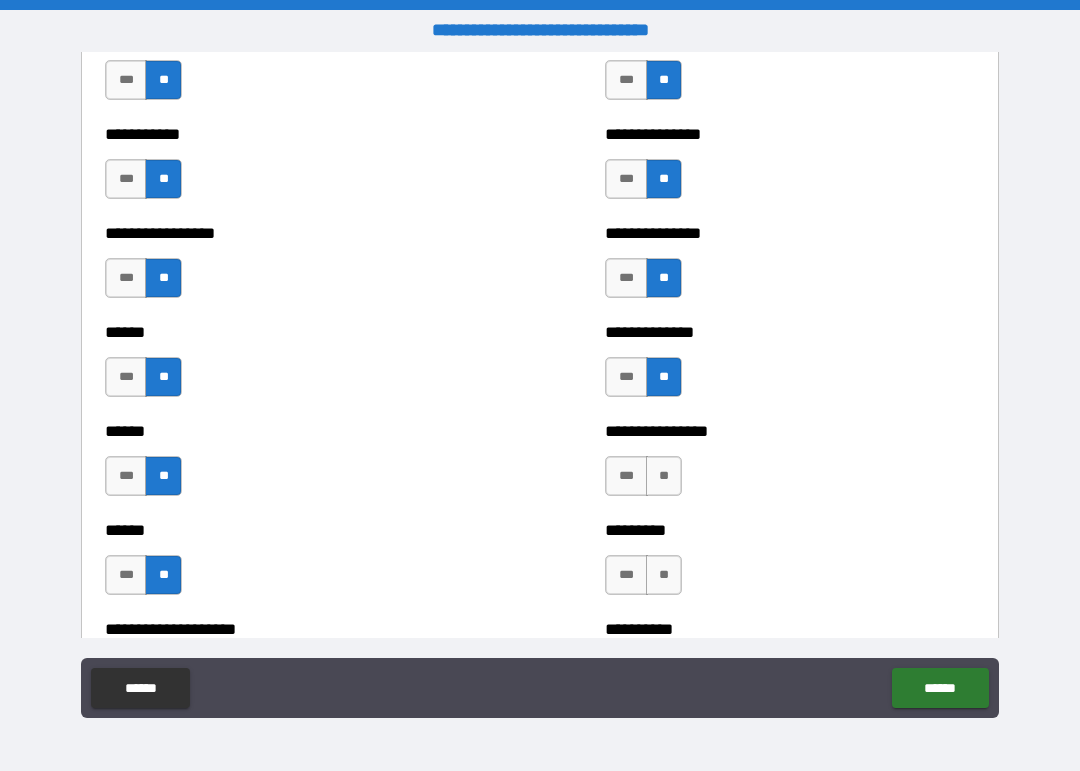 click on "**" at bounding box center (664, 476) 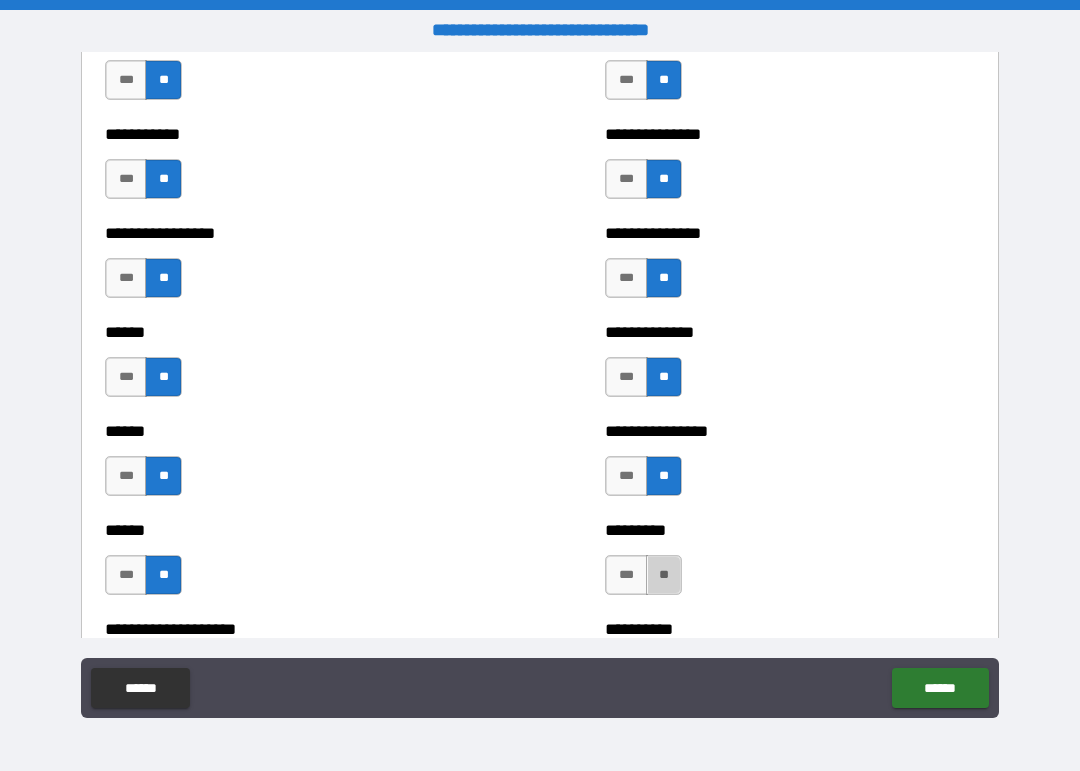 click on "**" at bounding box center [664, 575] 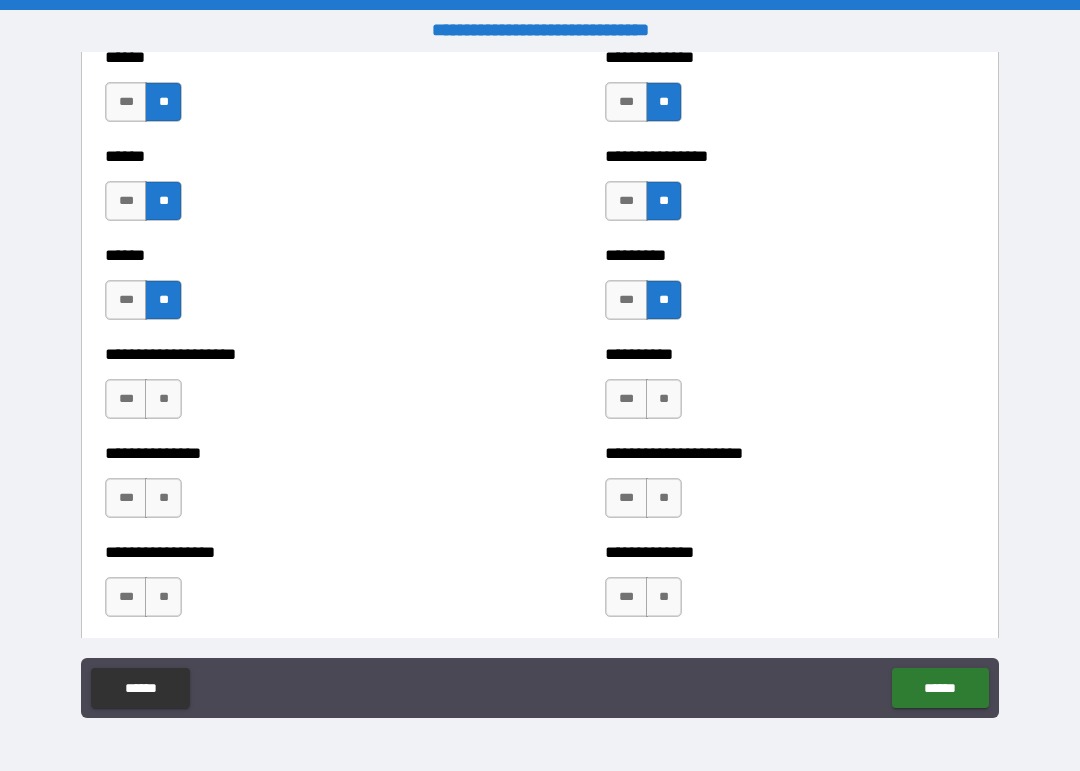 scroll, scrollTop: 3015, scrollLeft: 0, axis: vertical 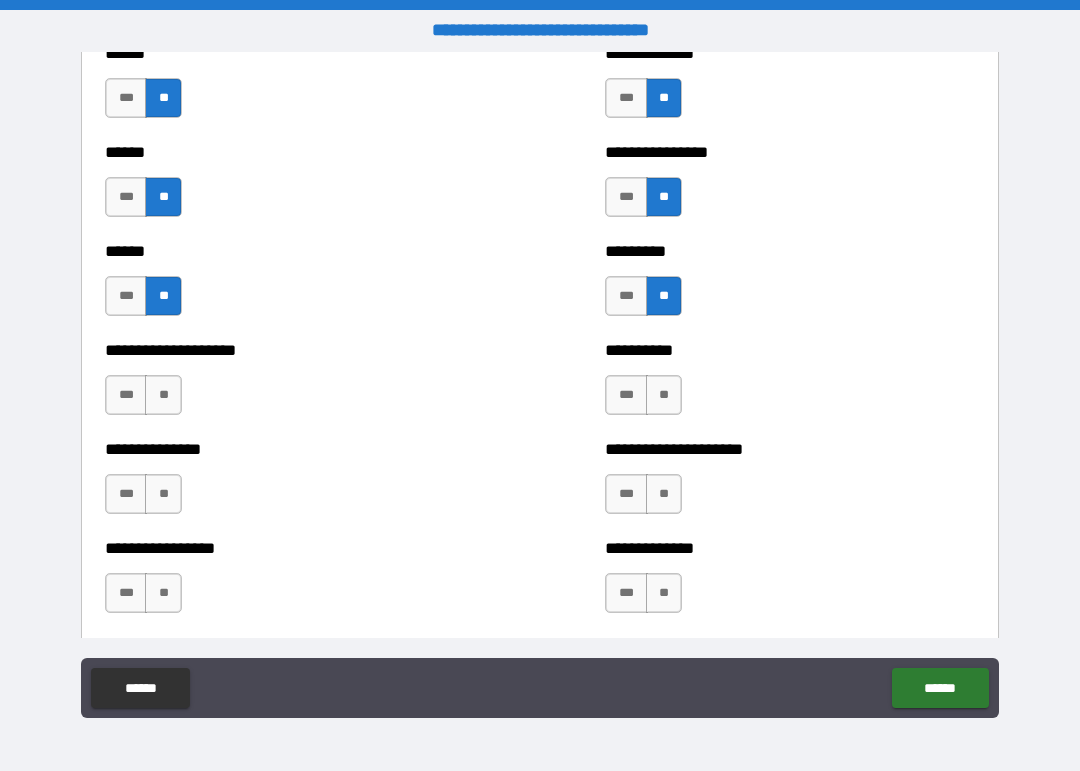 click on "***" at bounding box center [626, 296] 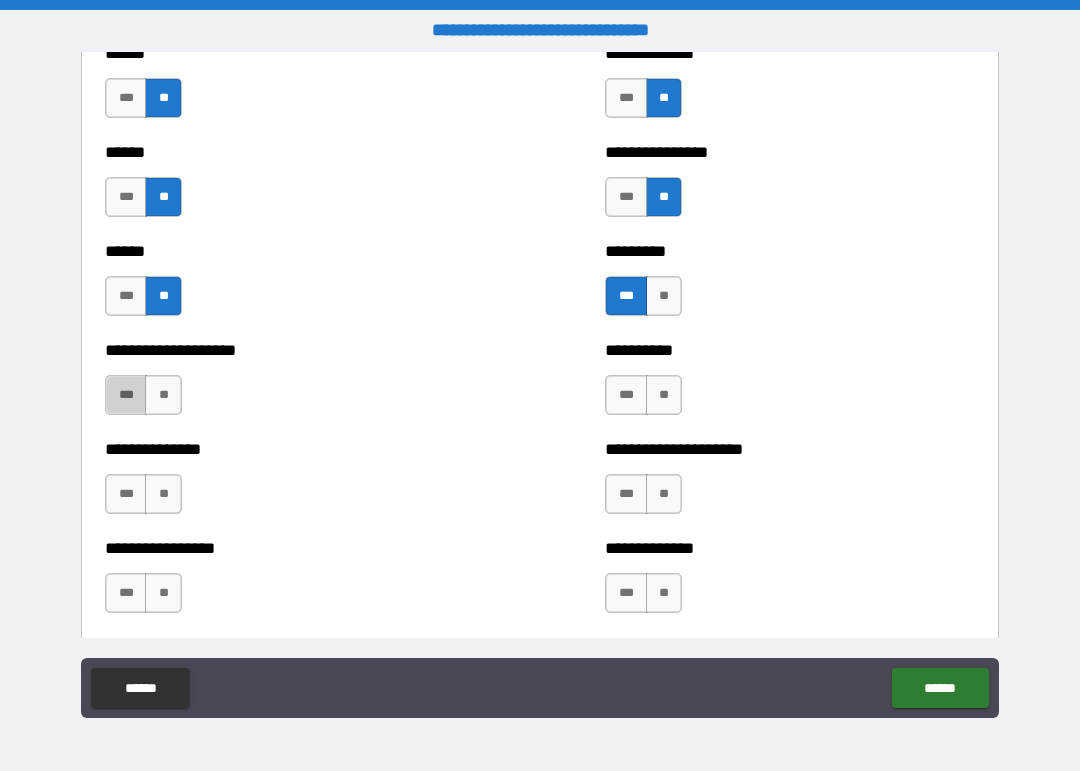 click on "***" at bounding box center (126, 395) 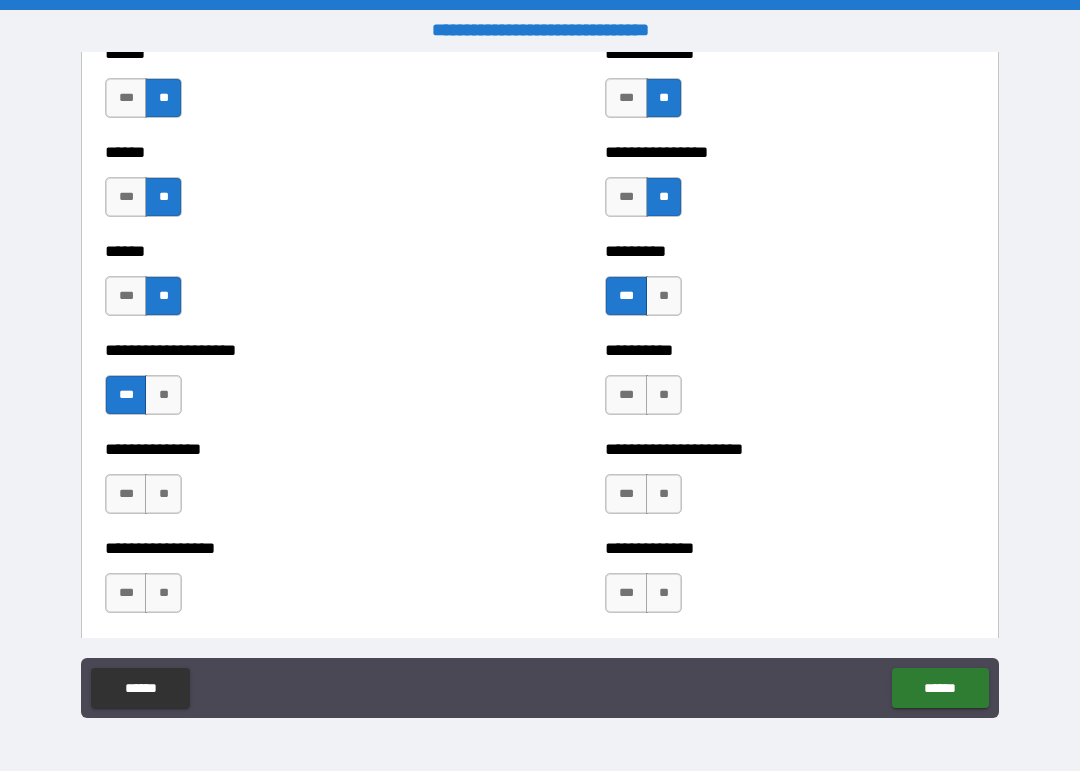 click on "**" at bounding box center (163, 494) 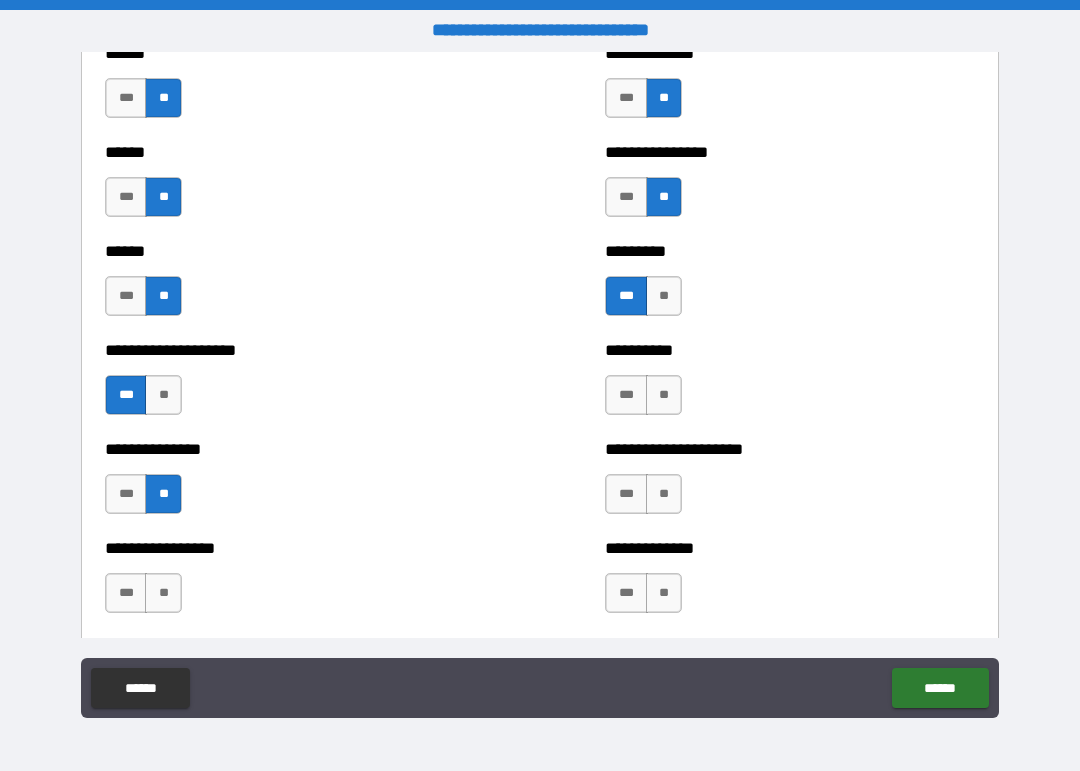 click on "***" at bounding box center [126, 593] 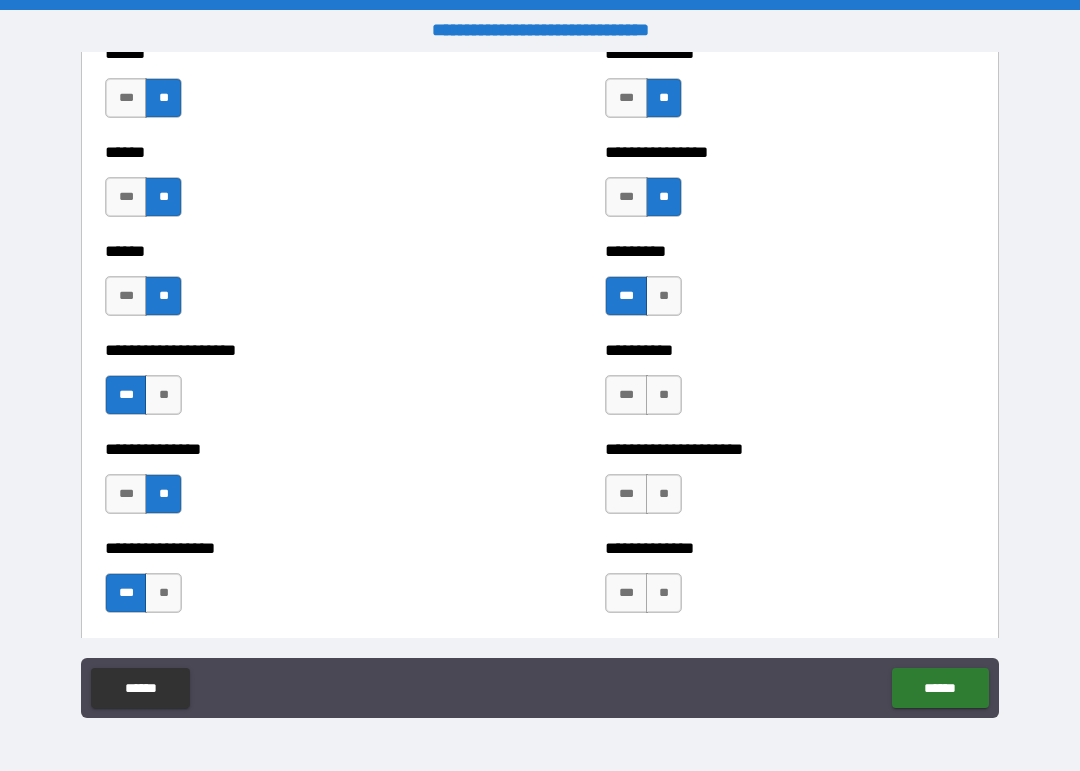 click on "**********" at bounding box center (790, 385) 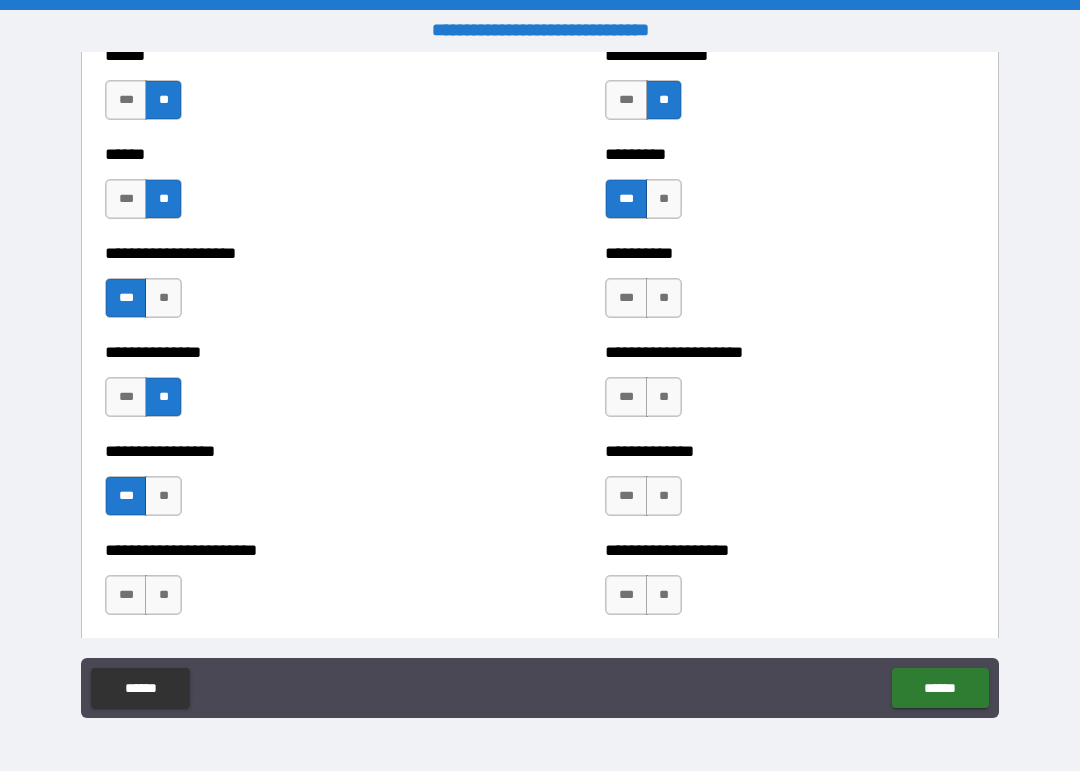scroll, scrollTop: 3113, scrollLeft: 0, axis: vertical 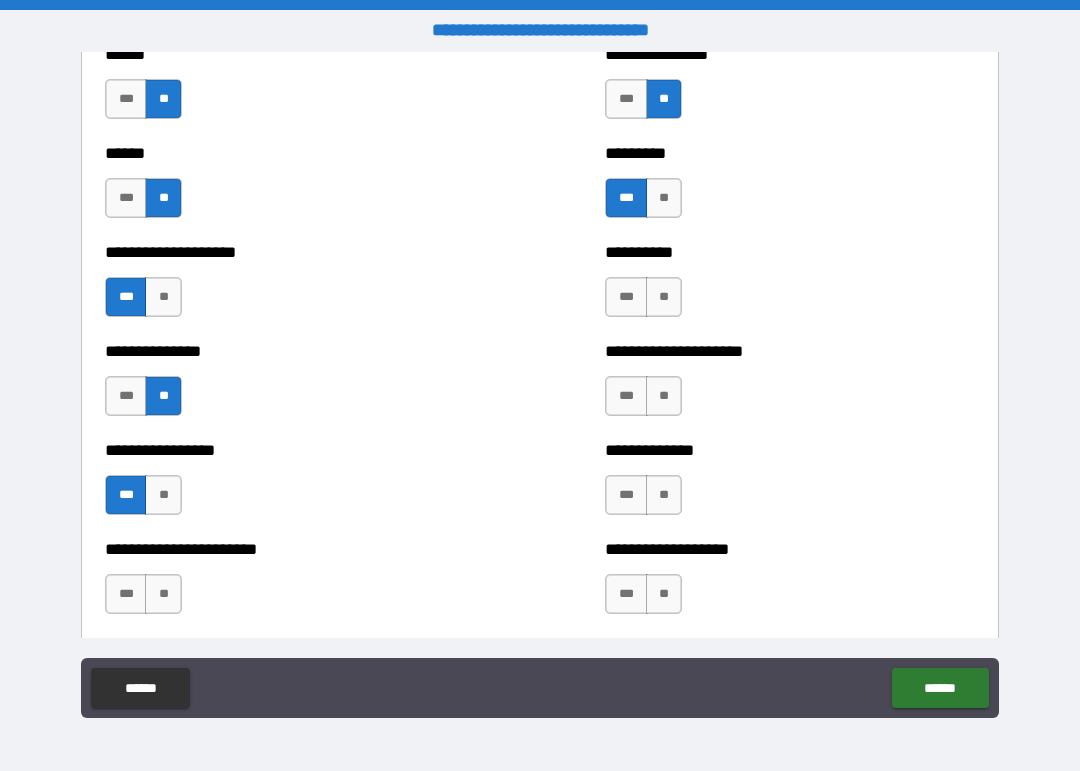 click on "**" at bounding box center [664, 297] 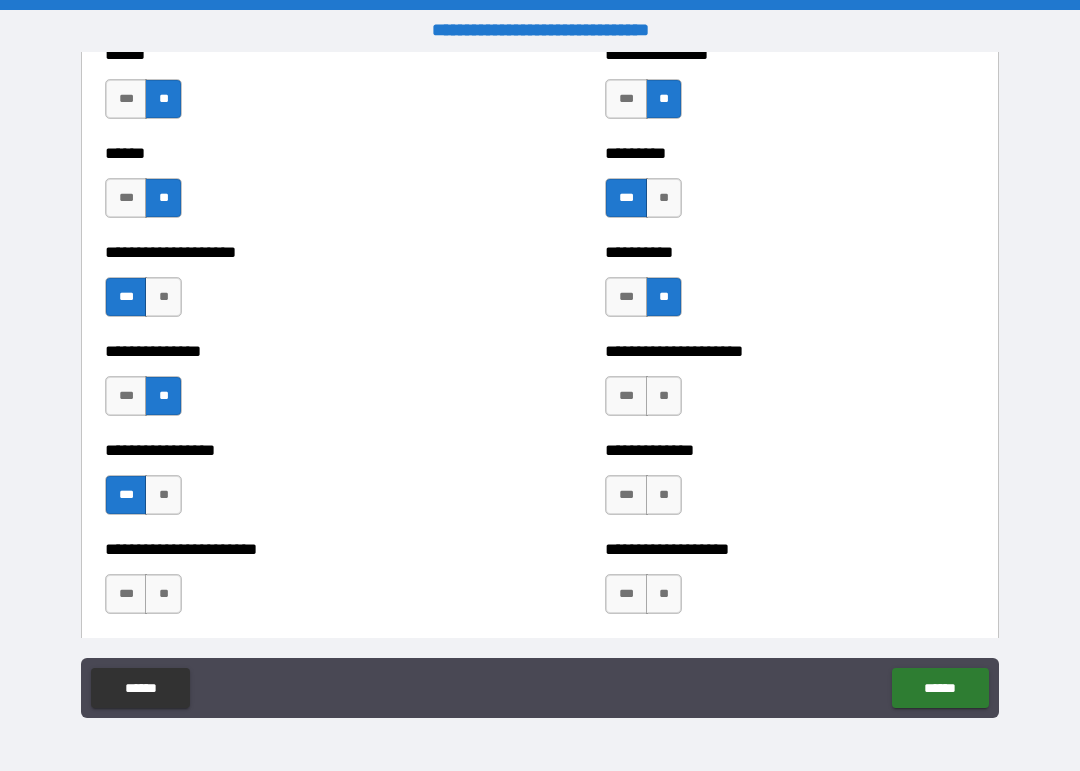 click on "**" at bounding box center [664, 396] 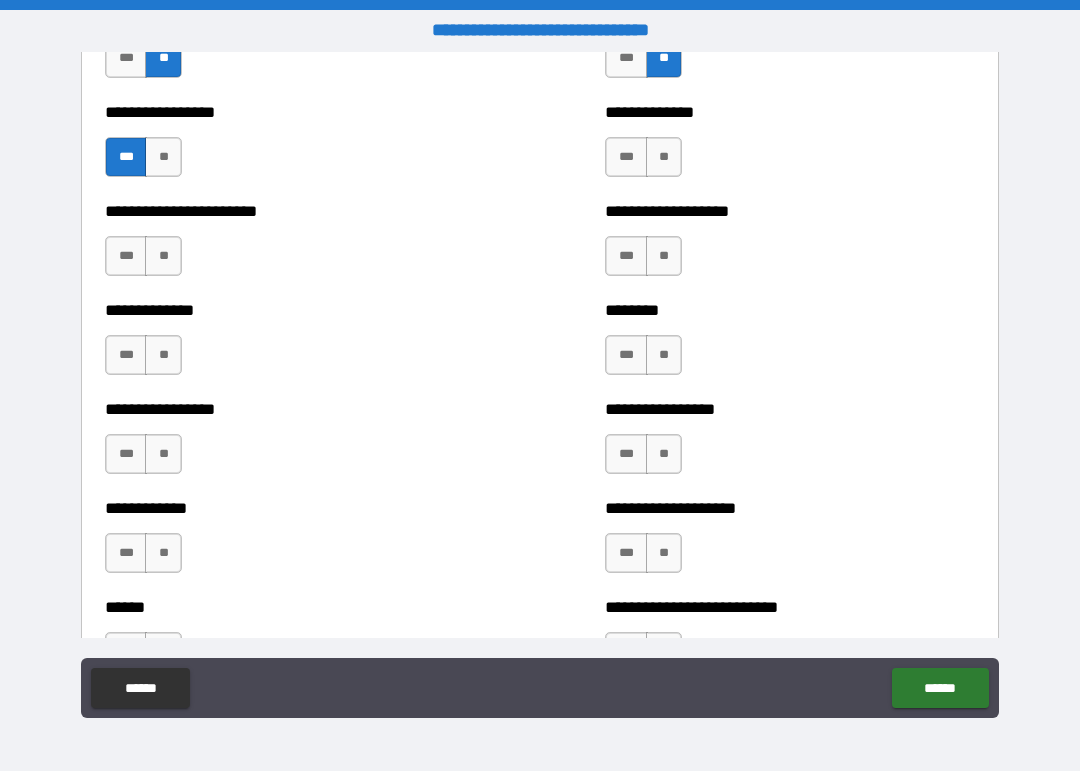 scroll, scrollTop: 3467, scrollLeft: 0, axis: vertical 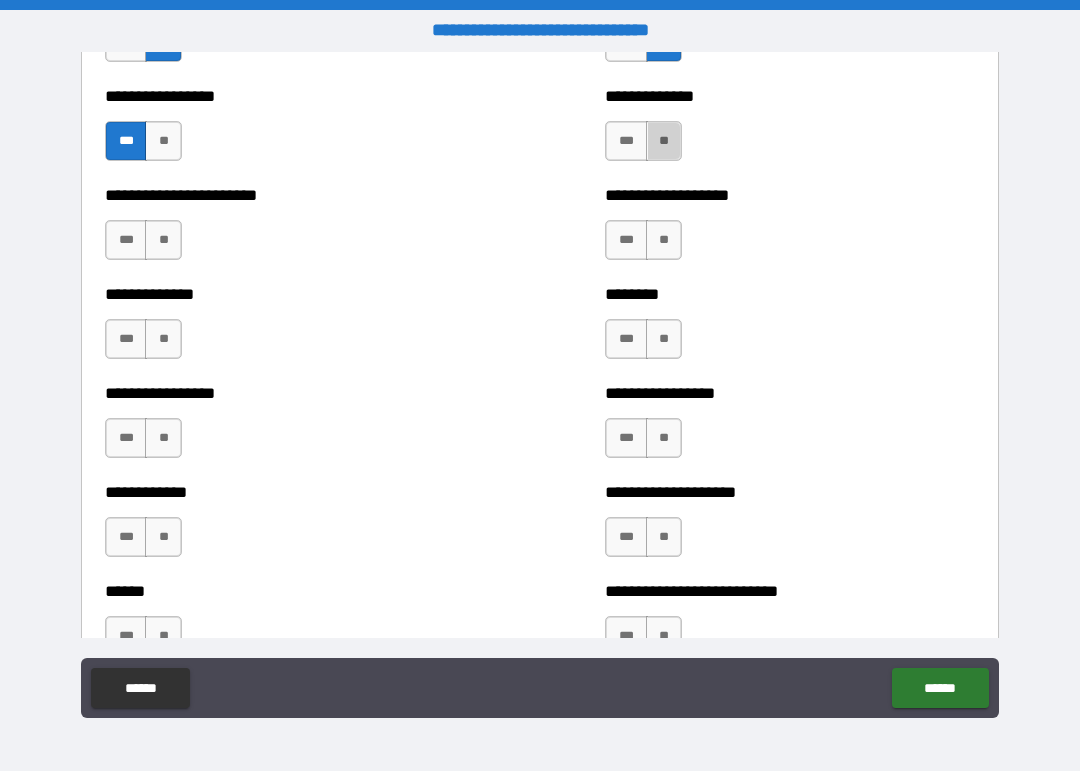 click on "**" at bounding box center [664, 141] 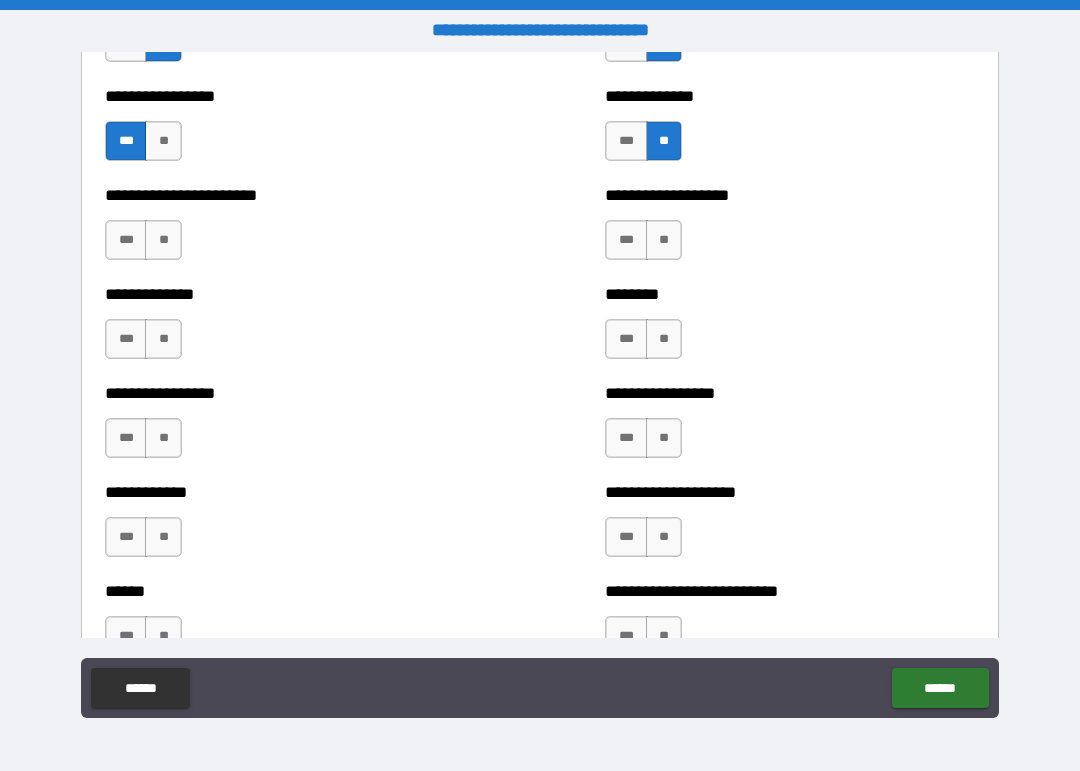 click on "**" at bounding box center (664, 240) 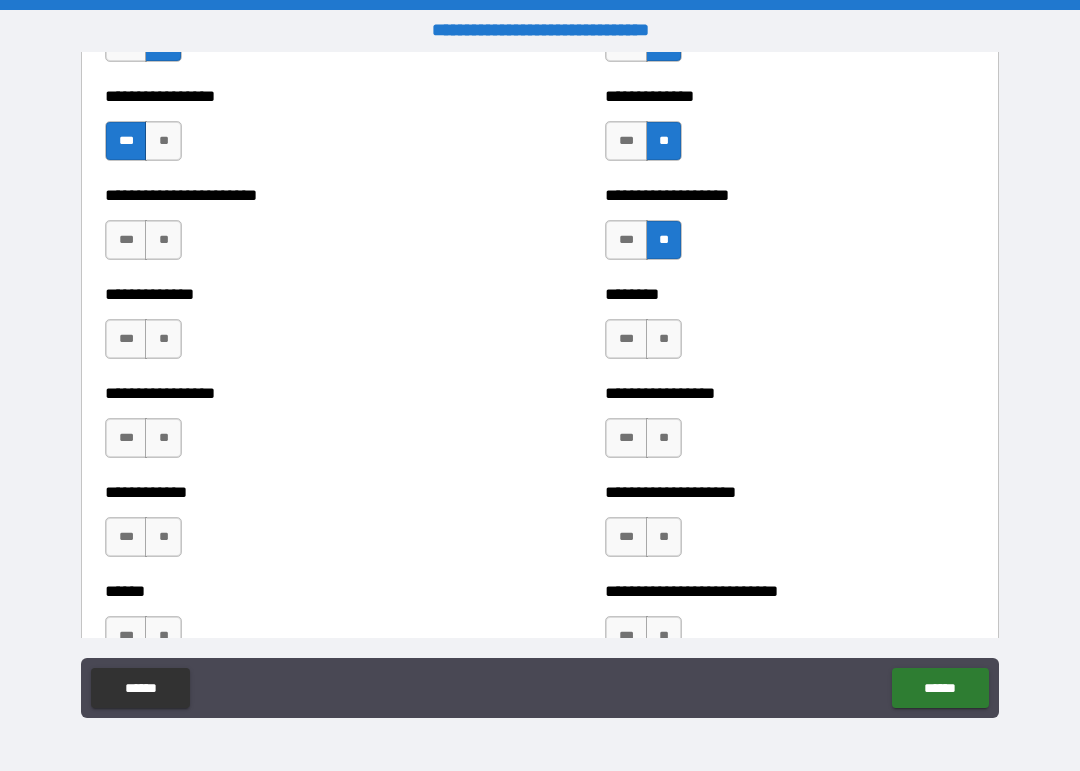 click on "**" at bounding box center [664, 339] 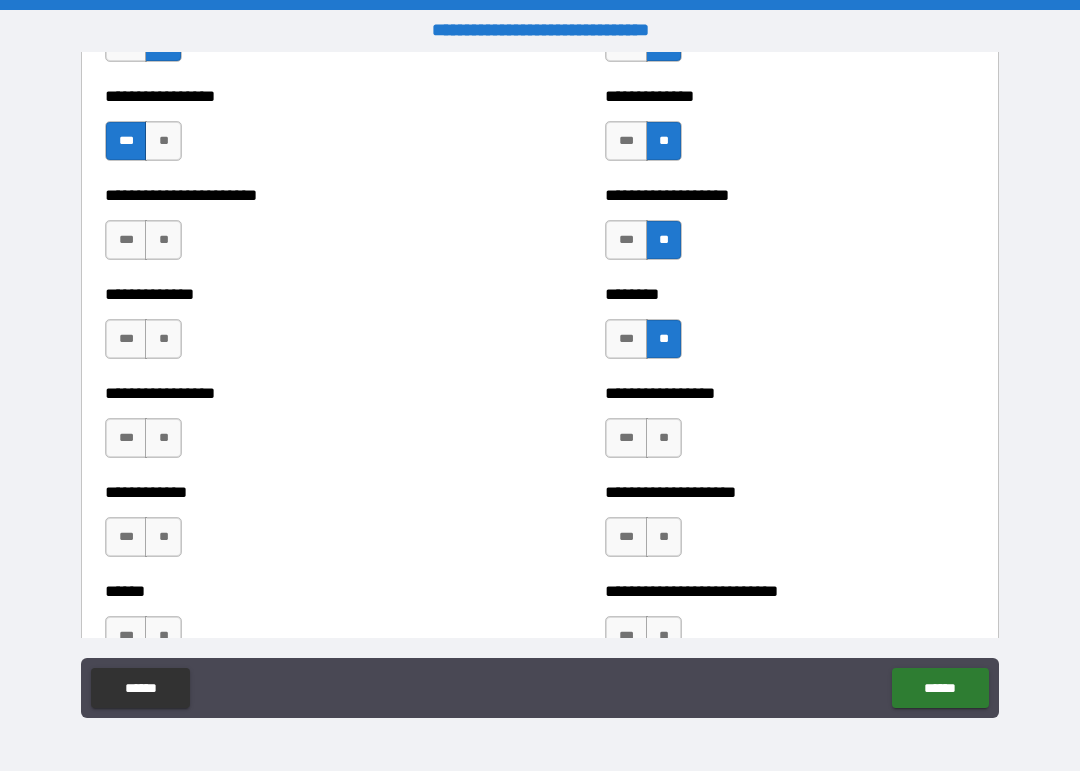 click on "**" at bounding box center (664, 438) 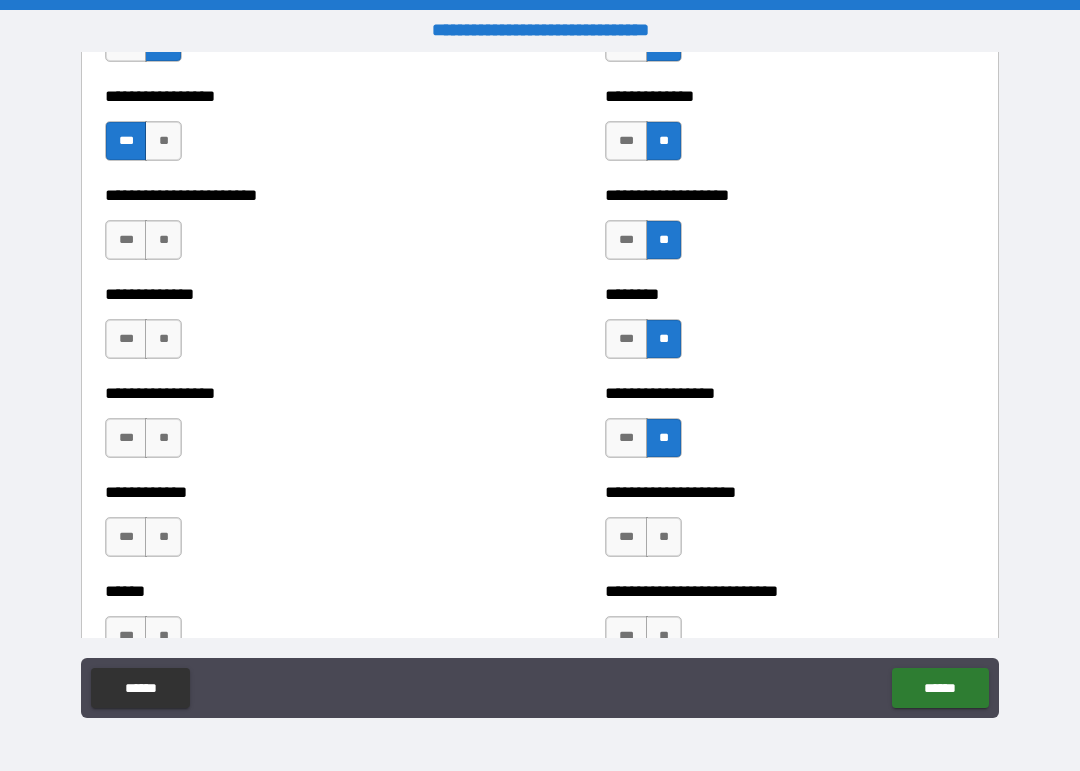 click on "**" at bounding box center [664, 537] 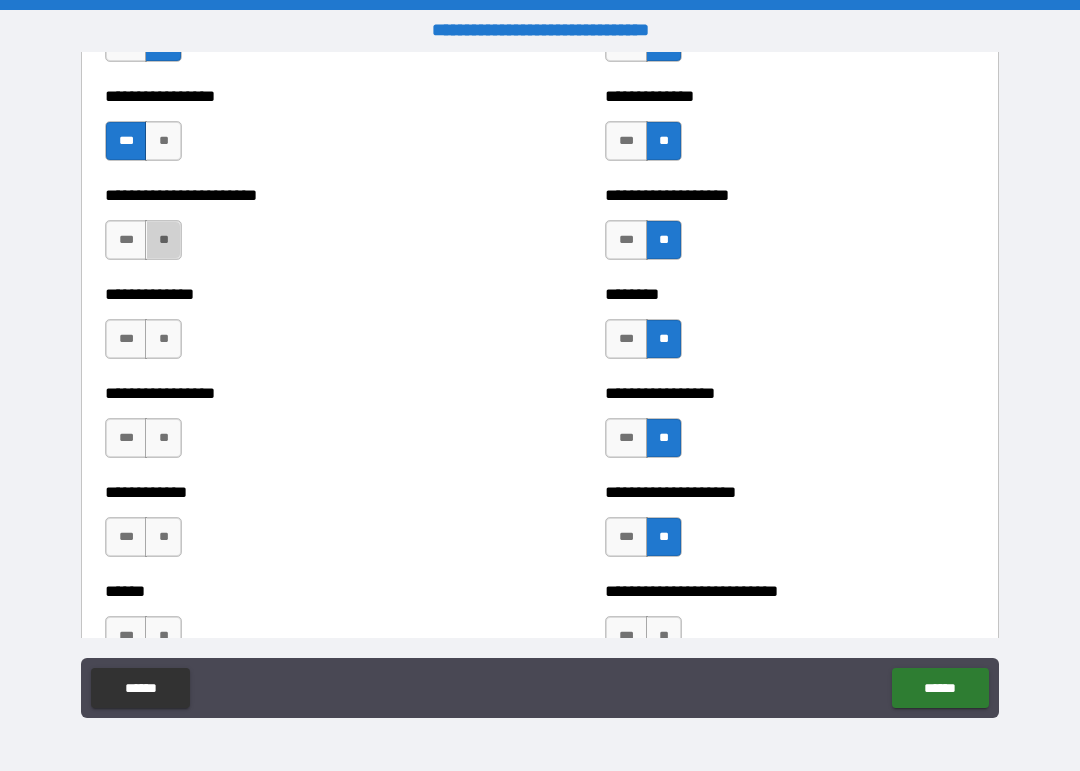 click on "**" at bounding box center (163, 240) 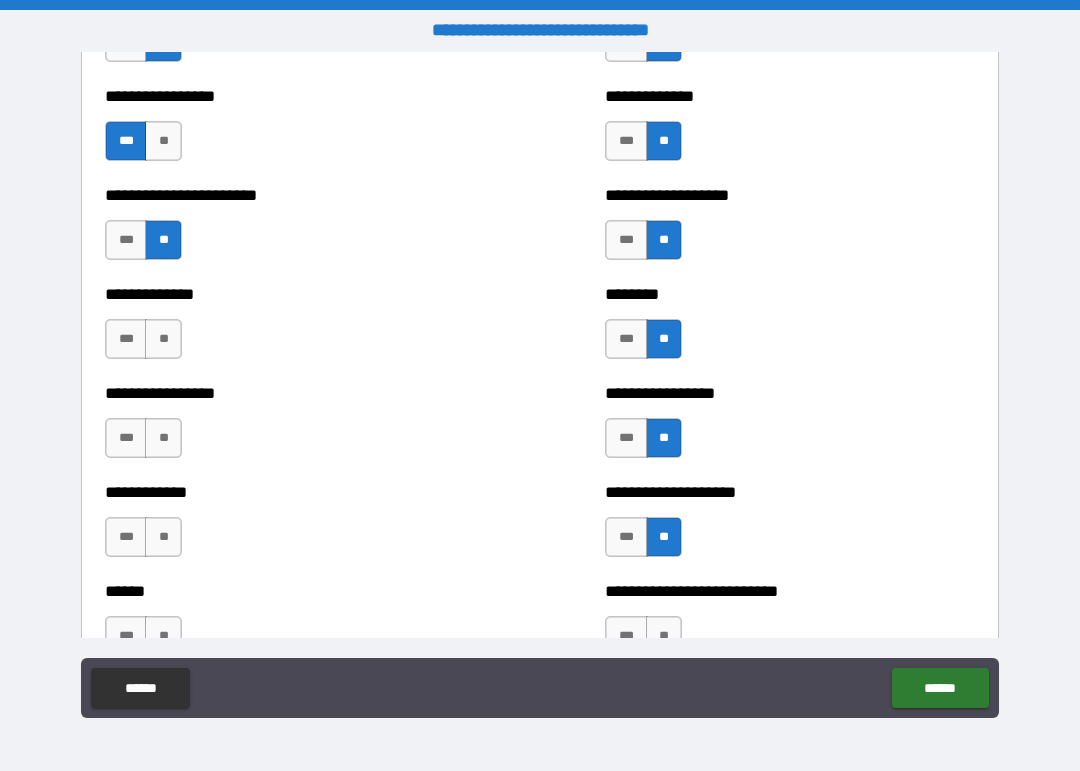 click on "**" at bounding box center (163, 339) 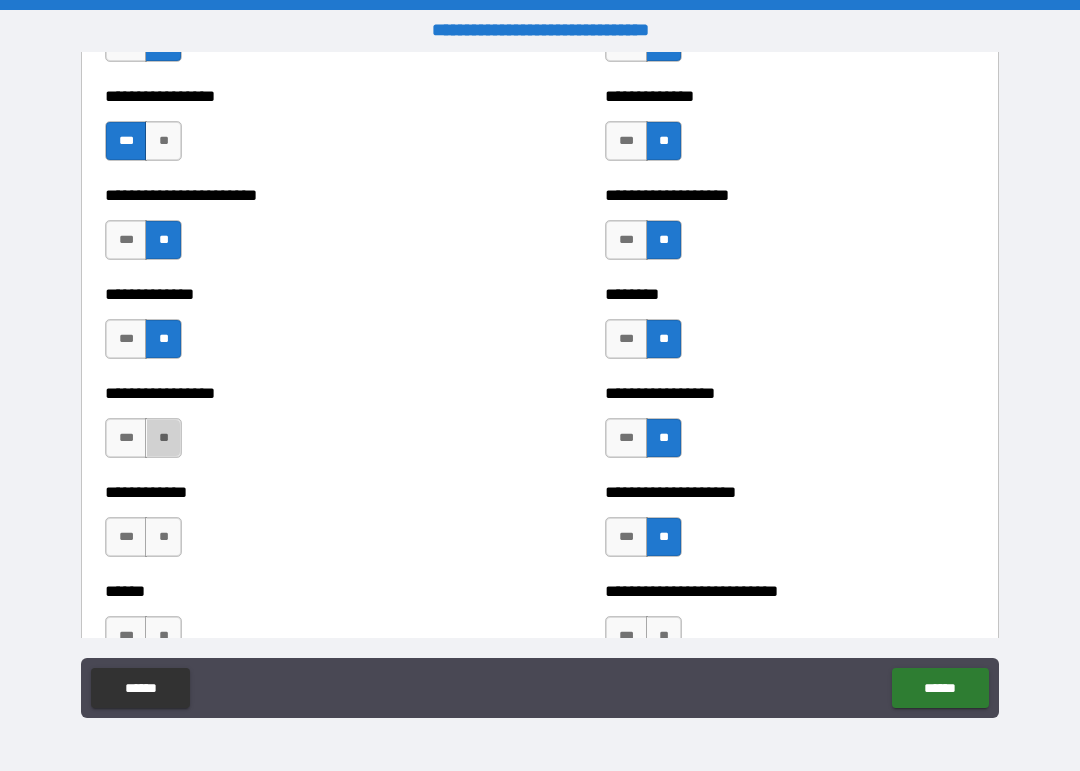 click on "**" at bounding box center (163, 438) 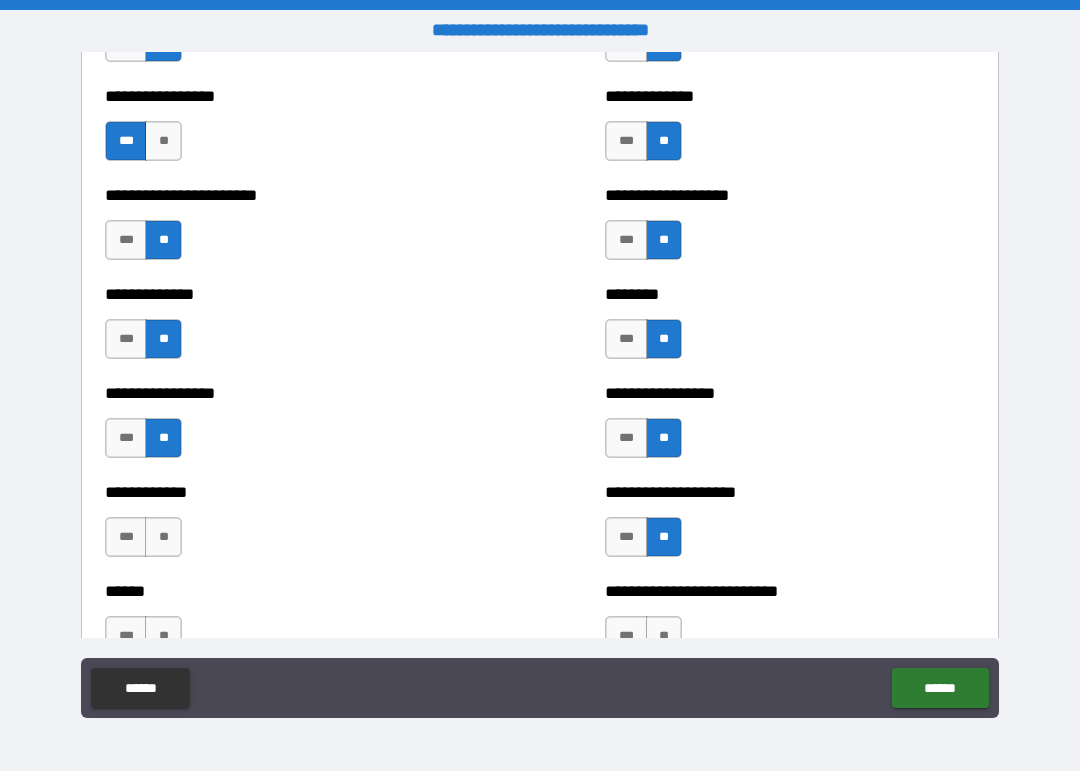 click on "**" at bounding box center (163, 537) 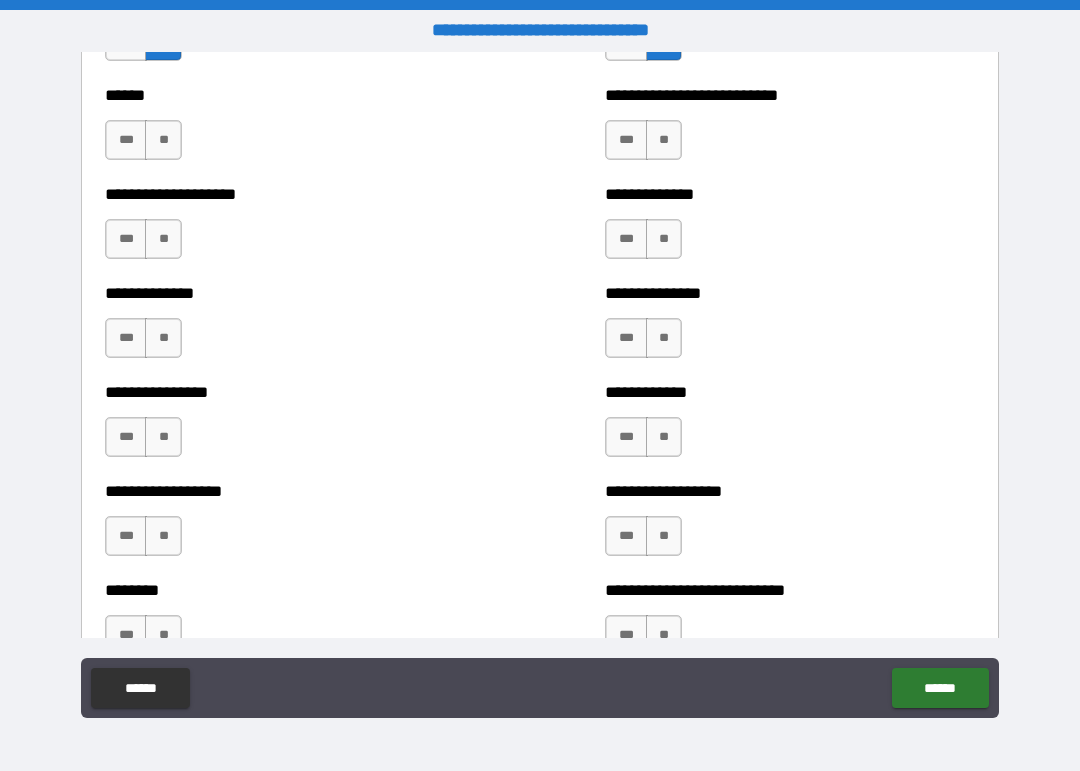 scroll, scrollTop: 3966, scrollLeft: 0, axis: vertical 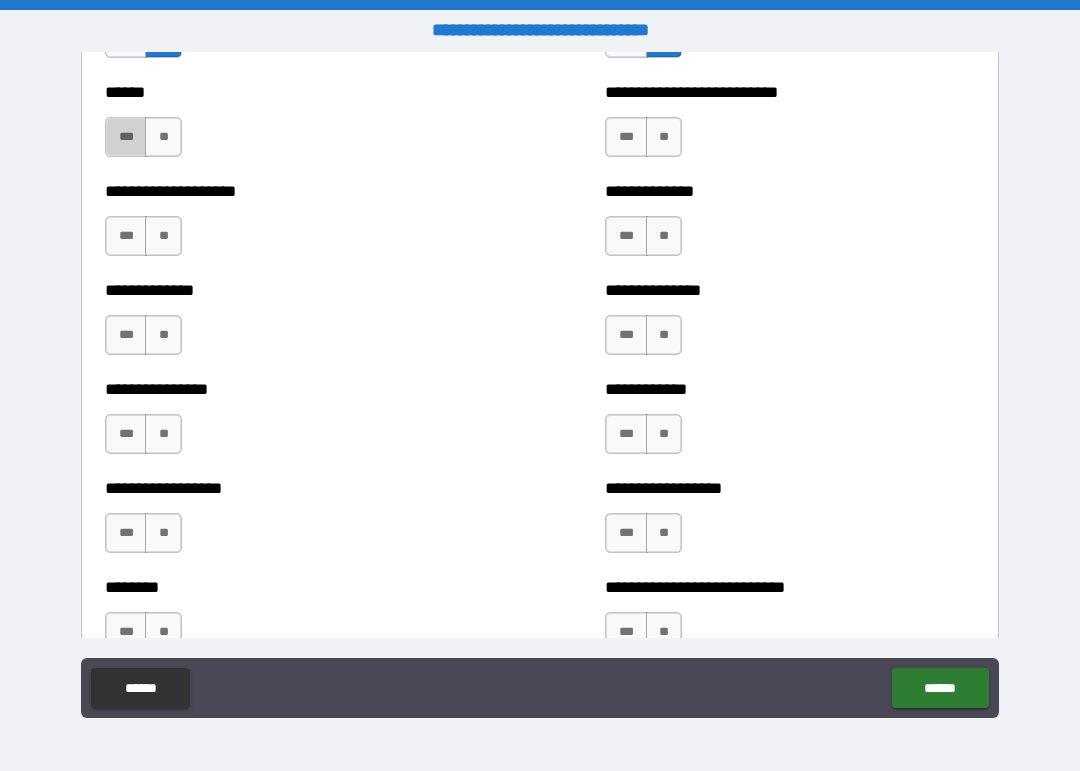 click on "***" at bounding box center (126, 137) 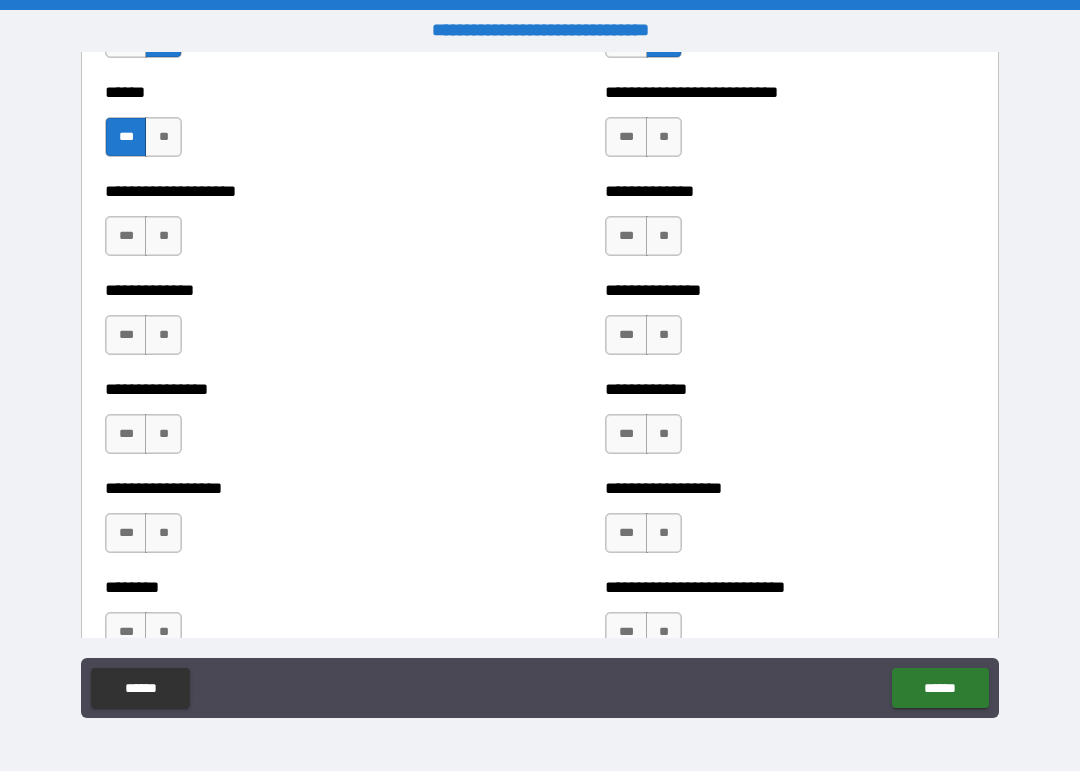 click on "**" at bounding box center [163, 236] 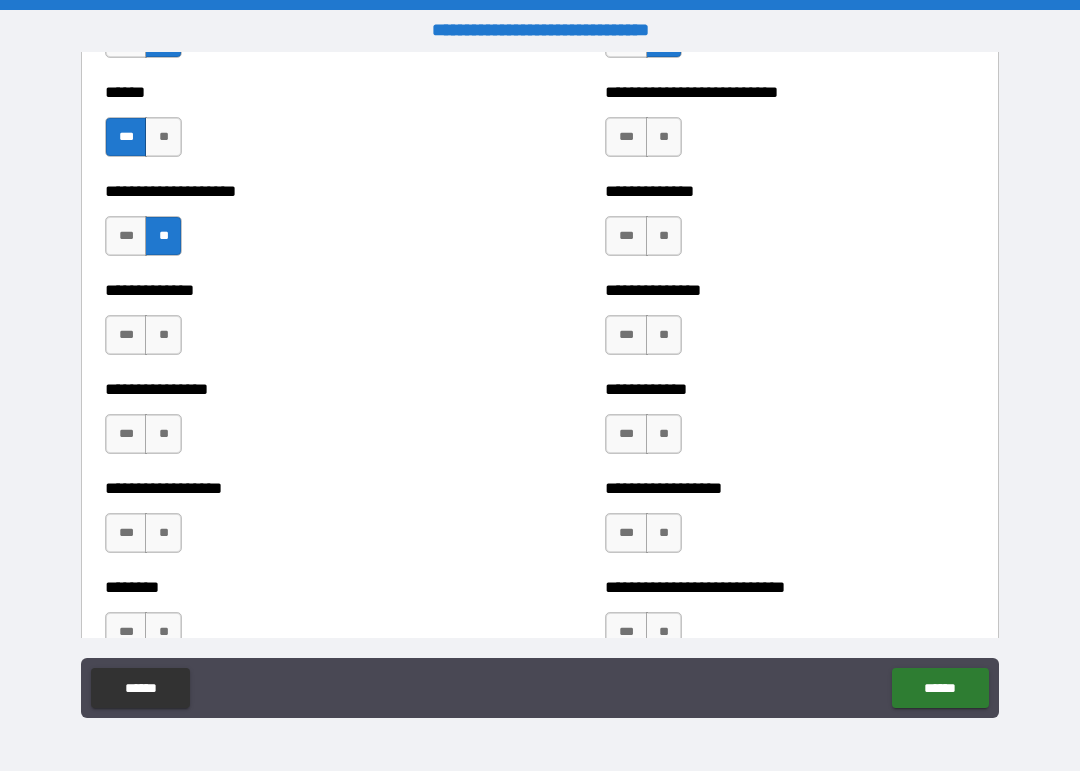 click on "**" at bounding box center [163, 335] 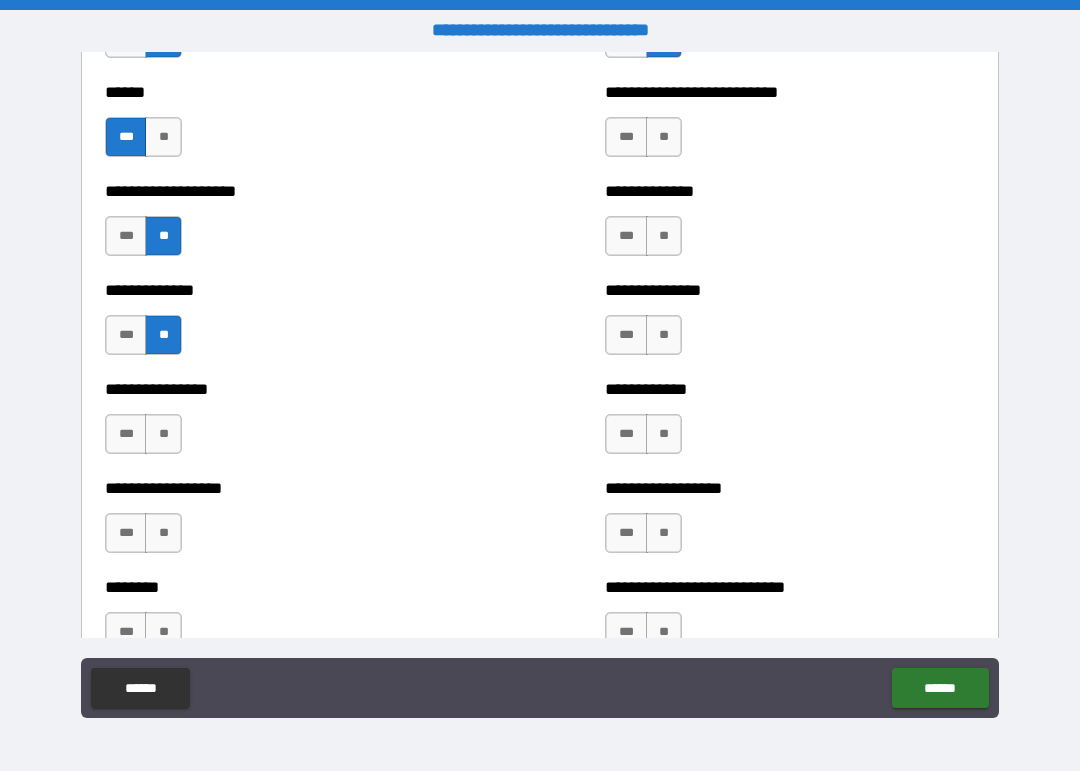 click on "**" at bounding box center [163, 434] 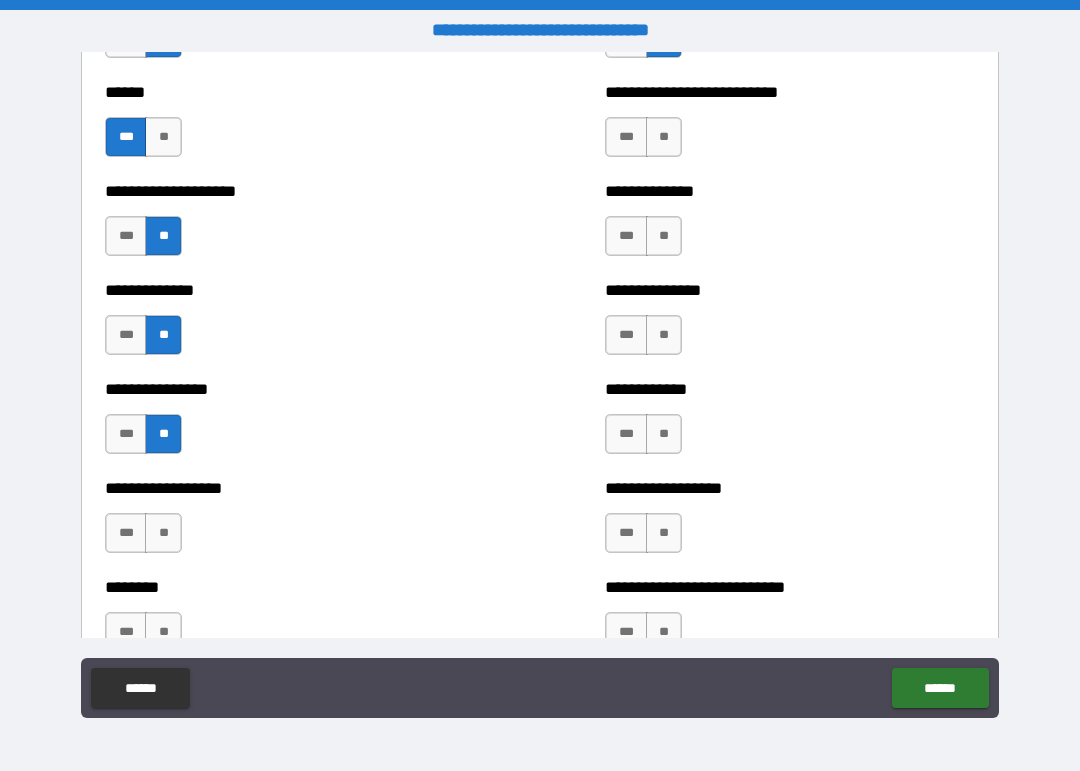 click on "**" at bounding box center [163, 533] 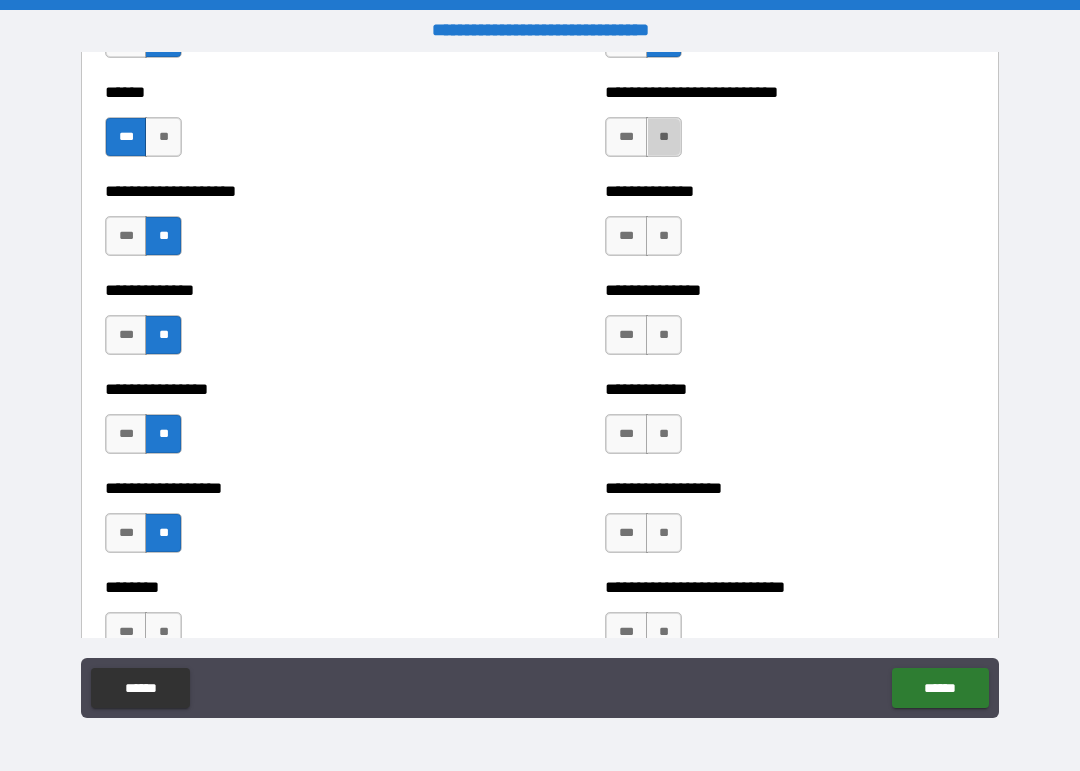 click on "**" at bounding box center (664, 137) 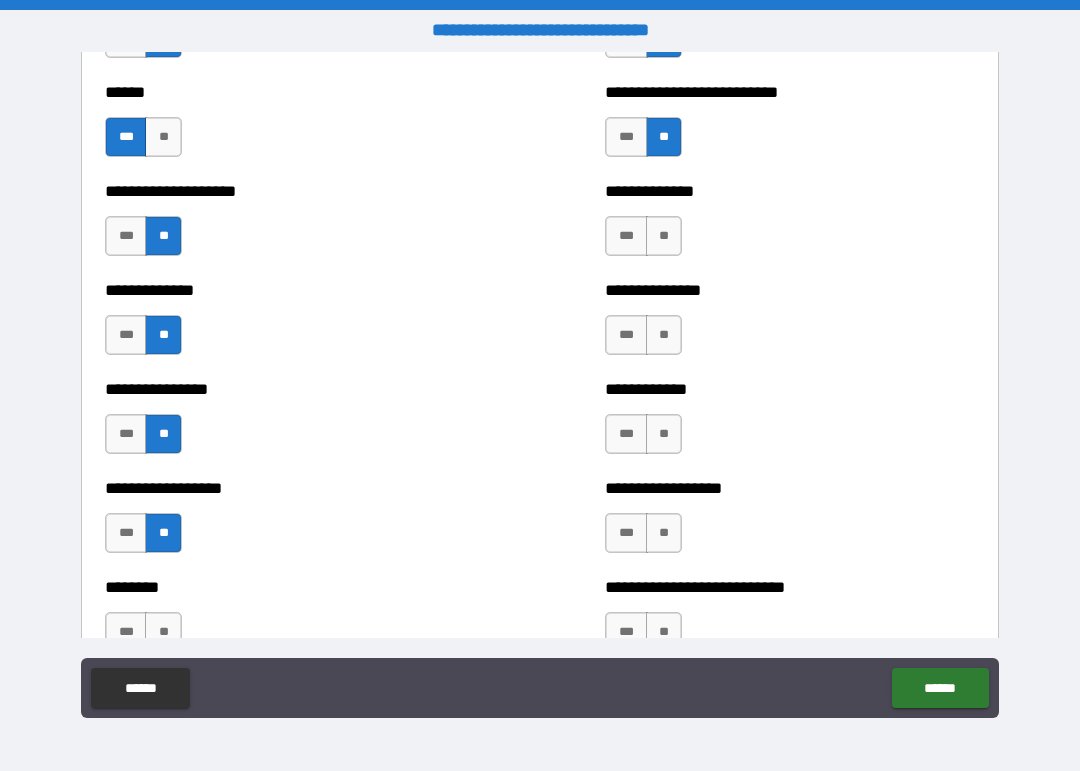 click on "**" at bounding box center (664, 236) 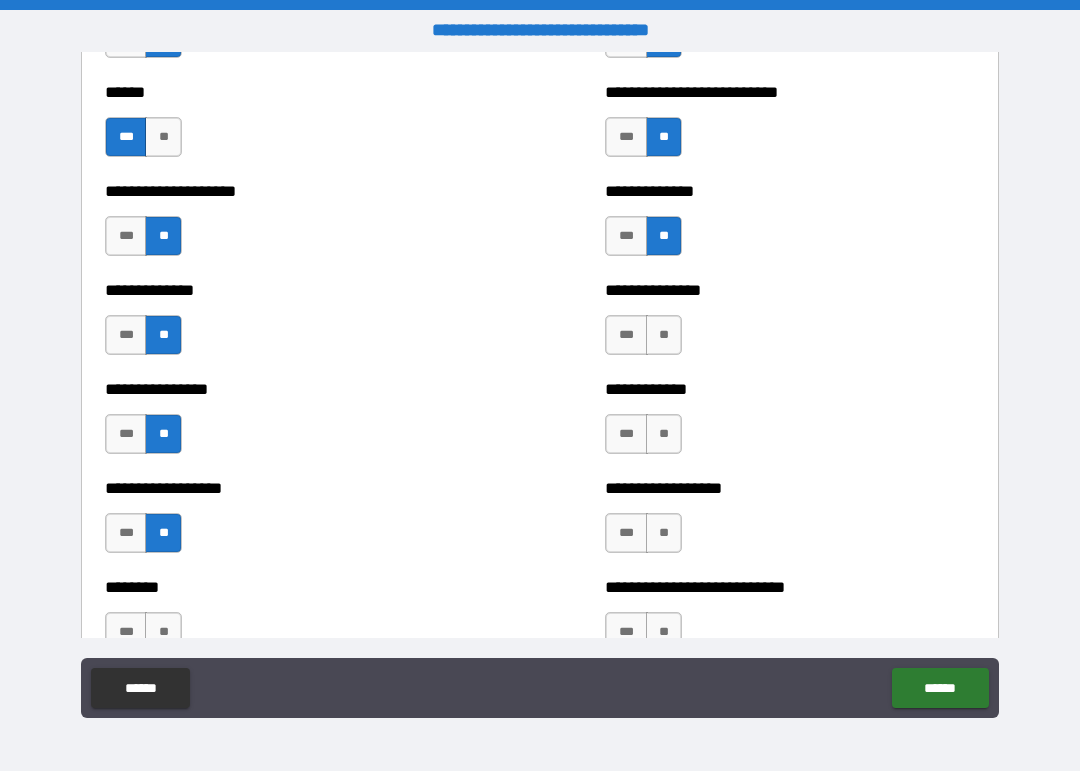 click on "**" at bounding box center [664, 335] 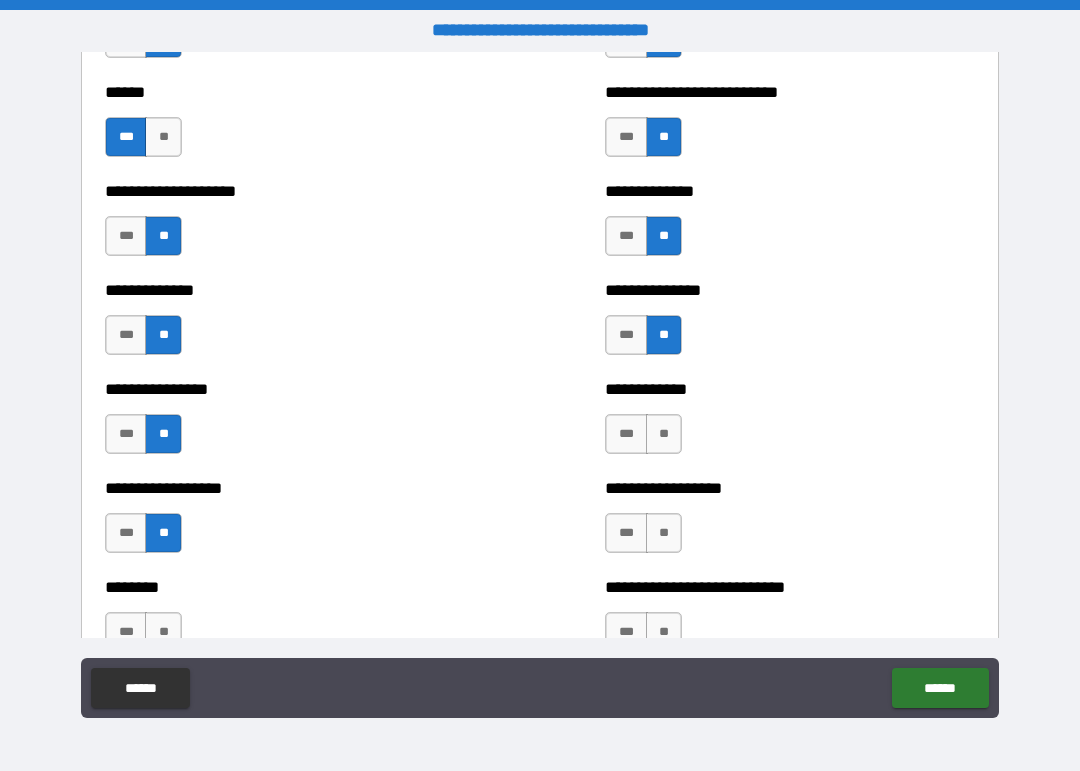 click on "**" at bounding box center [664, 434] 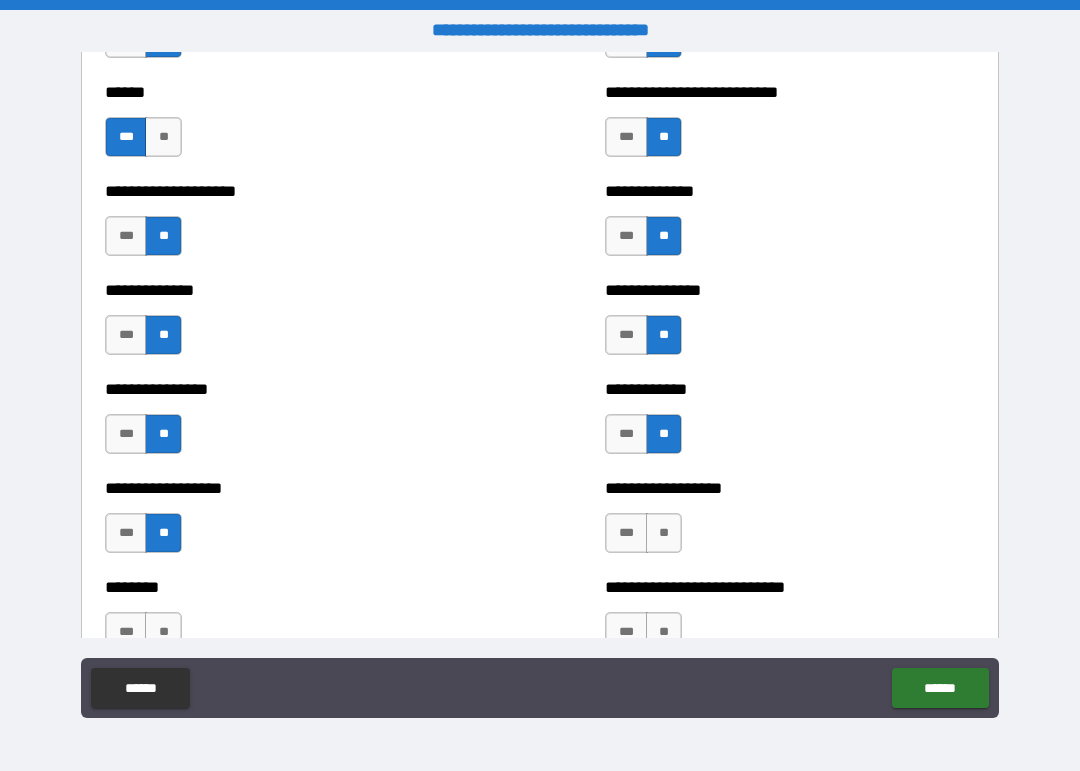 click on "**" at bounding box center (664, 533) 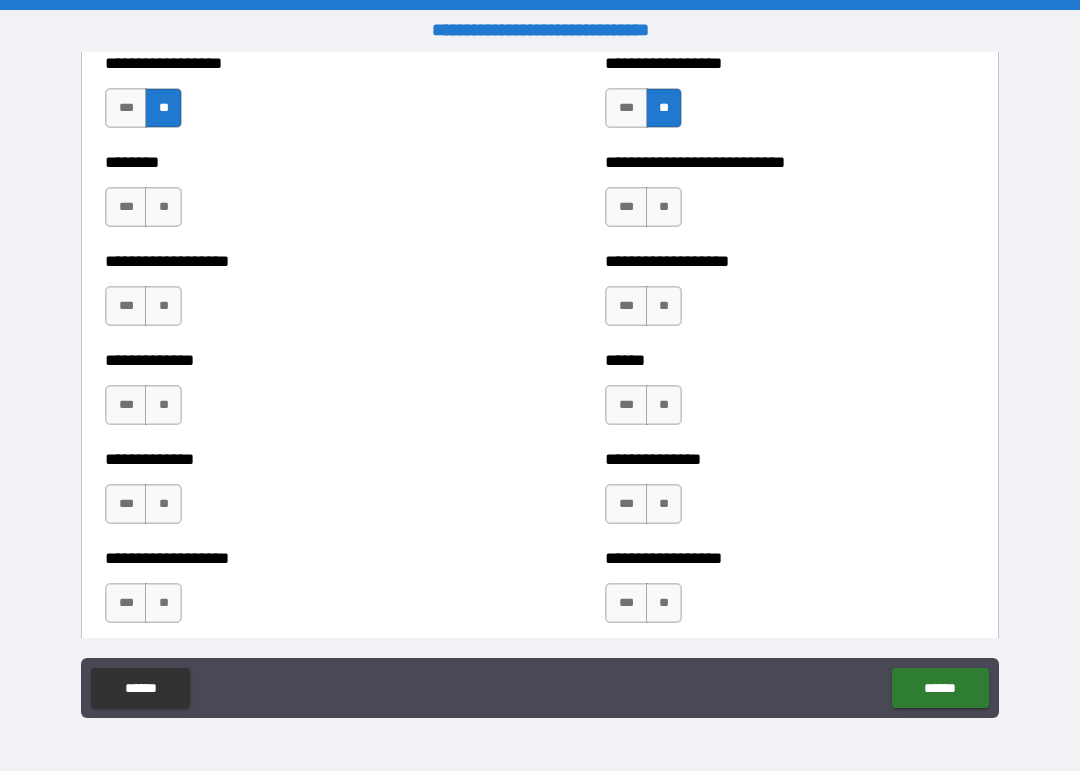 scroll, scrollTop: 4391, scrollLeft: 0, axis: vertical 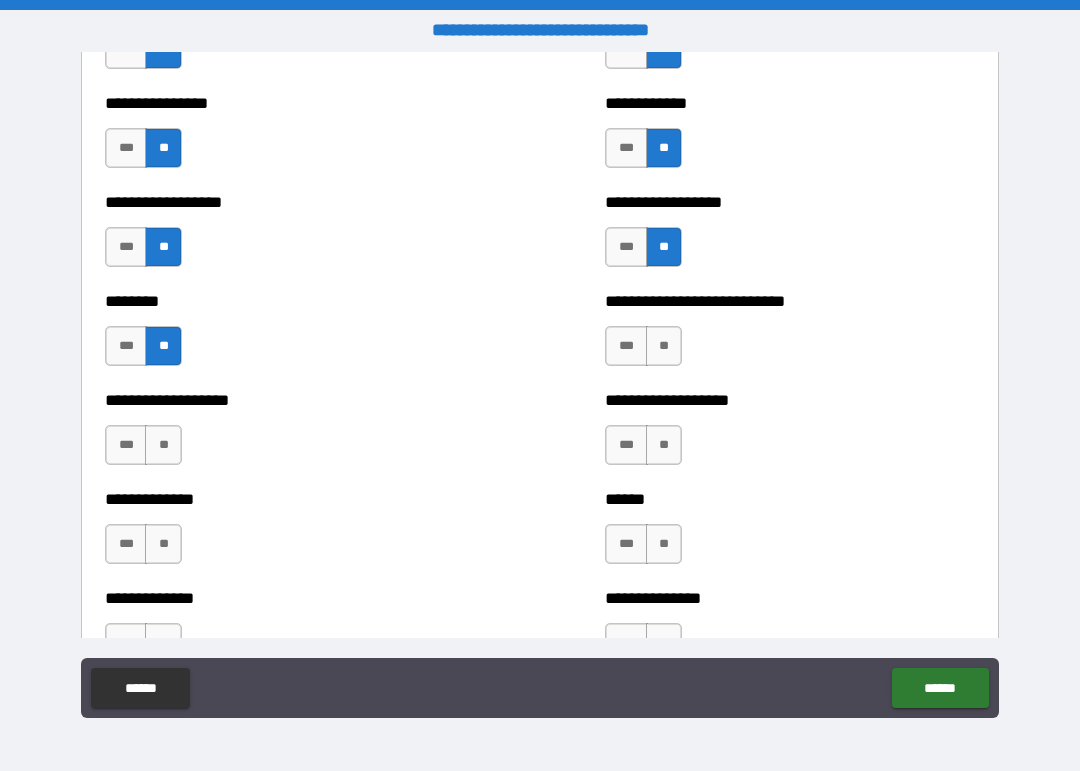 click on "***" at bounding box center (126, 445) 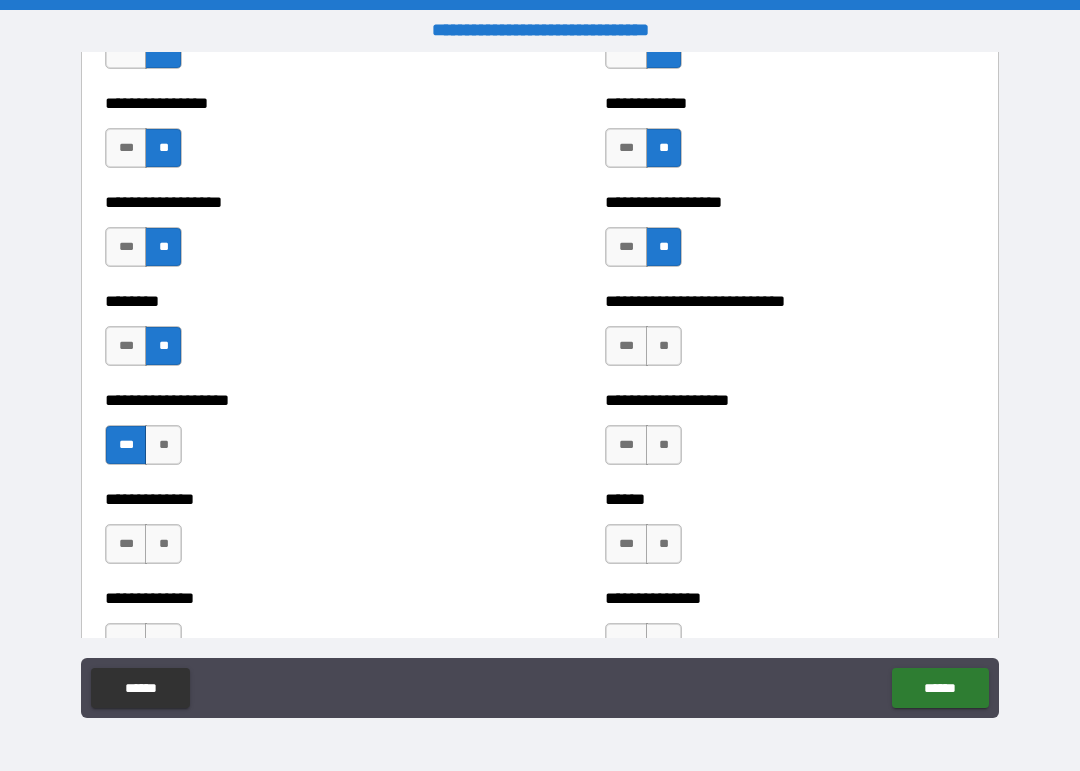 click on "**" at bounding box center (664, 346) 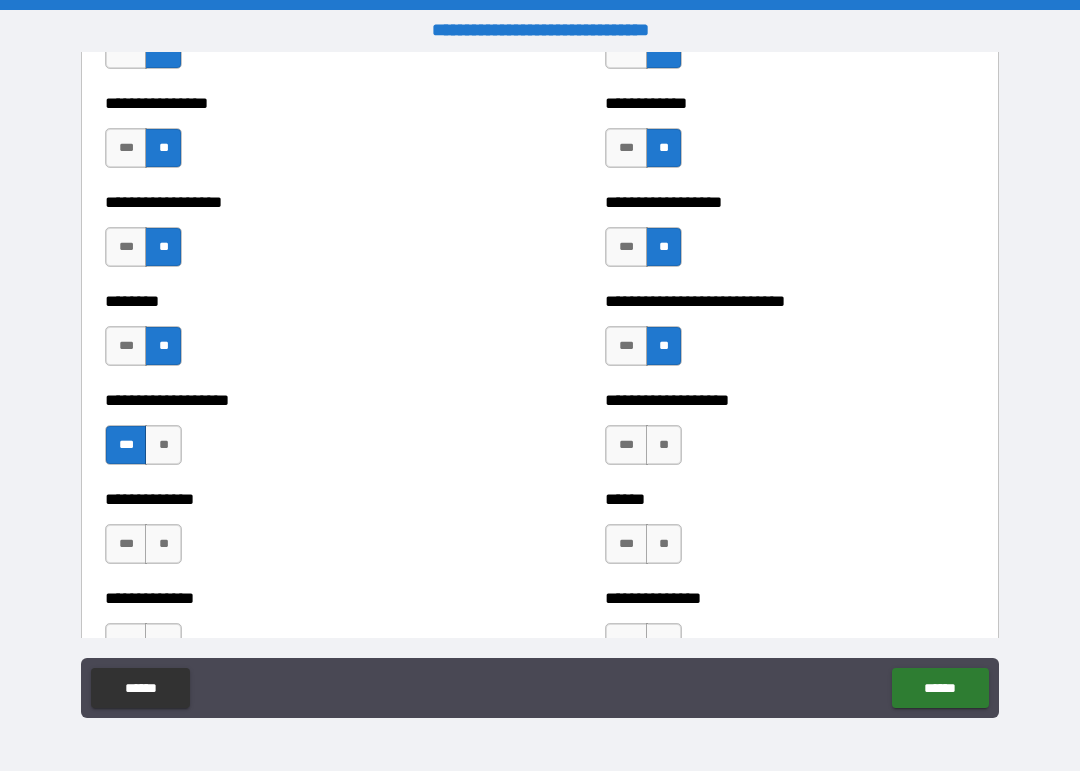 click on "**" at bounding box center (664, 445) 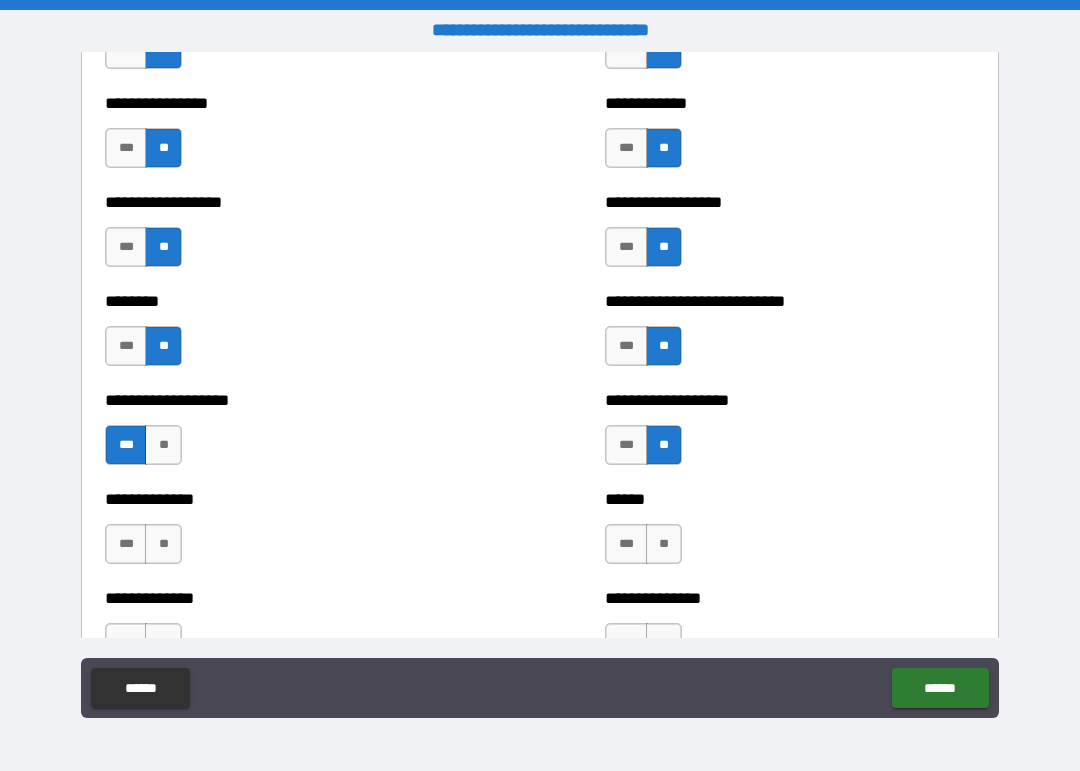 click on "**" at bounding box center [664, 544] 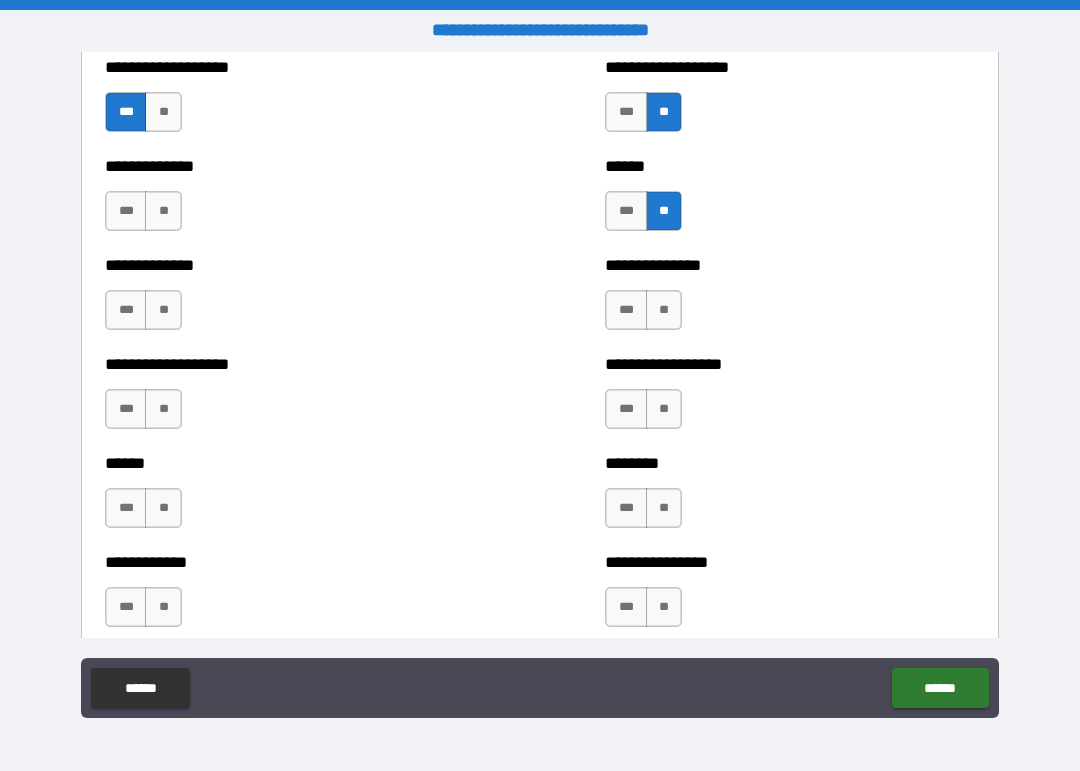 scroll, scrollTop: 4587, scrollLeft: 0, axis: vertical 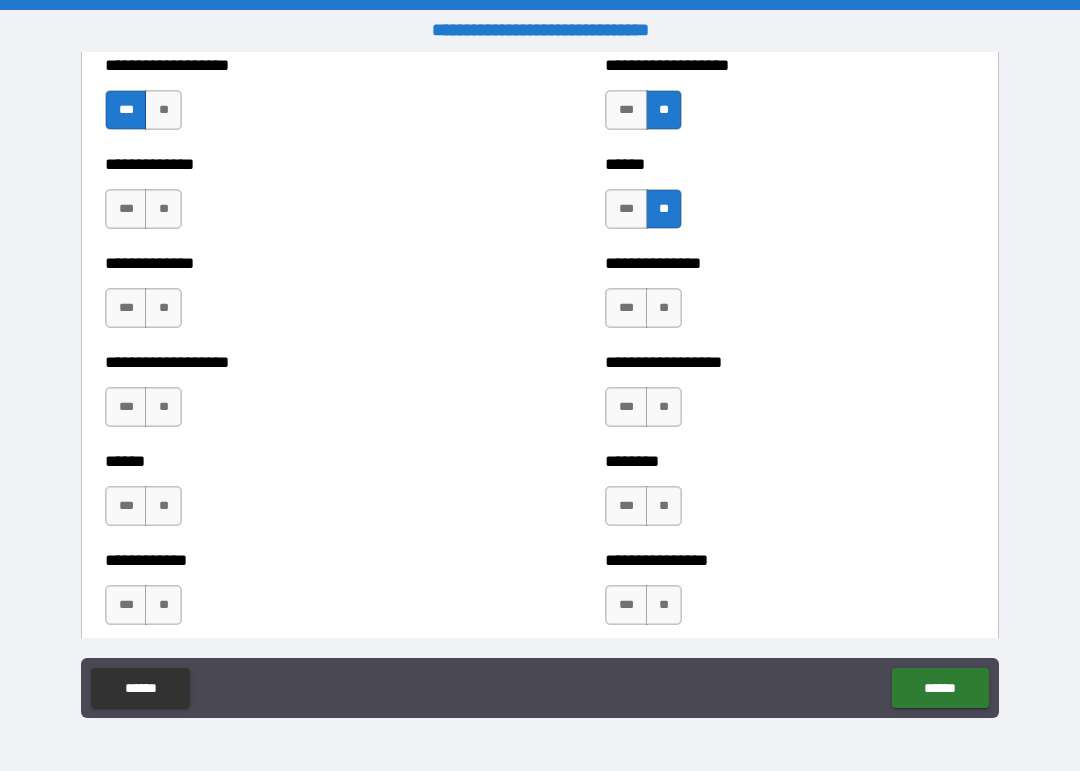 click on "**" at bounding box center (664, 308) 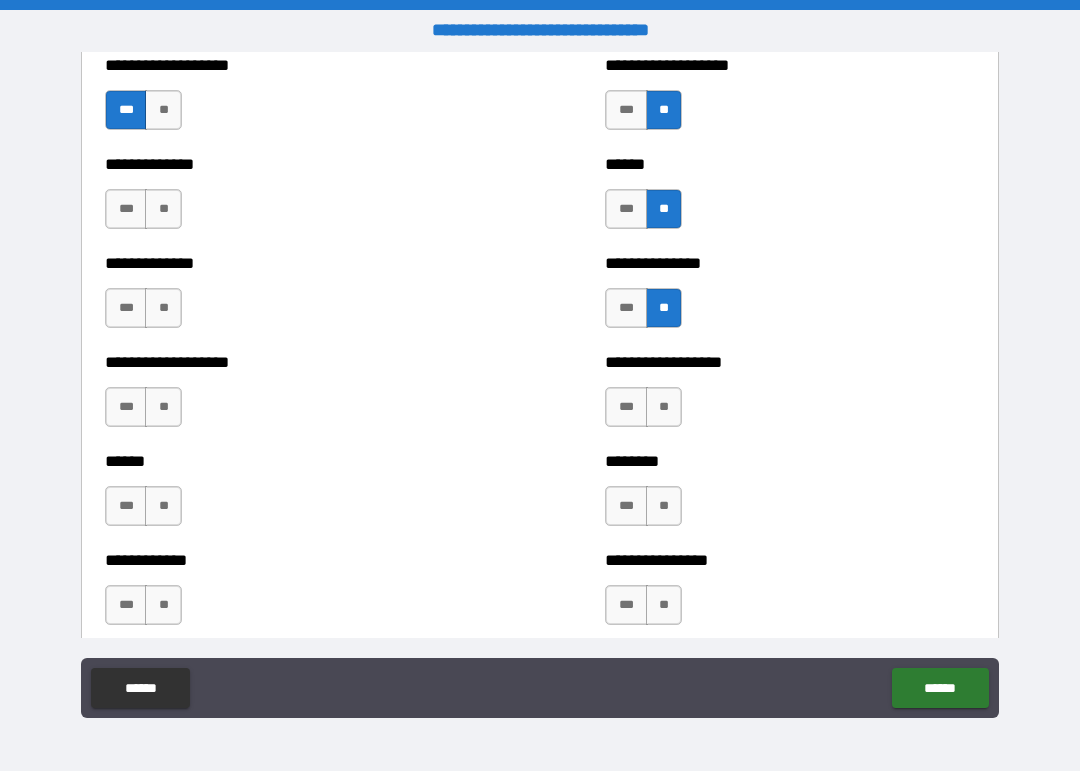 click on "***" at bounding box center (626, 407) 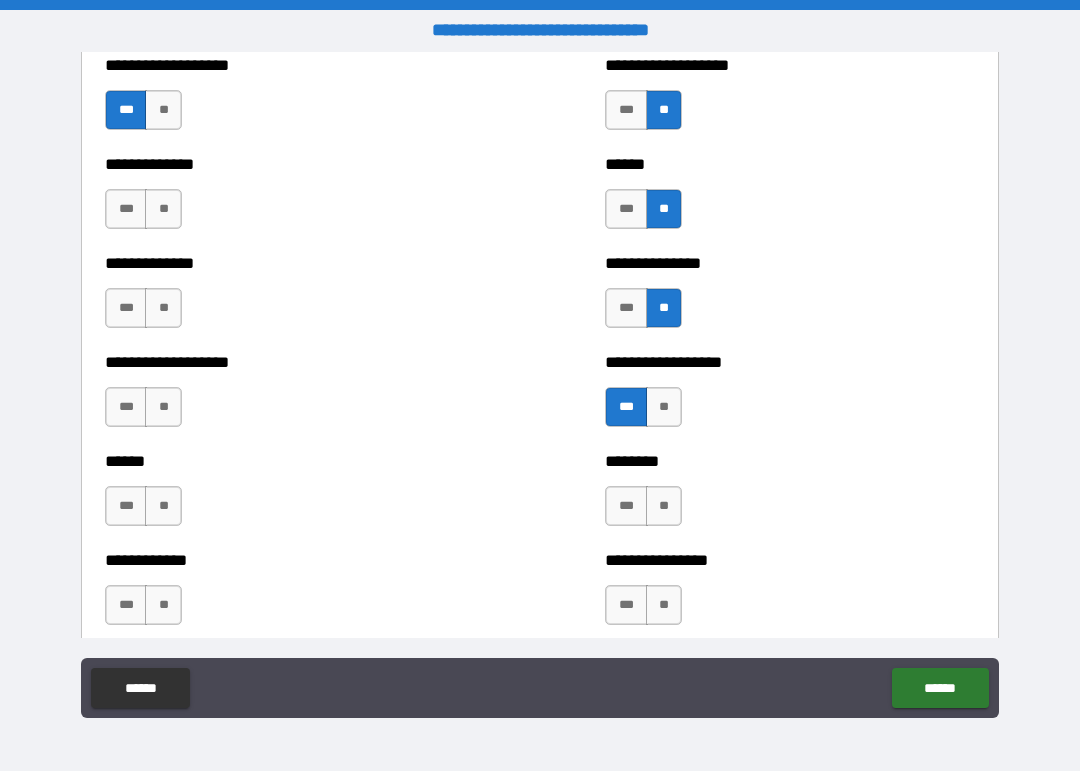 click on "**" at bounding box center [664, 506] 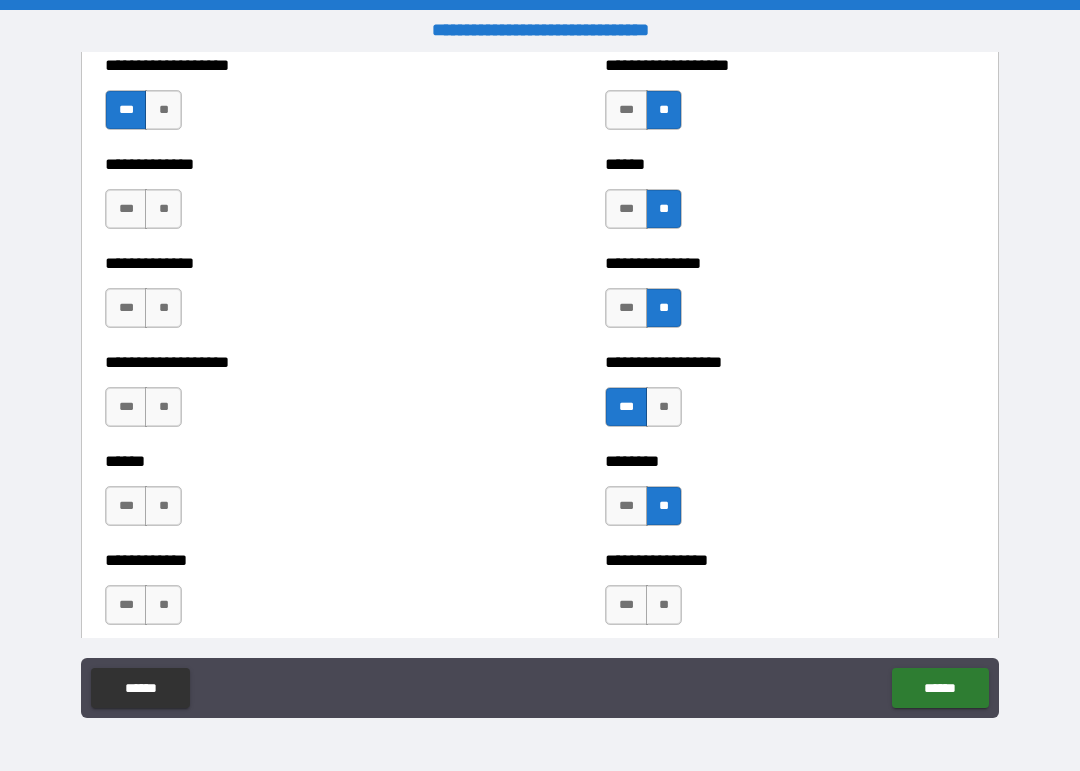click on "**" at bounding box center (664, 605) 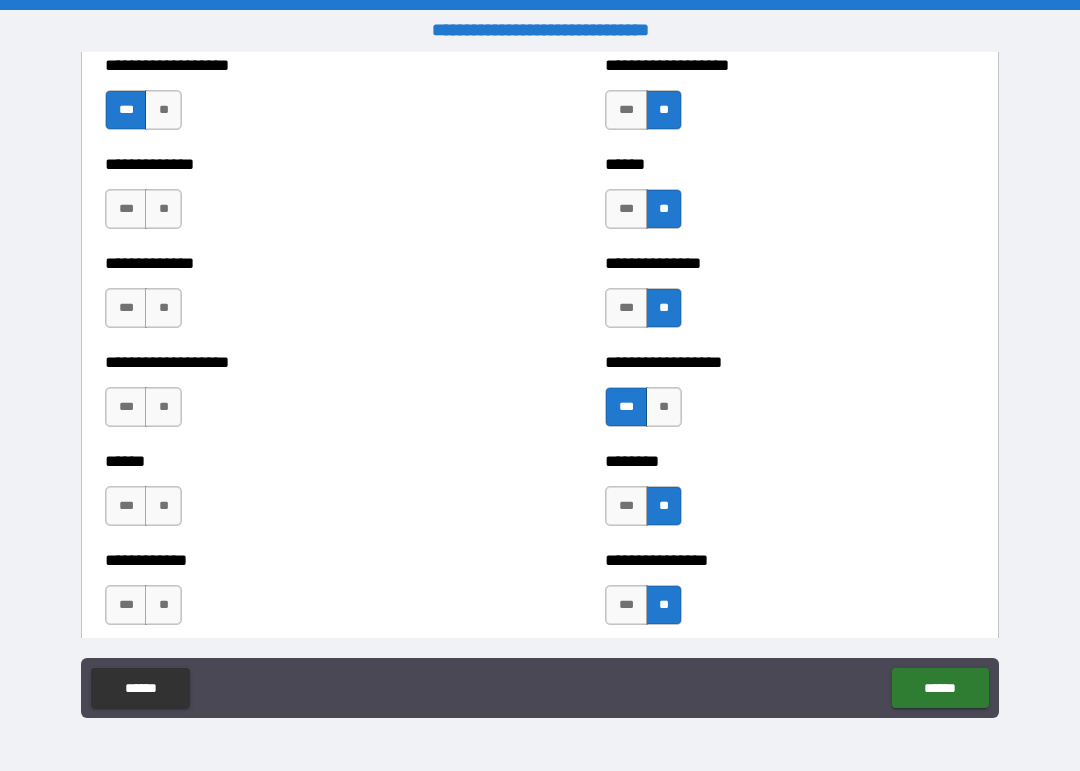 click on "**" at bounding box center (163, 209) 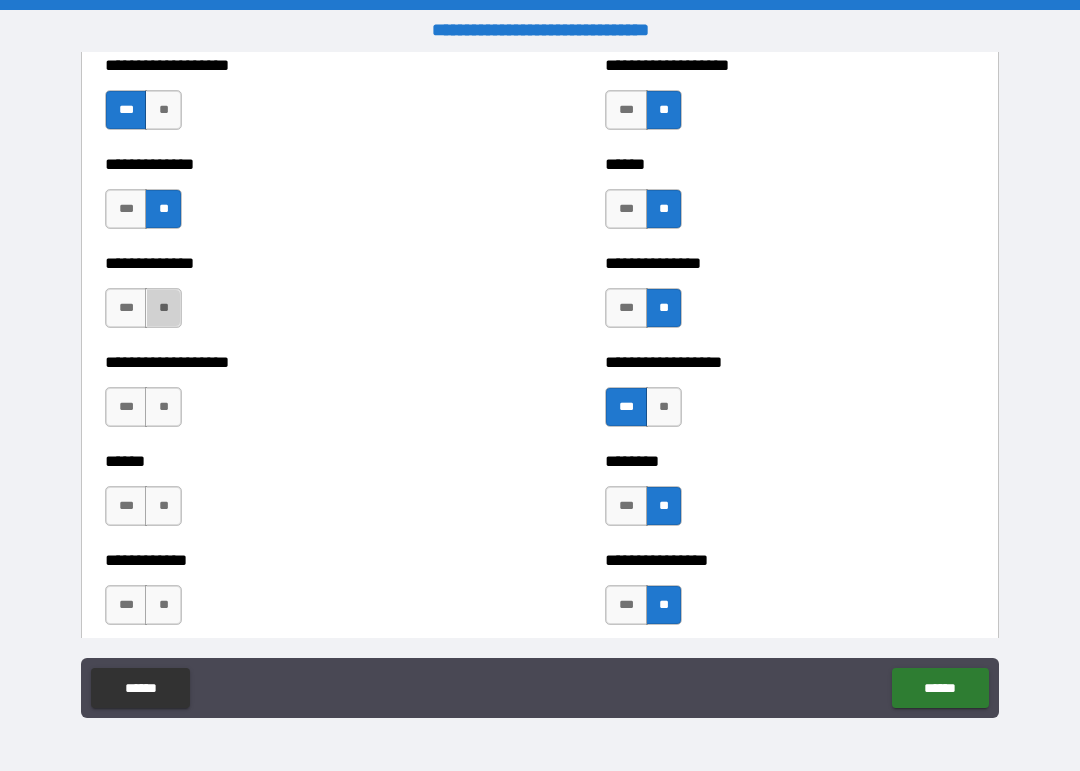 click on "**" at bounding box center [163, 308] 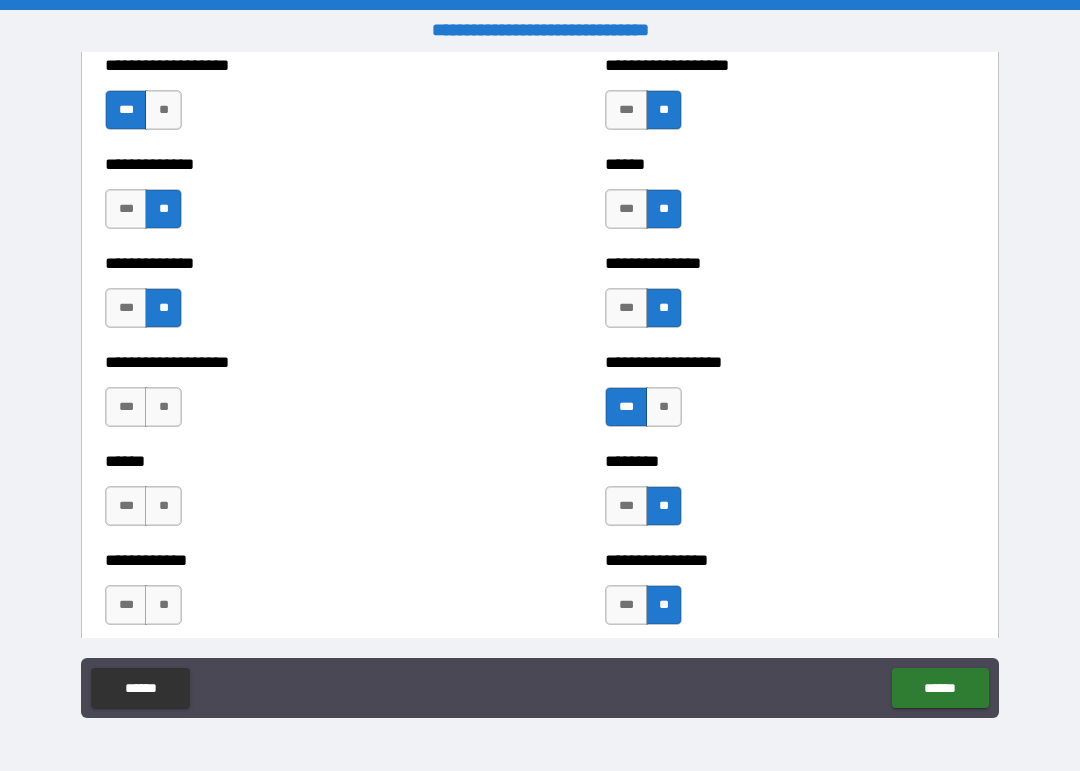 click on "***" at bounding box center [126, 308] 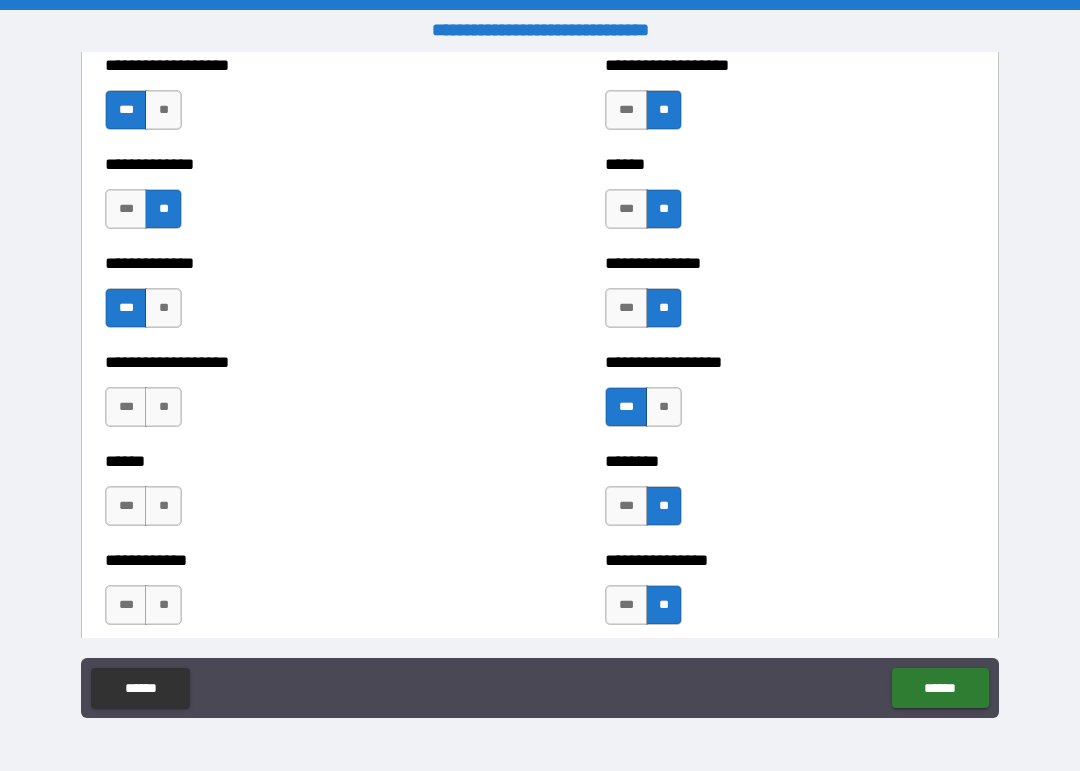 click on "**" at bounding box center (163, 407) 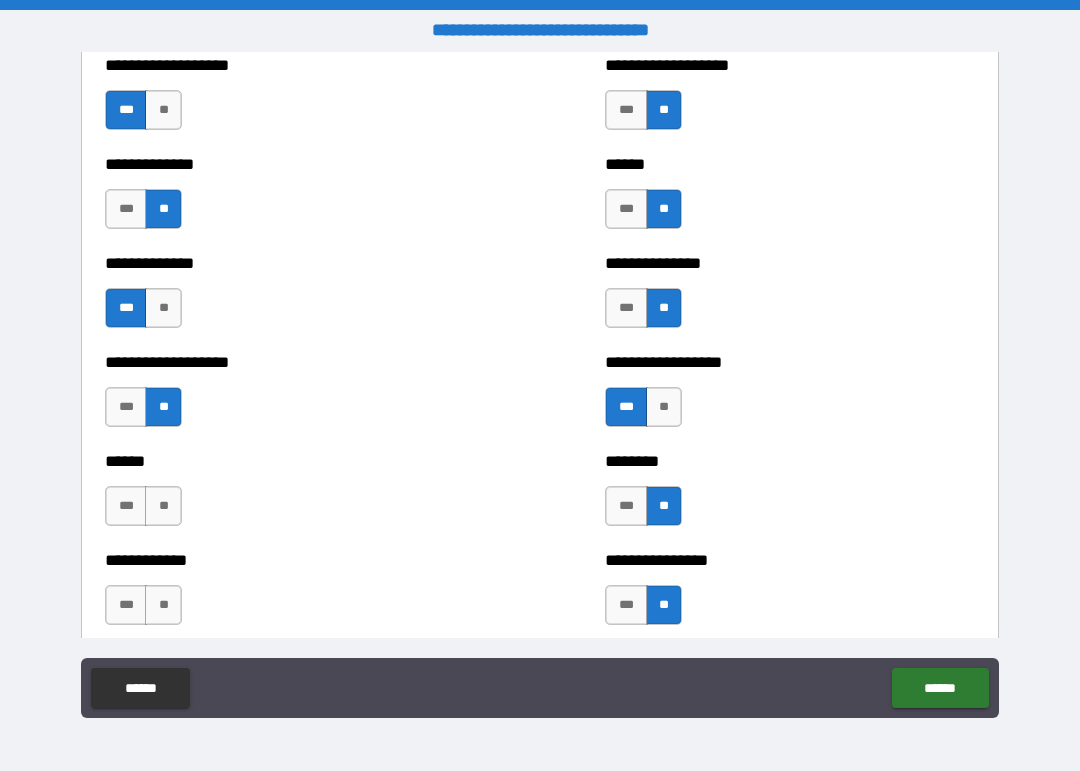 click on "**" at bounding box center (163, 506) 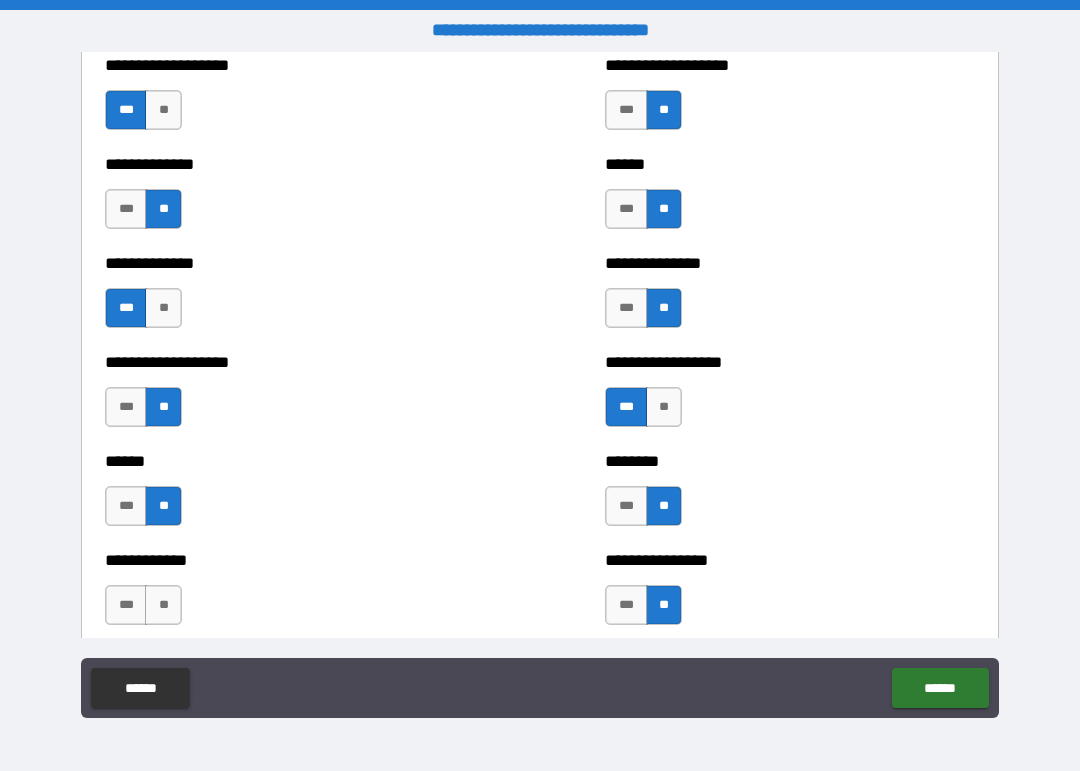 click on "**" at bounding box center (163, 605) 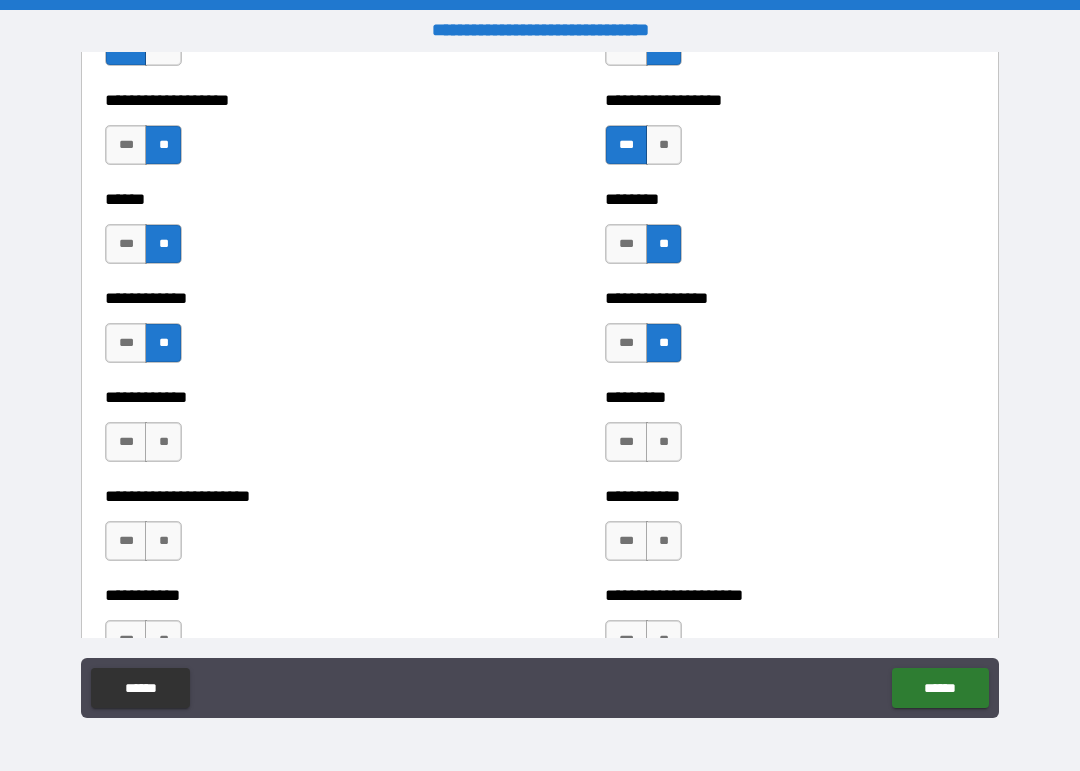 scroll, scrollTop: 4848, scrollLeft: 0, axis: vertical 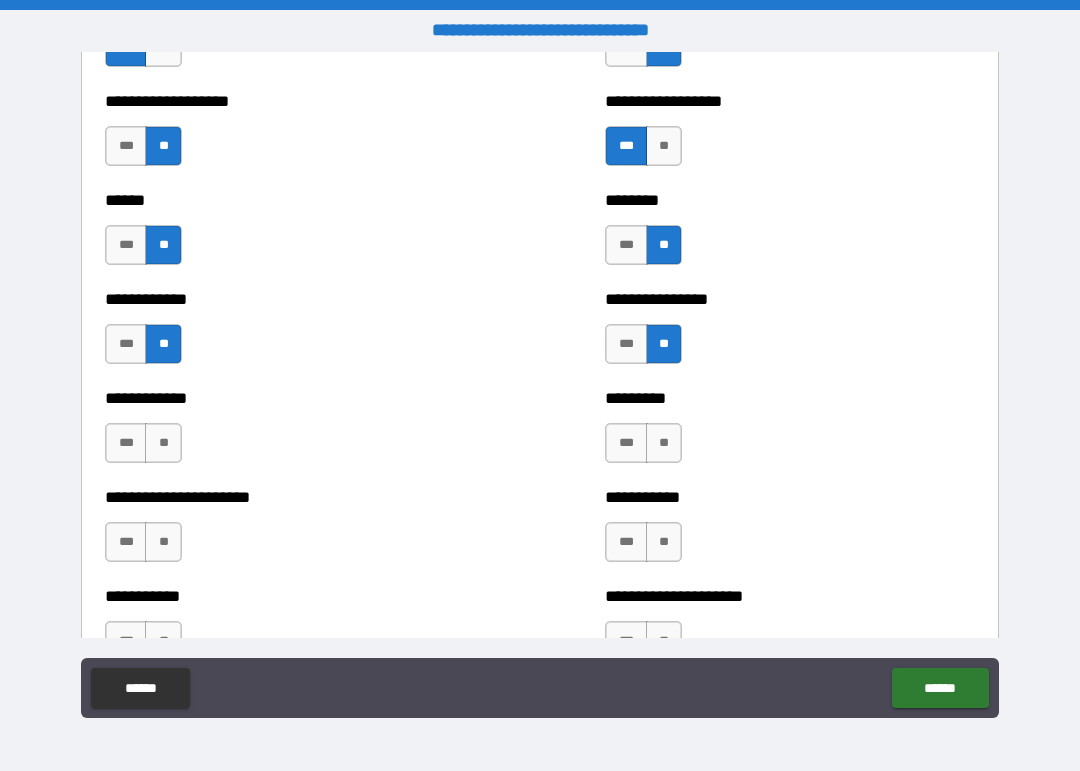 click on "***" at bounding box center [126, 344] 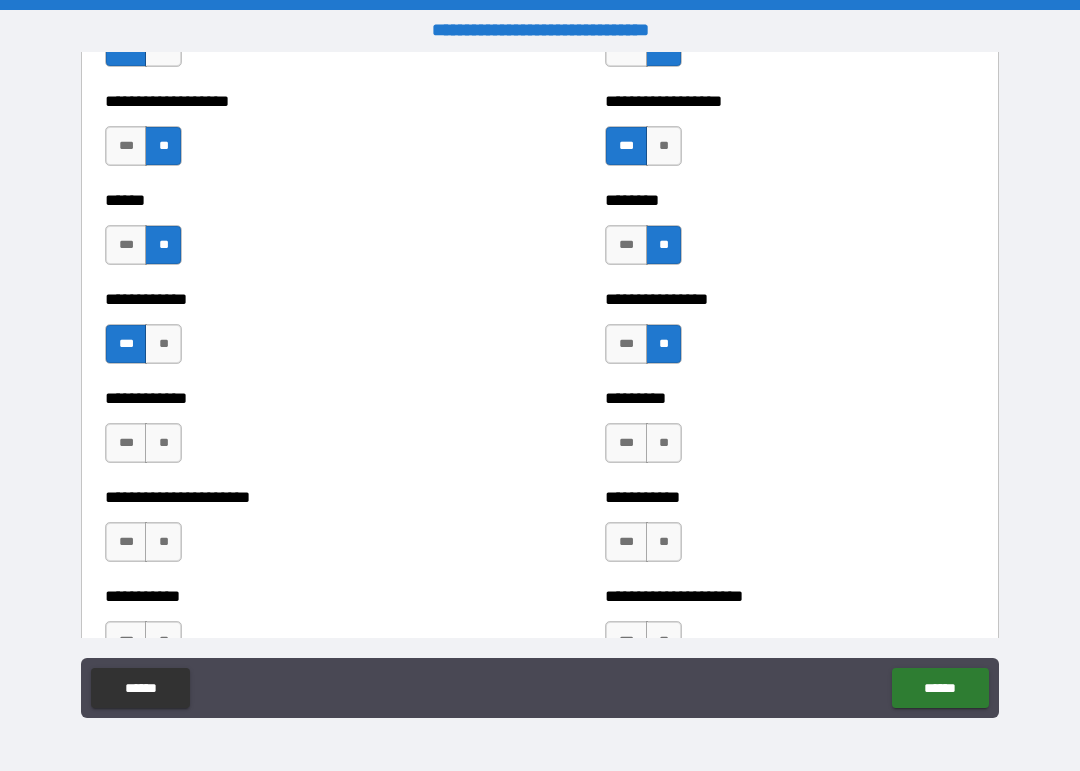 click on "**" at bounding box center [163, 443] 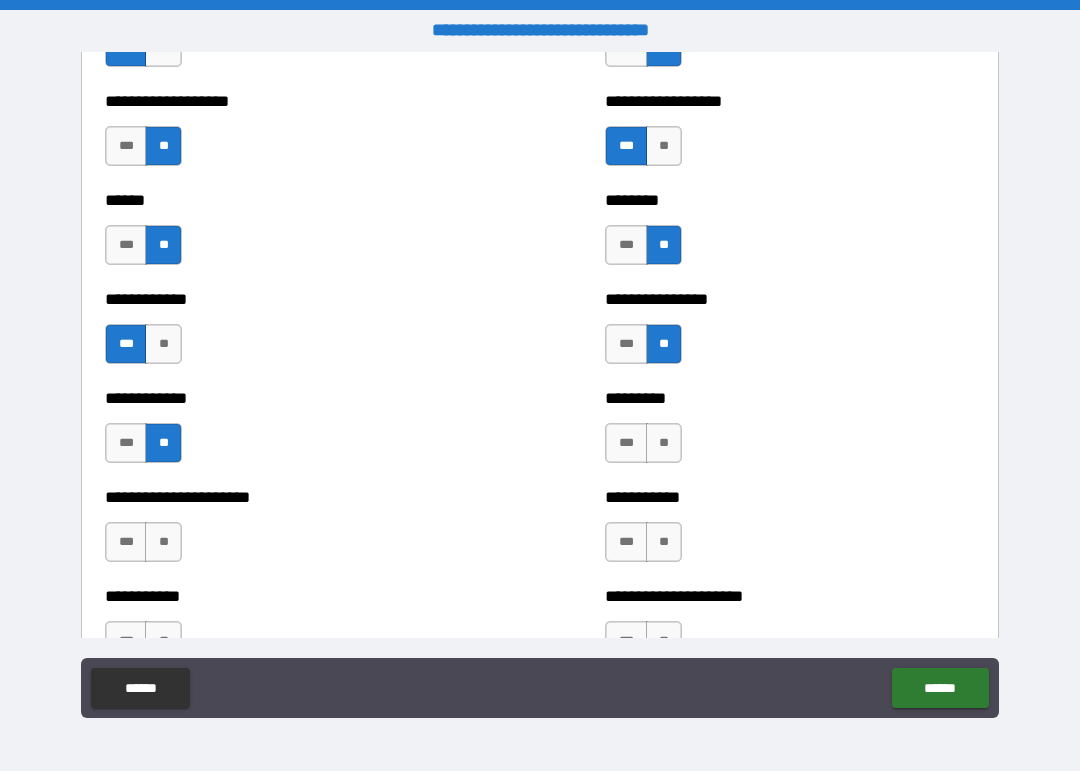 click on "**" at bounding box center (163, 542) 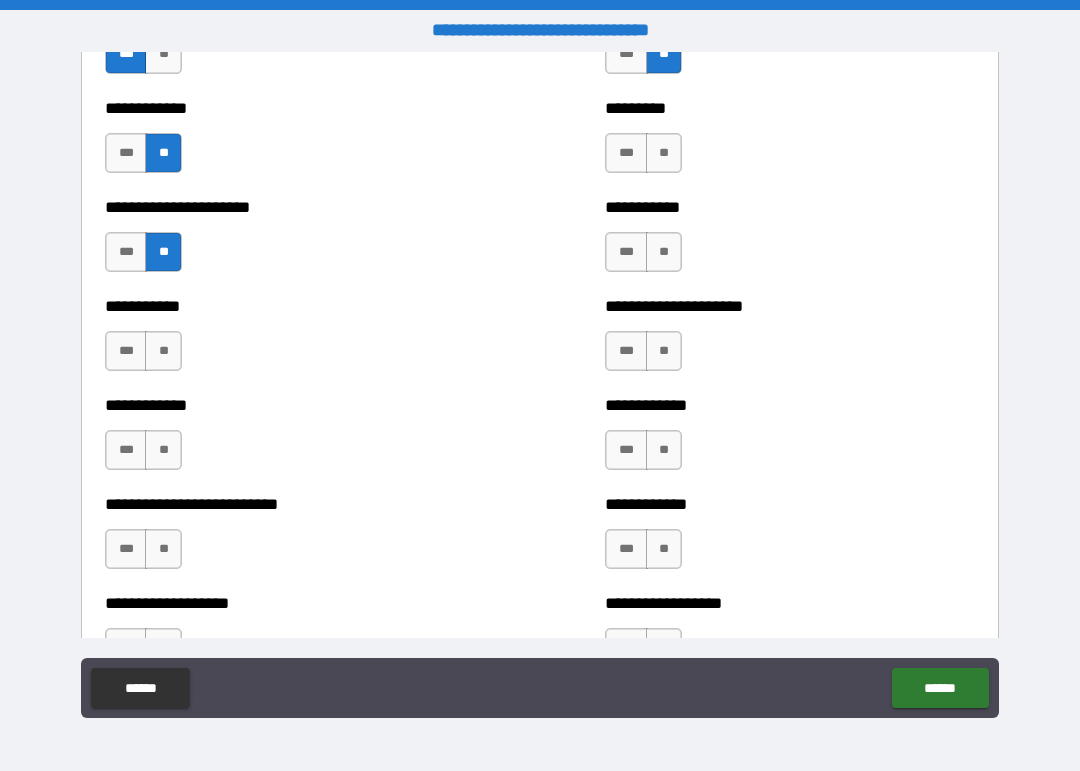 scroll, scrollTop: 5135, scrollLeft: 0, axis: vertical 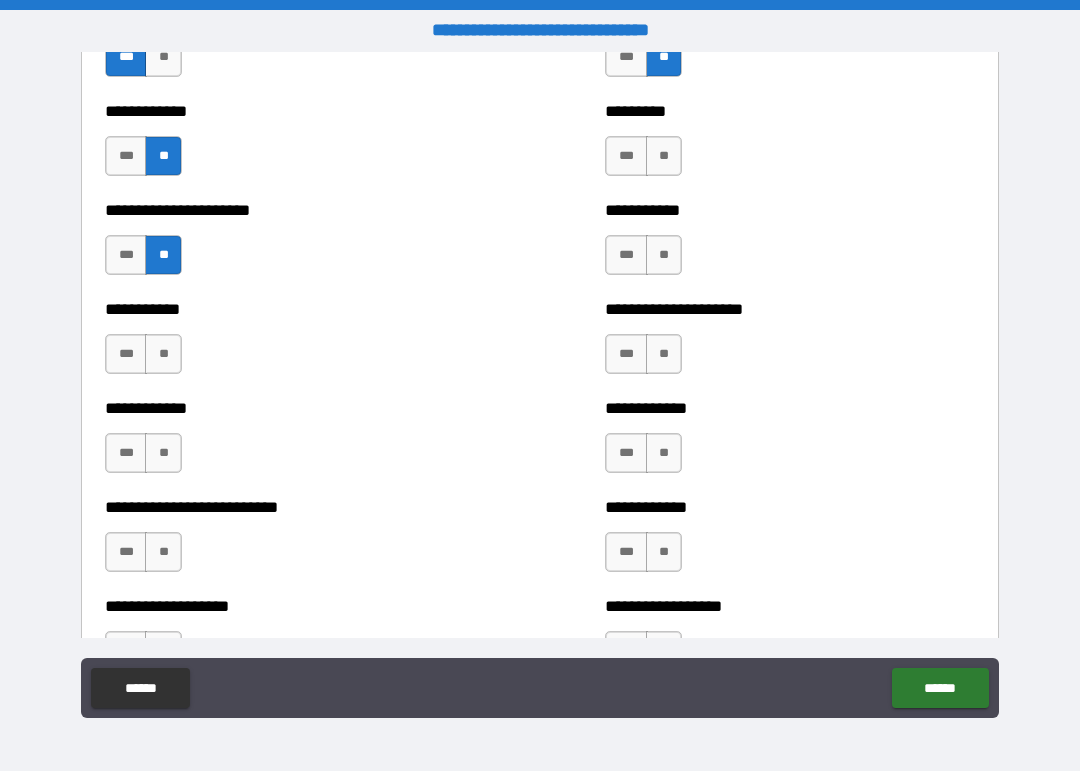 click on "**" at bounding box center (664, 156) 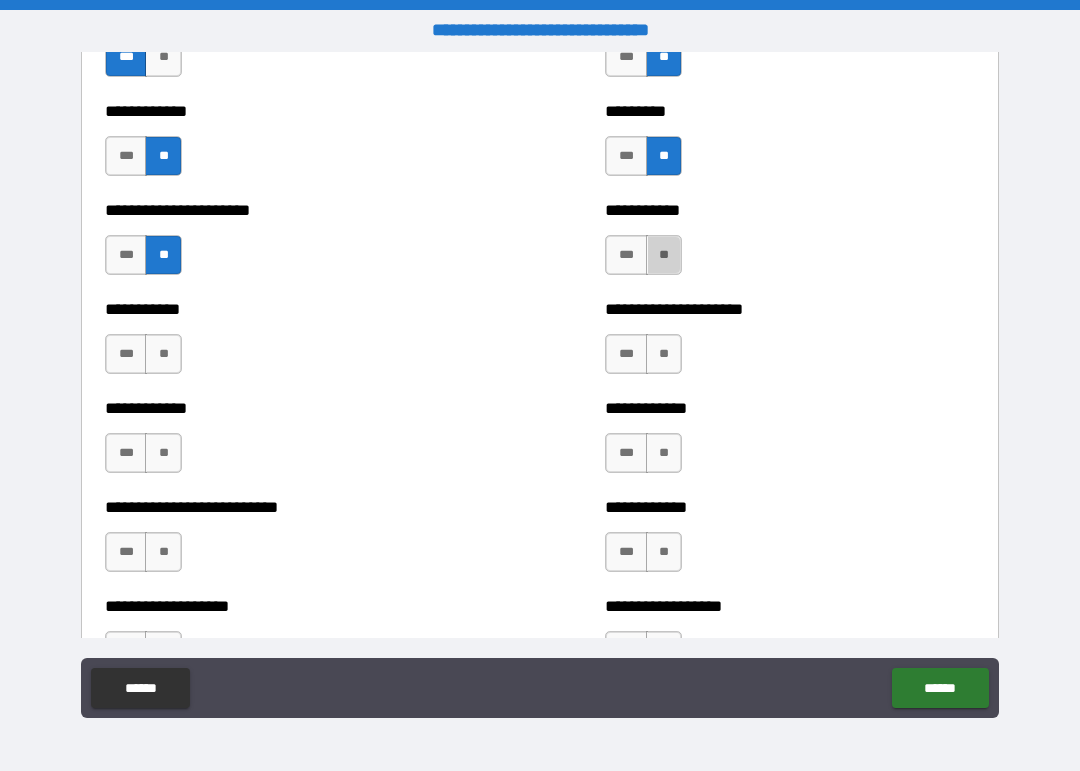 click on "**" at bounding box center [664, 255] 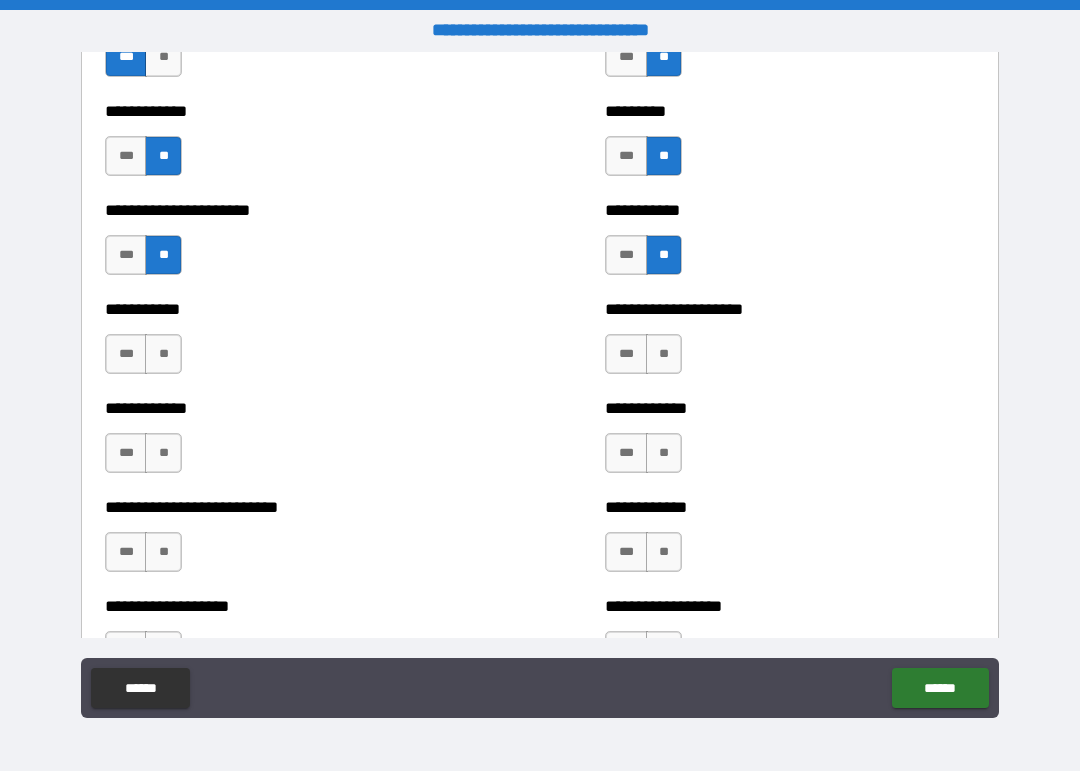 click on "**" at bounding box center [664, 354] 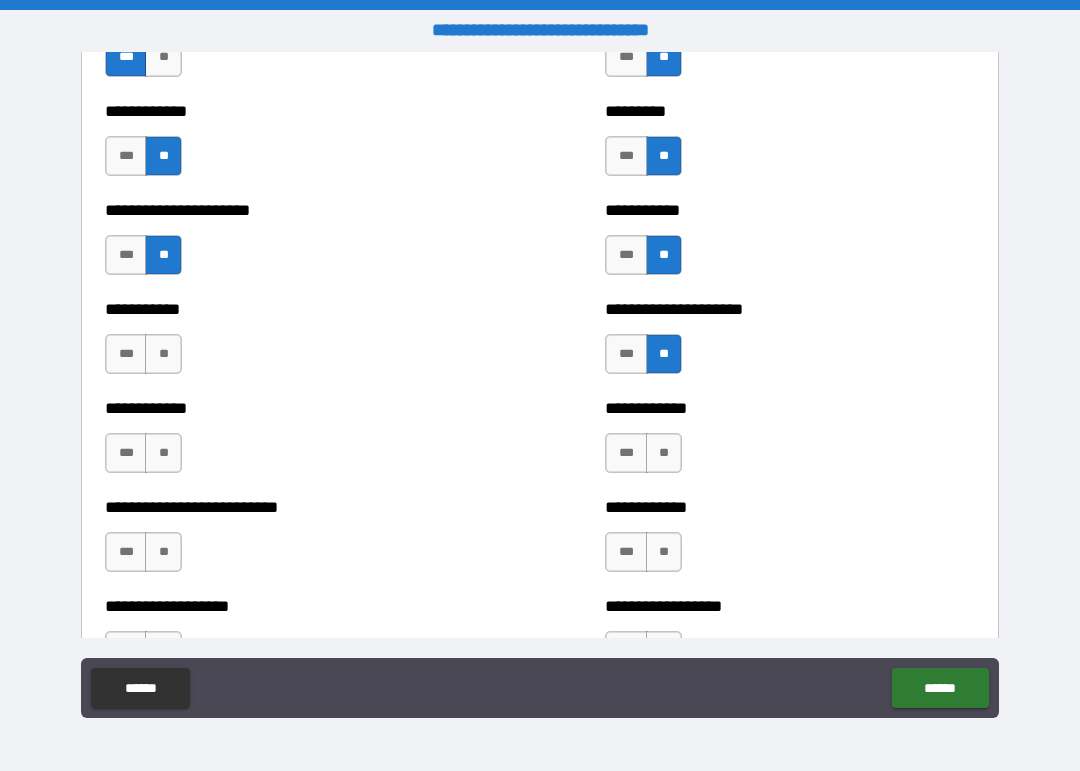 click on "**" at bounding box center [664, 453] 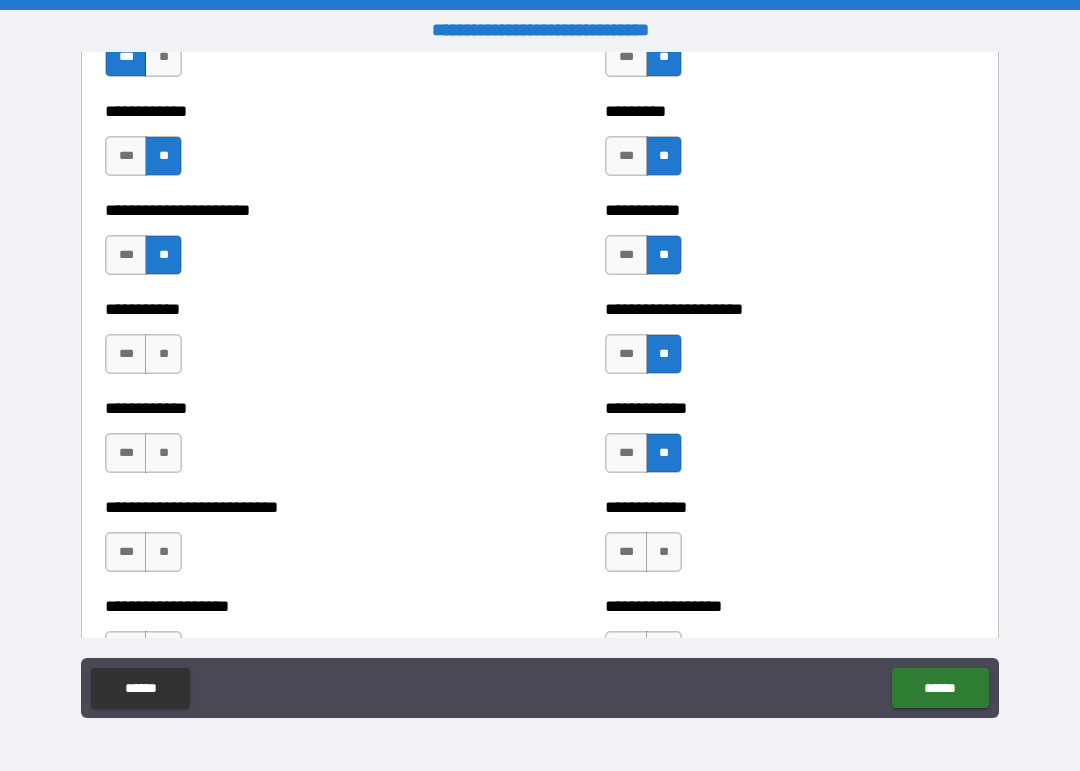click on "**" at bounding box center (664, 552) 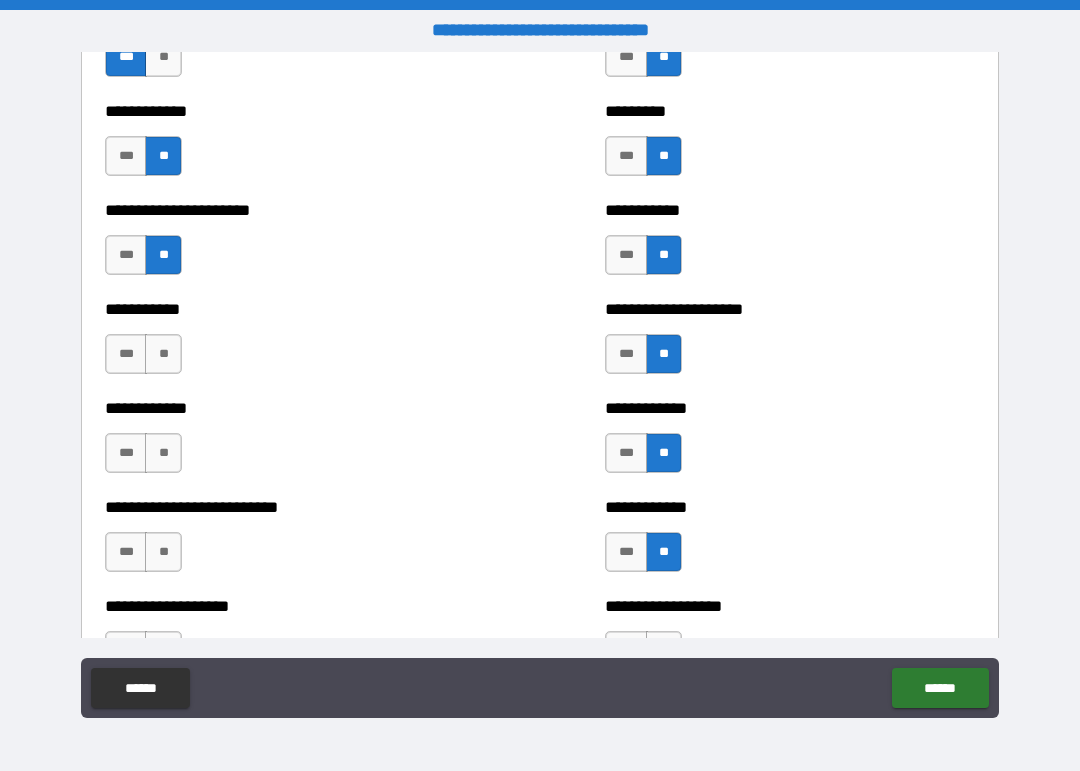 click on "**" at bounding box center (163, 354) 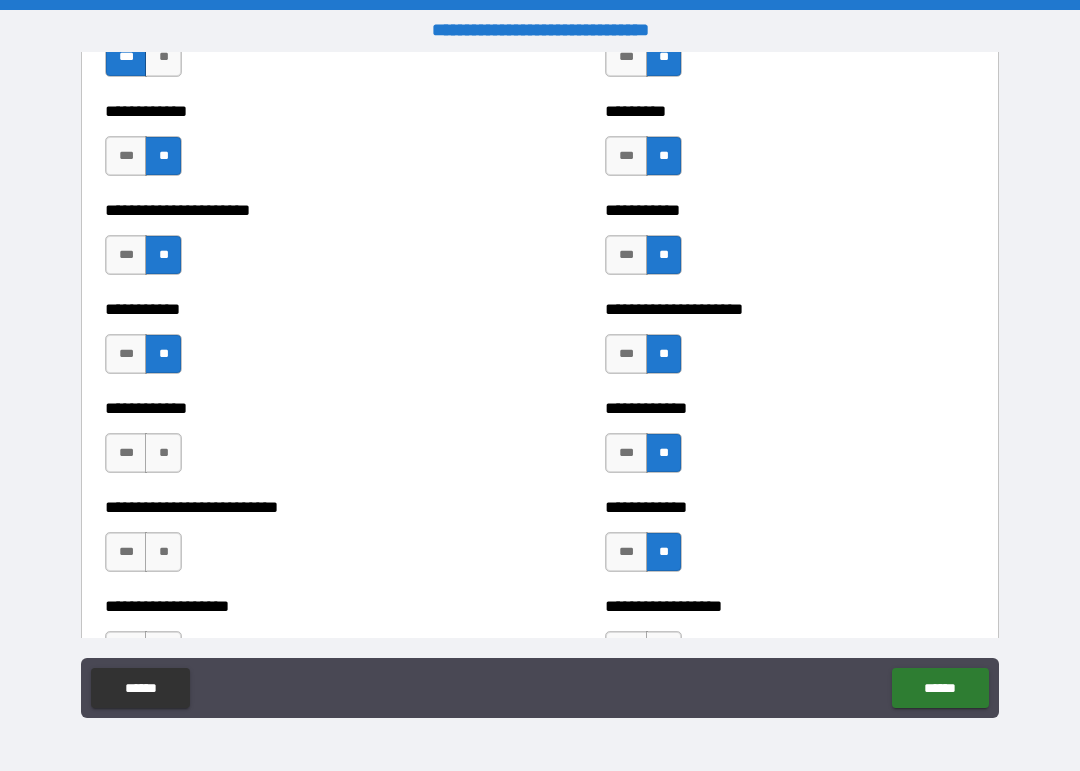 click on "**" at bounding box center (163, 453) 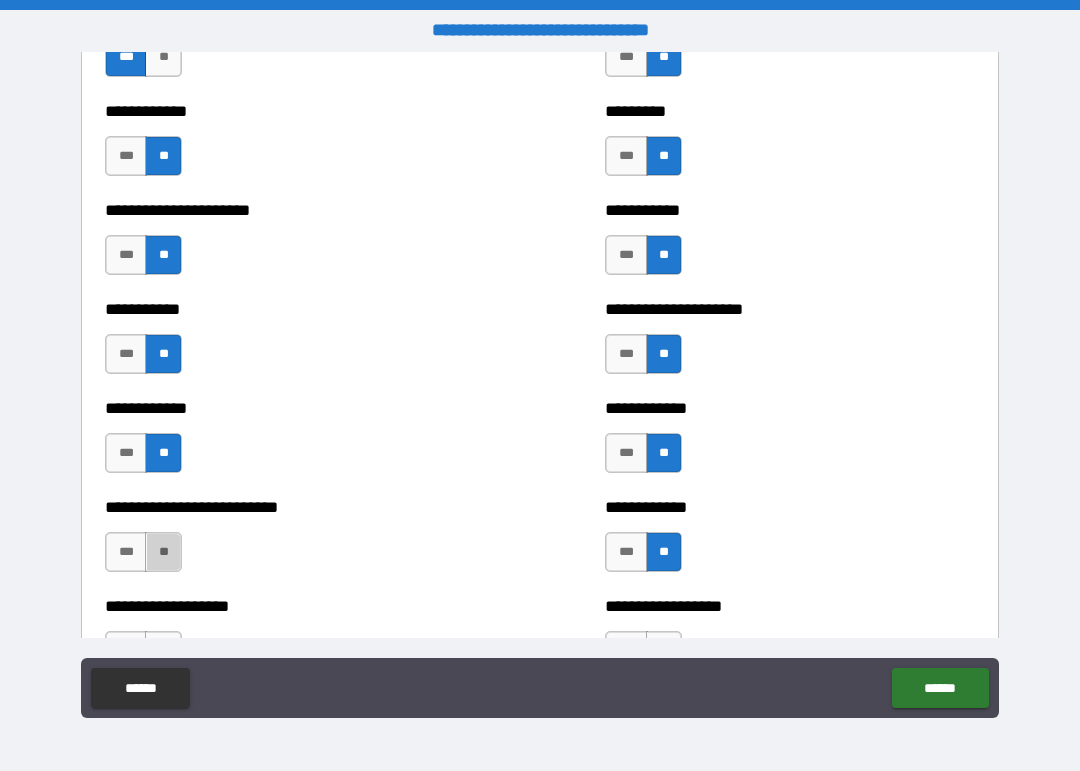 click on "**" at bounding box center [163, 552] 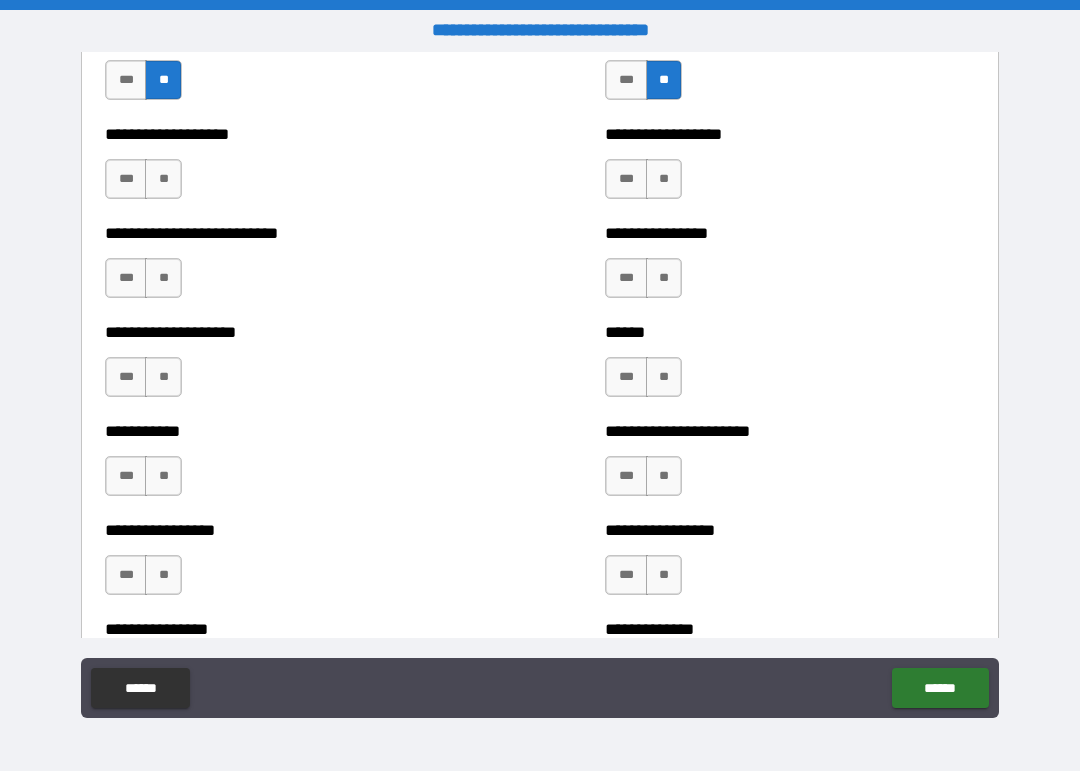 scroll, scrollTop: 5640, scrollLeft: 0, axis: vertical 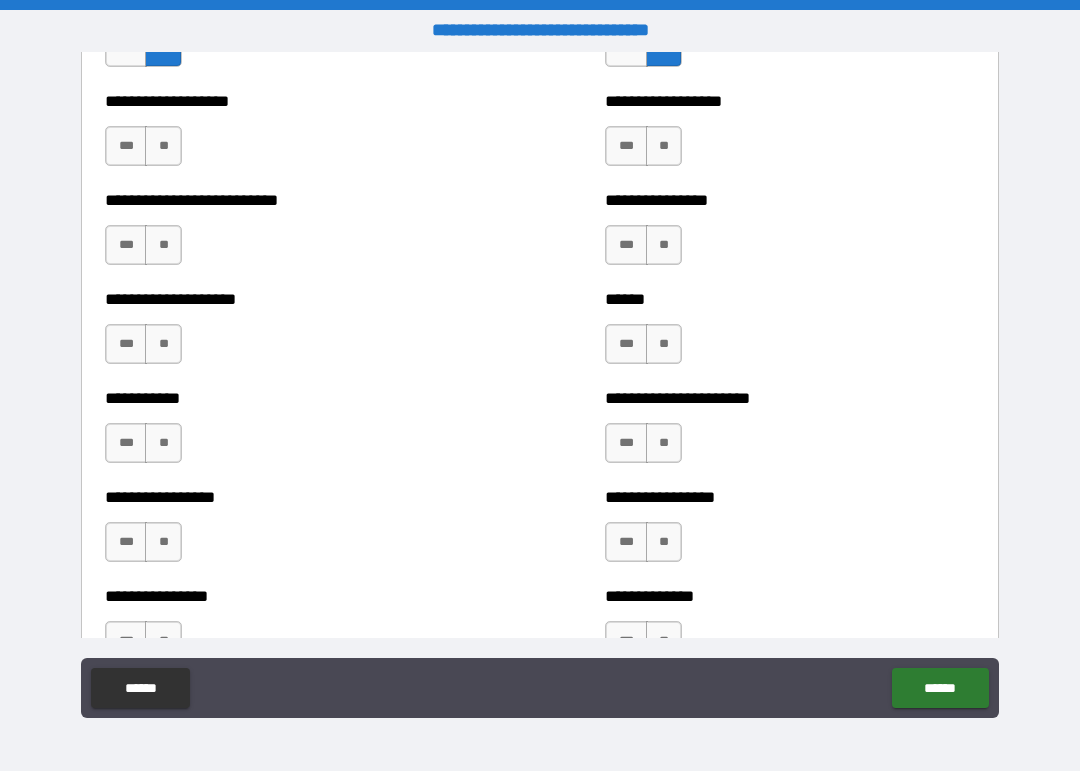 click on "**" at bounding box center (163, 146) 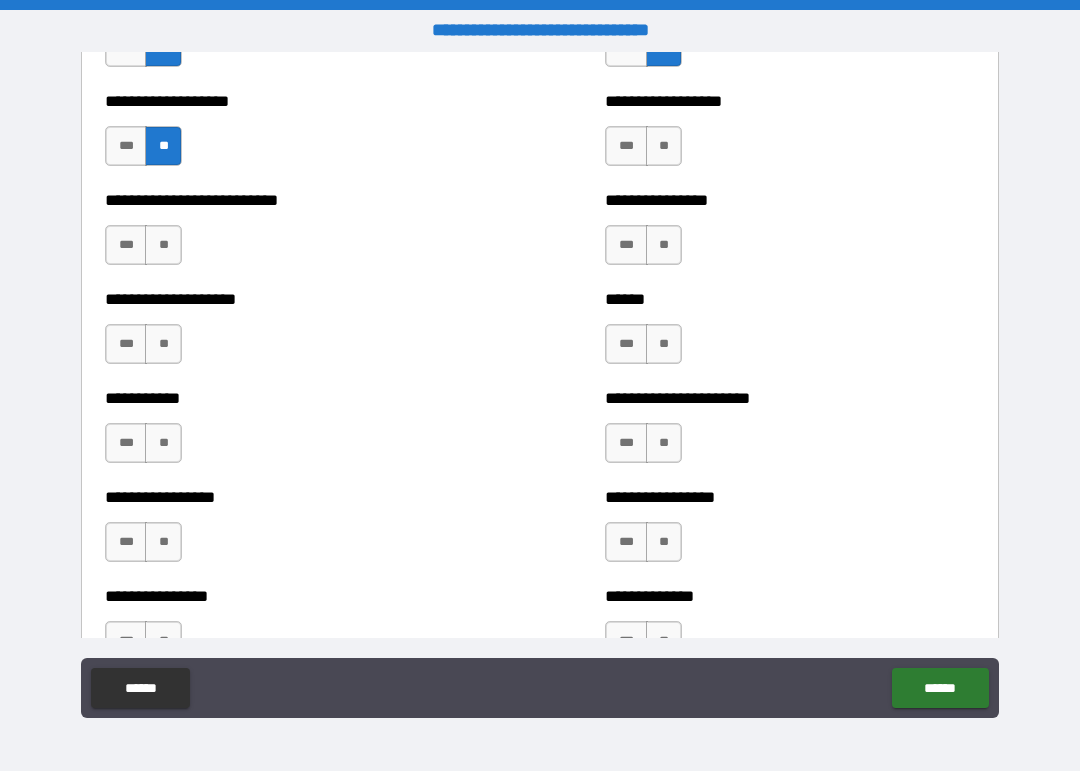 click on "**" at bounding box center (163, 245) 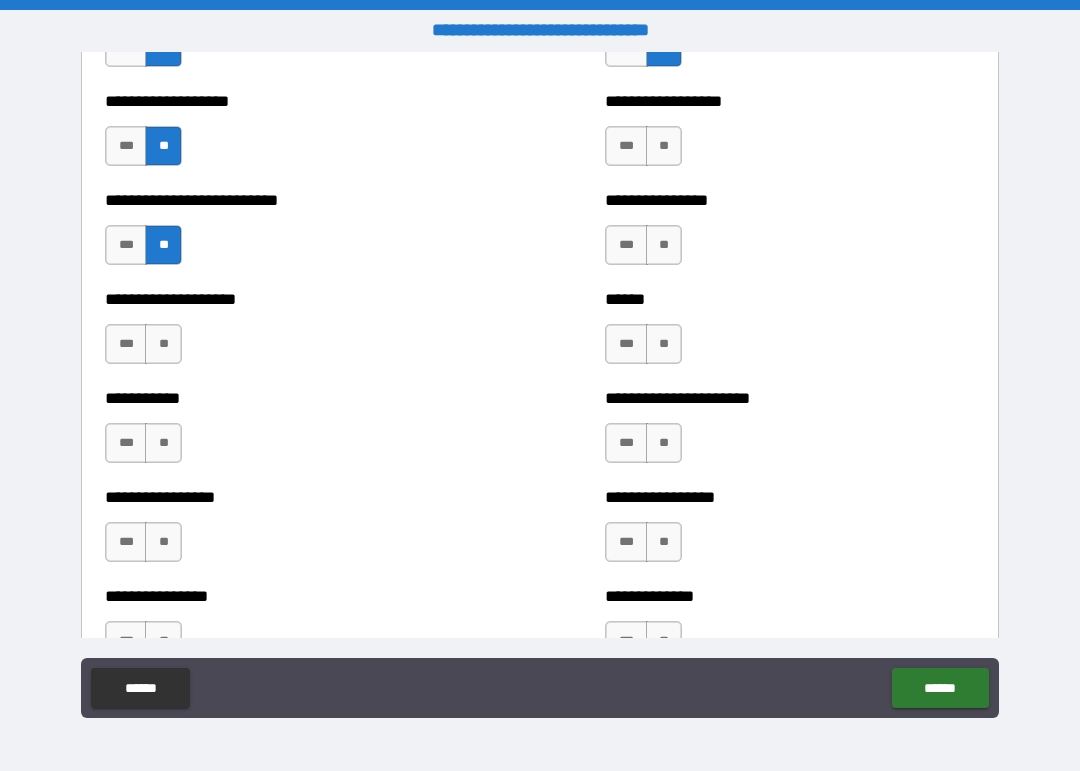click on "**" at bounding box center [163, 344] 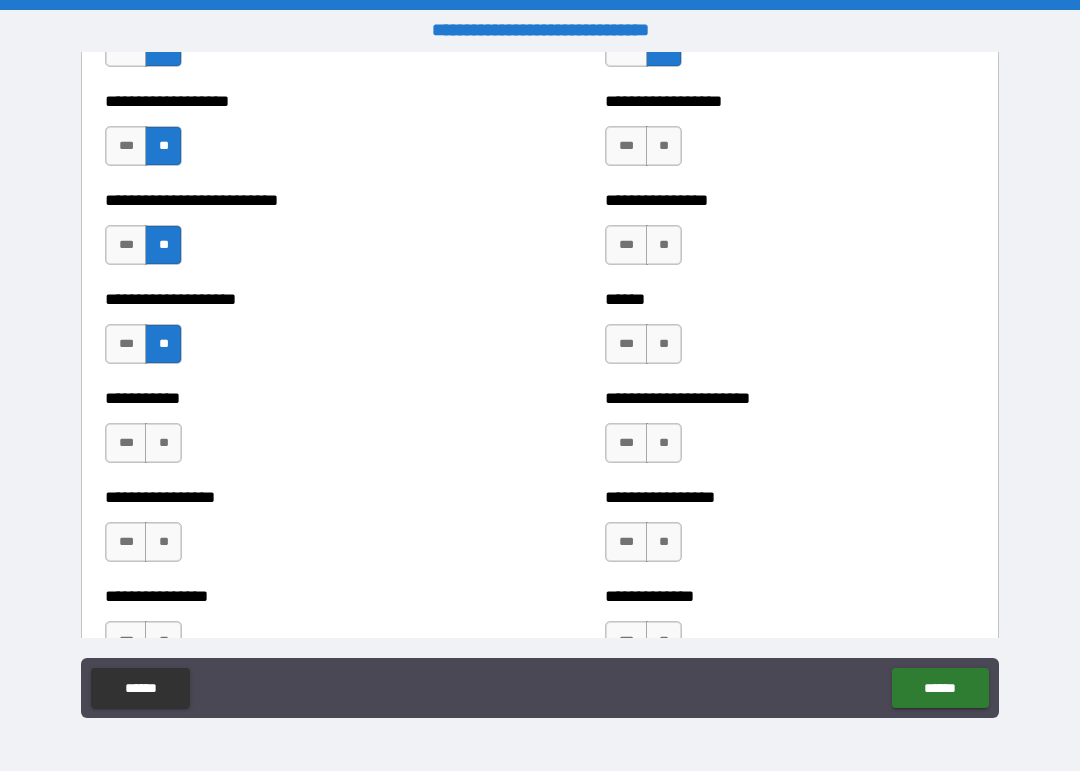 click on "**" at bounding box center (163, 443) 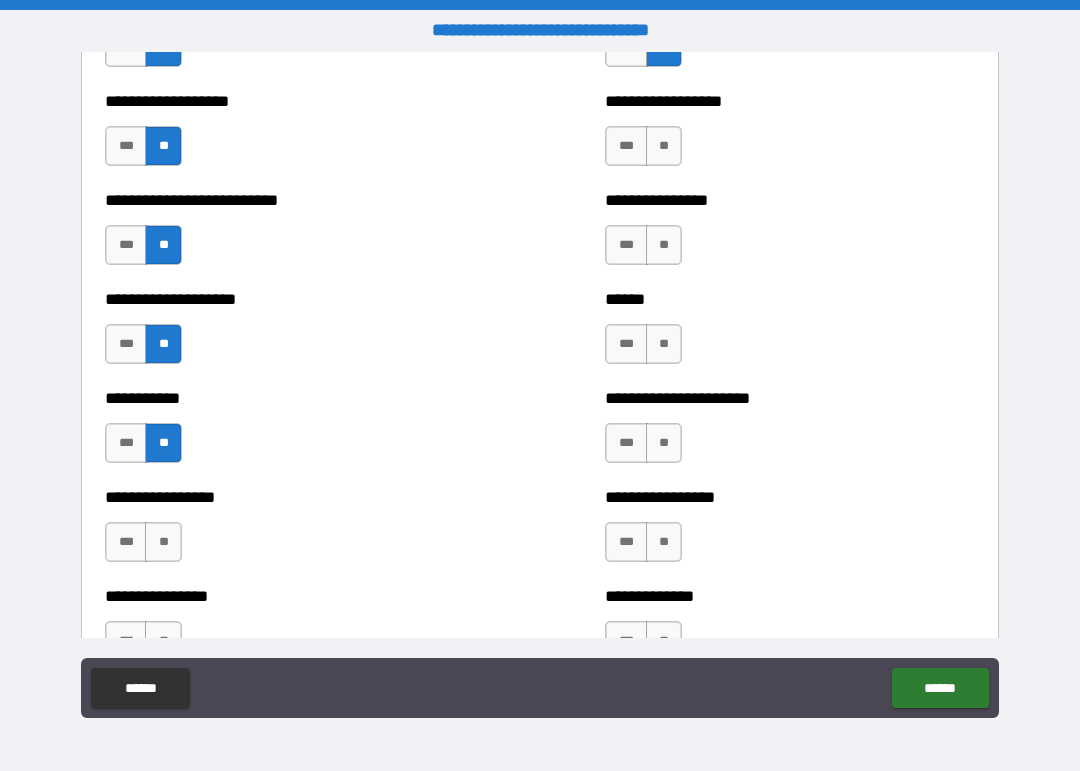 click on "**" at bounding box center (163, 542) 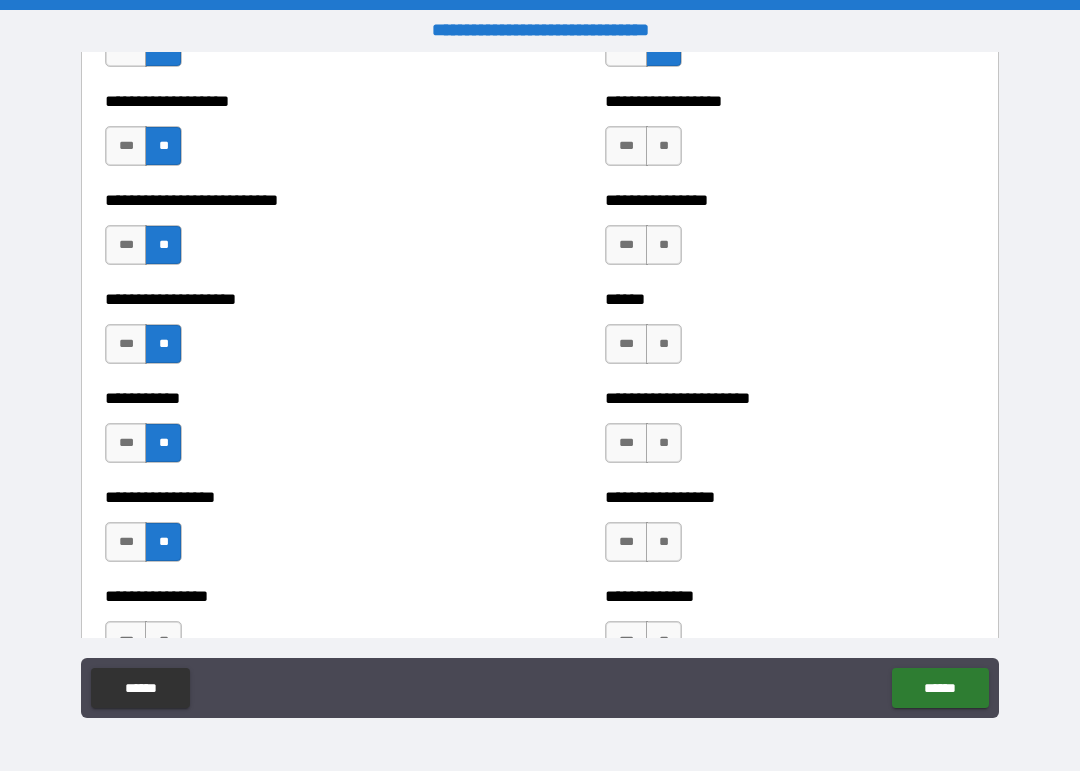 click on "**" at bounding box center [664, 146] 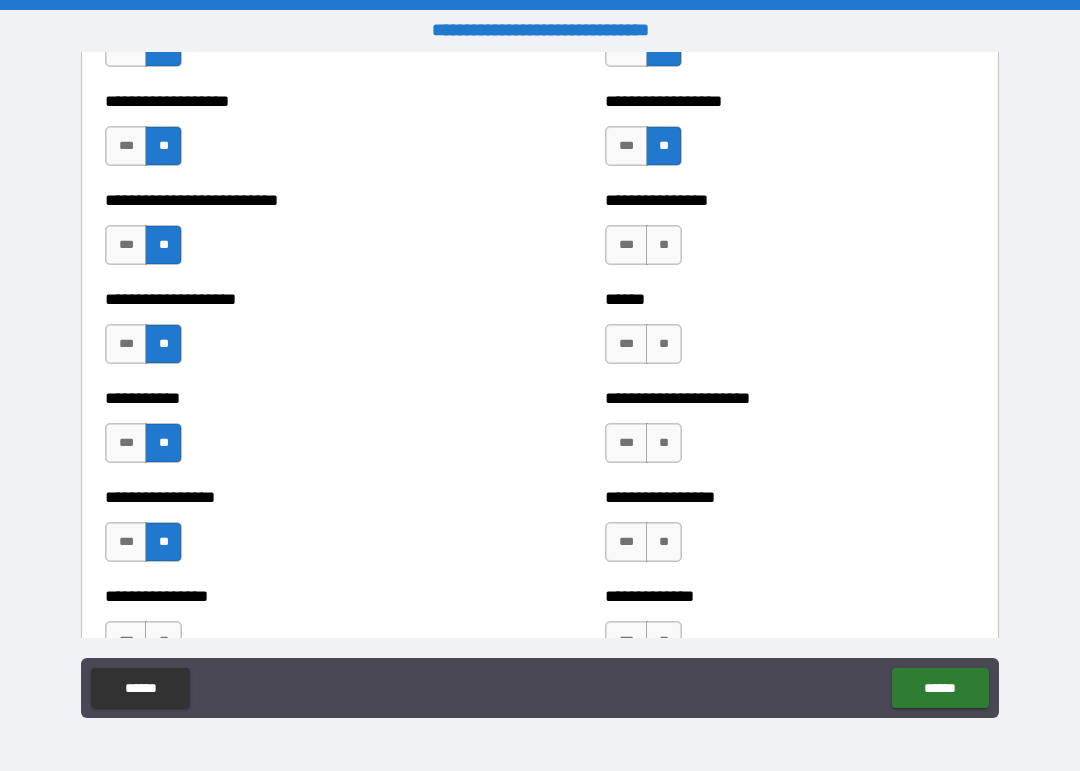 click on "**" at bounding box center [664, 245] 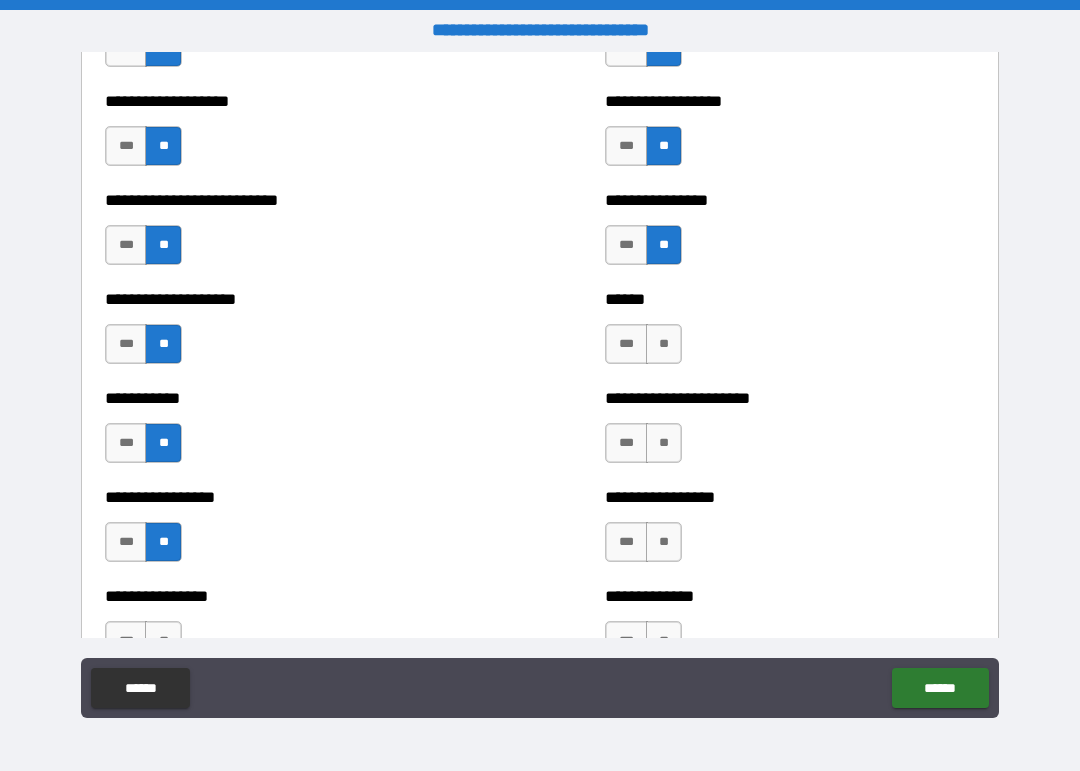 click on "**" at bounding box center [664, 344] 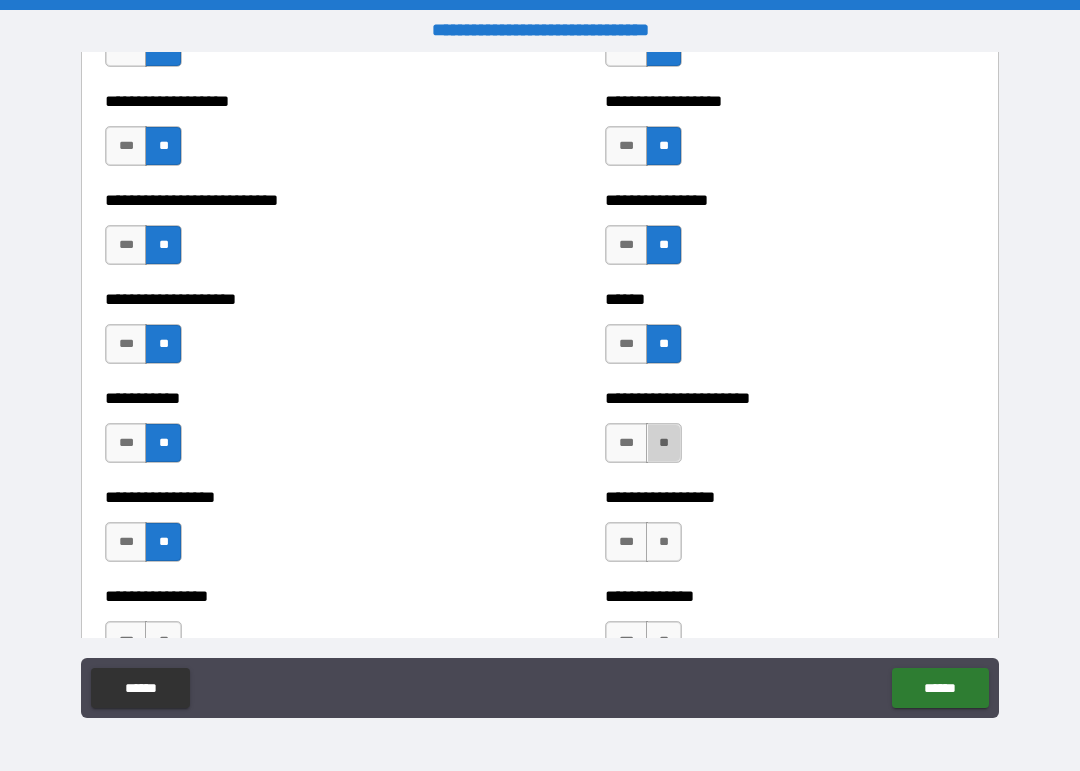 click on "**" at bounding box center (664, 443) 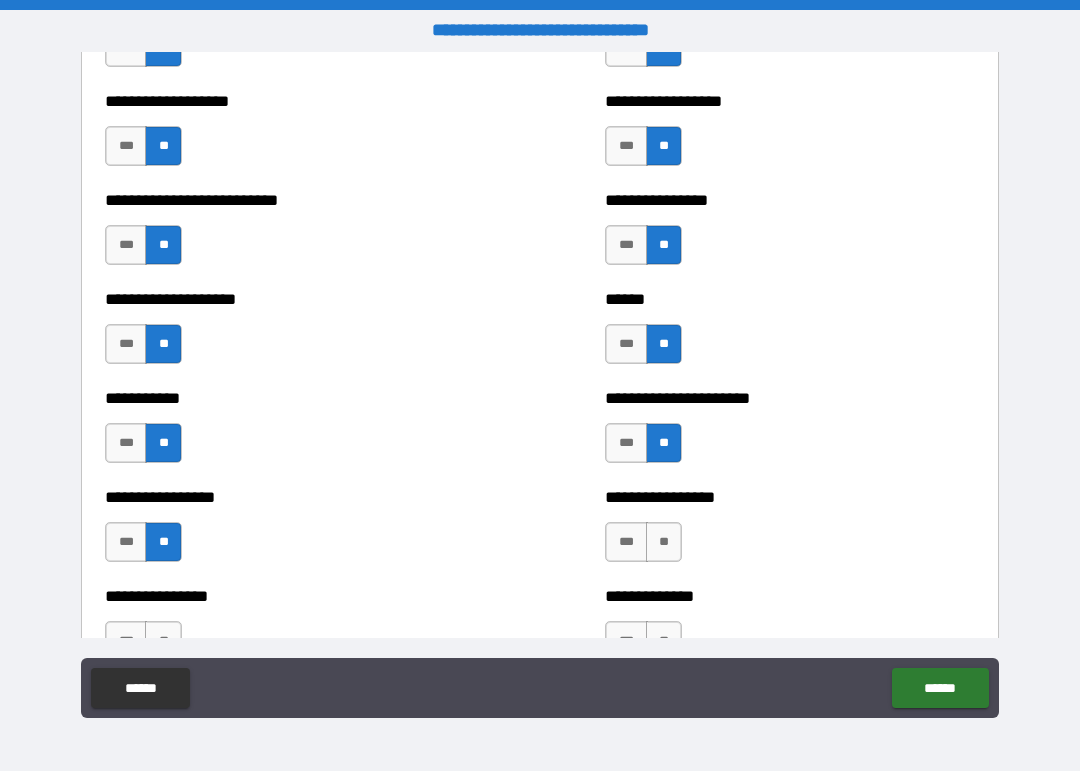 click on "**" at bounding box center [664, 542] 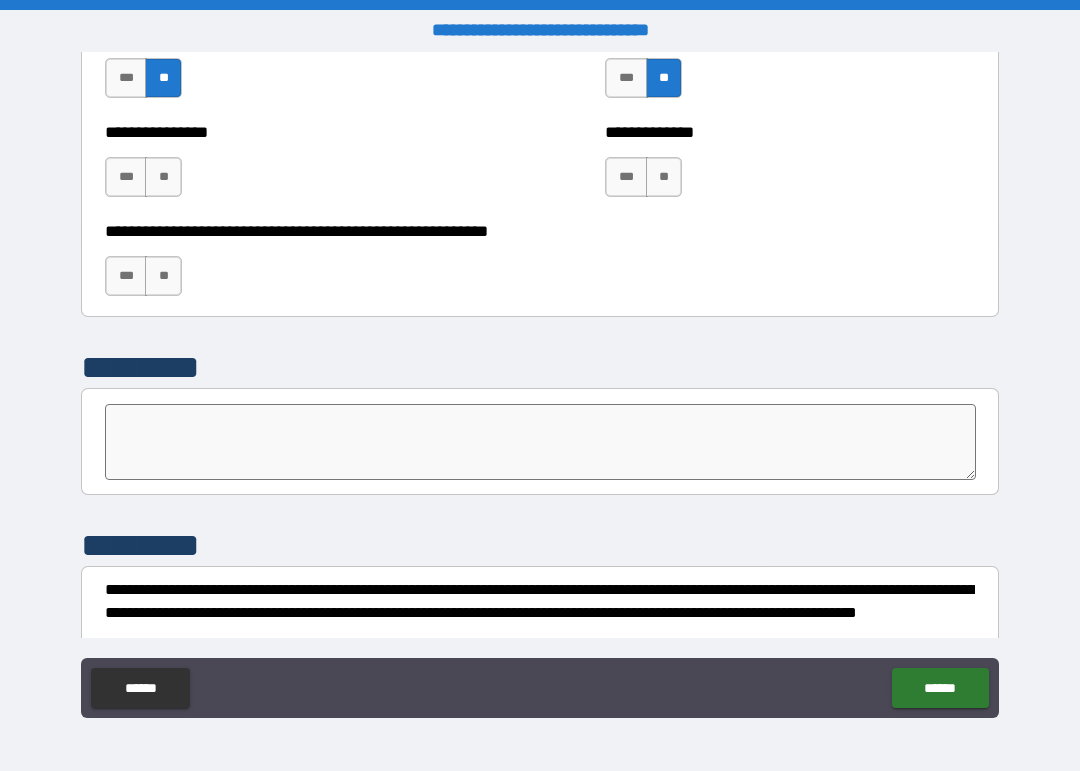 scroll, scrollTop: 6093, scrollLeft: 0, axis: vertical 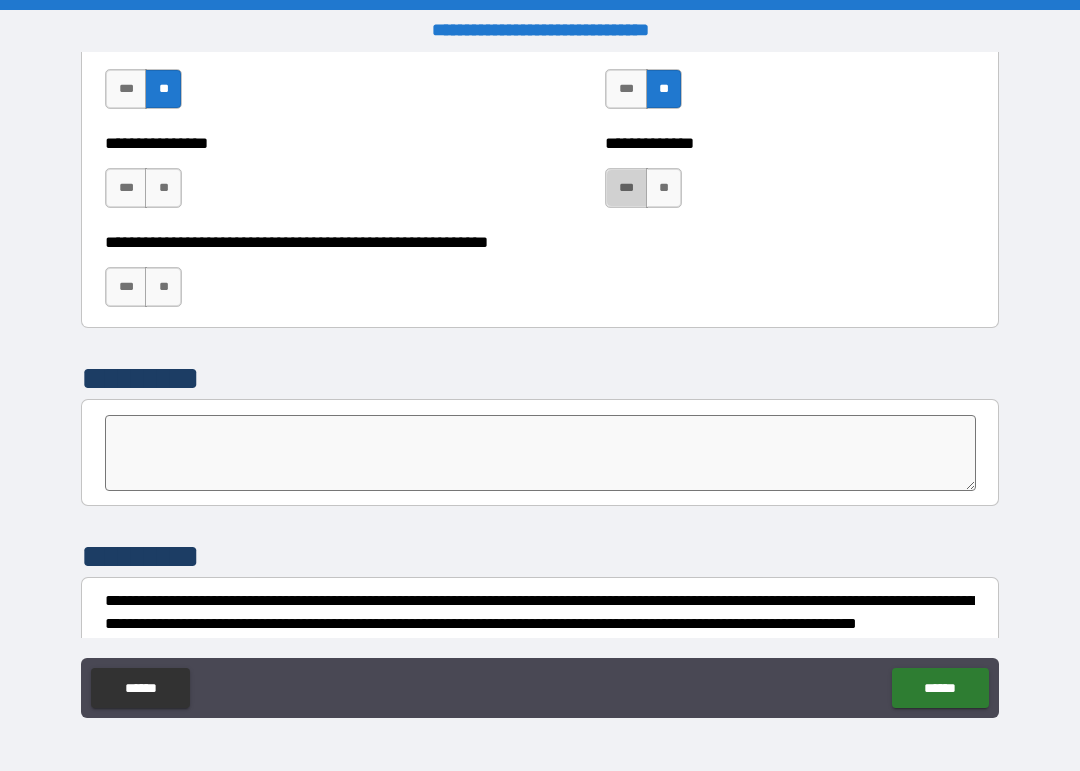 click on "***" at bounding box center [626, 188] 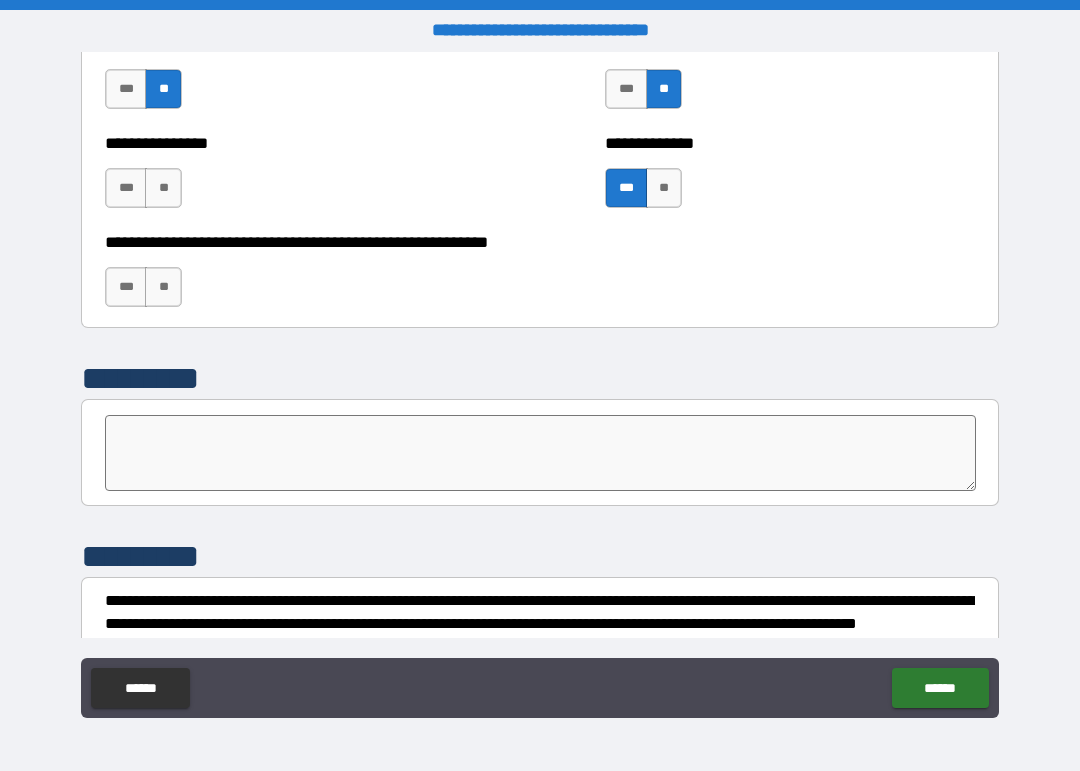 click on "**" at bounding box center [163, 188] 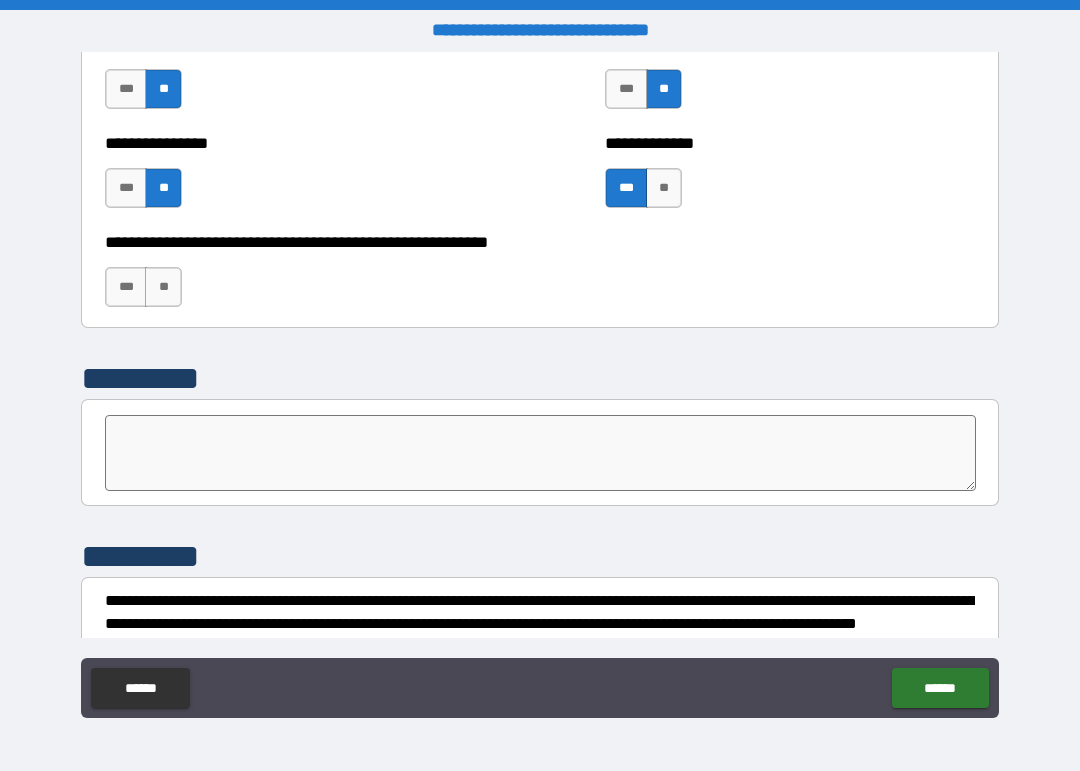 click on "**" at bounding box center (163, 287) 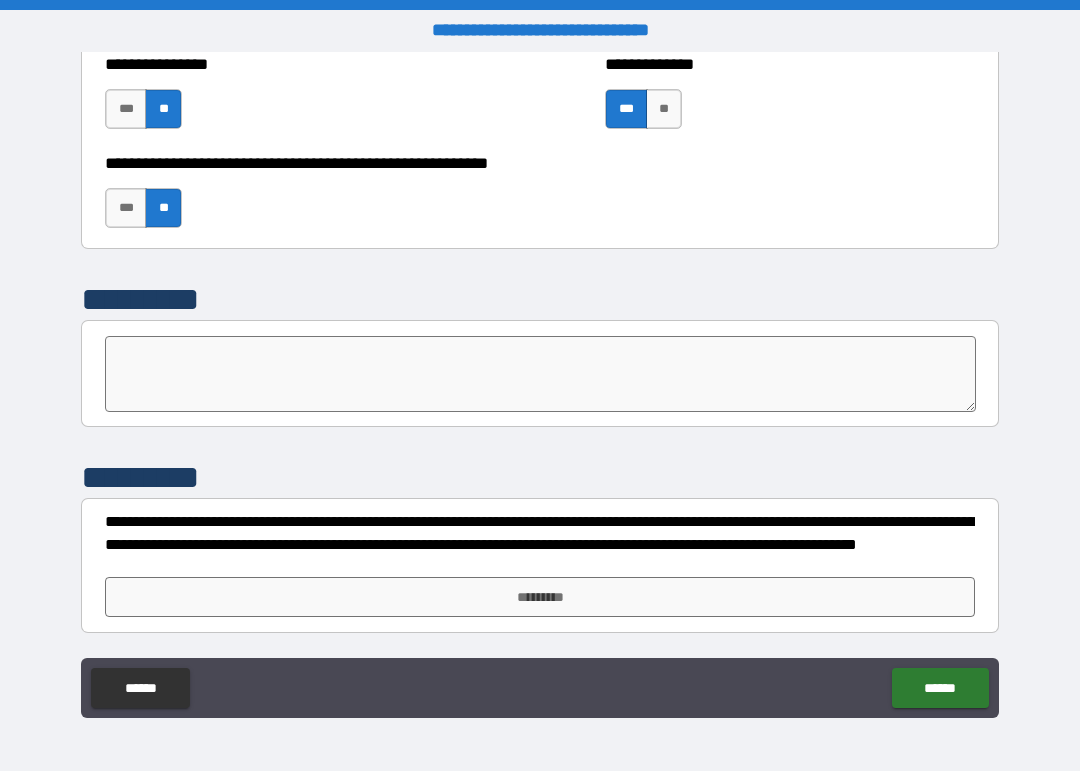 scroll, scrollTop: 6172, scrollLeft: 0, axis: vertical 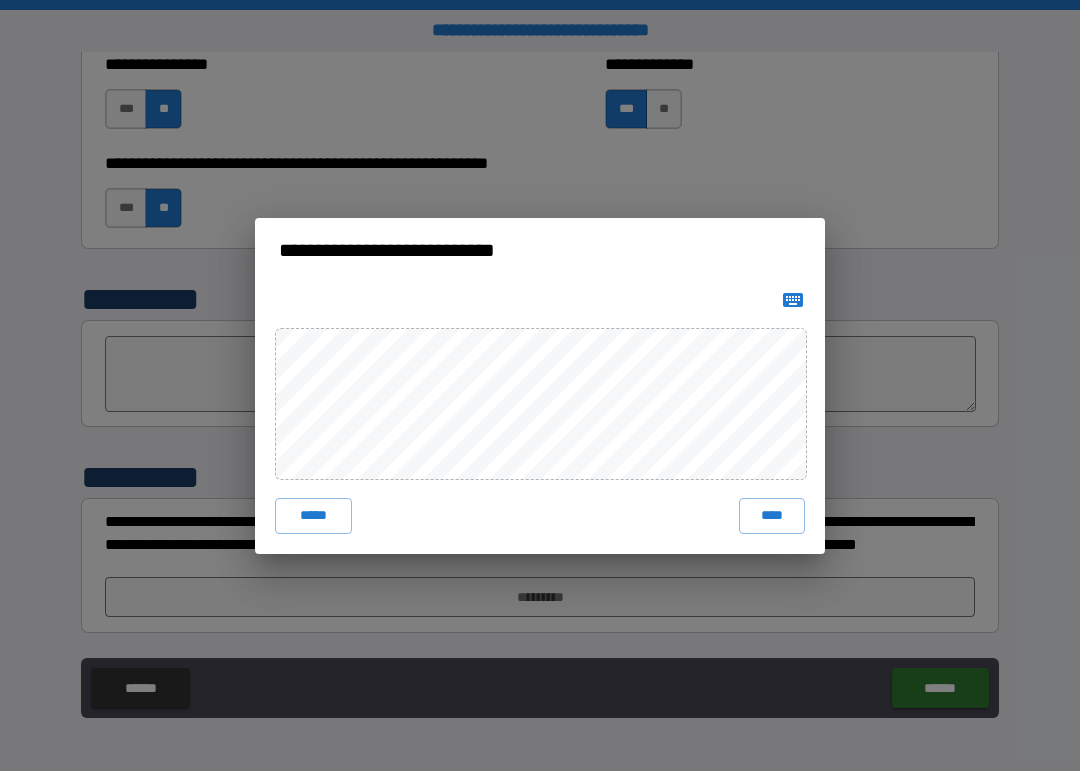 click on "****" at bounding box center (772, 516) 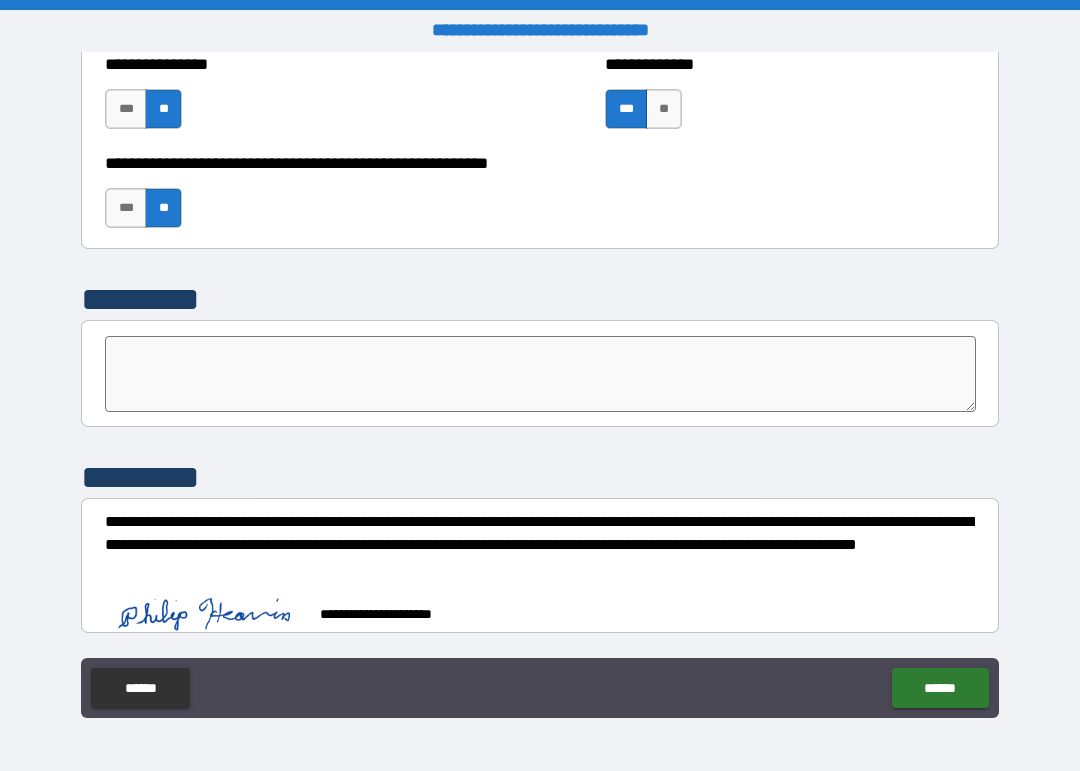 scroll, scrollTop: 6162, scrollLeft: 0, axis: vertical 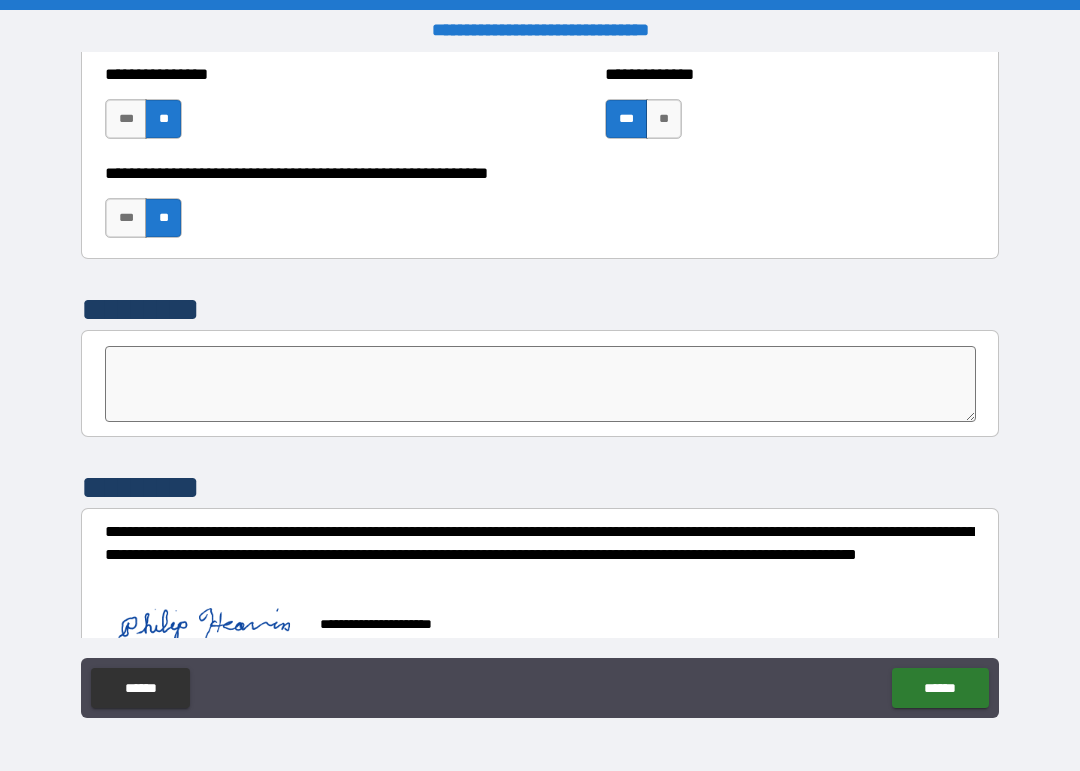 type on "*" 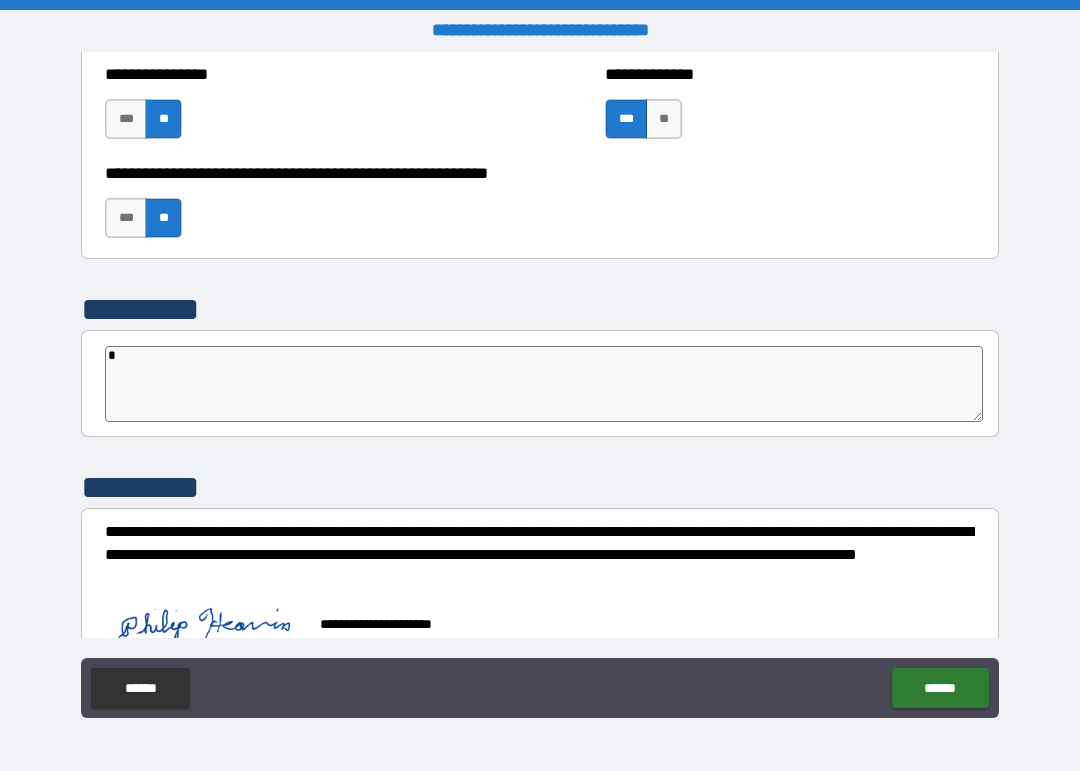 type on "*" 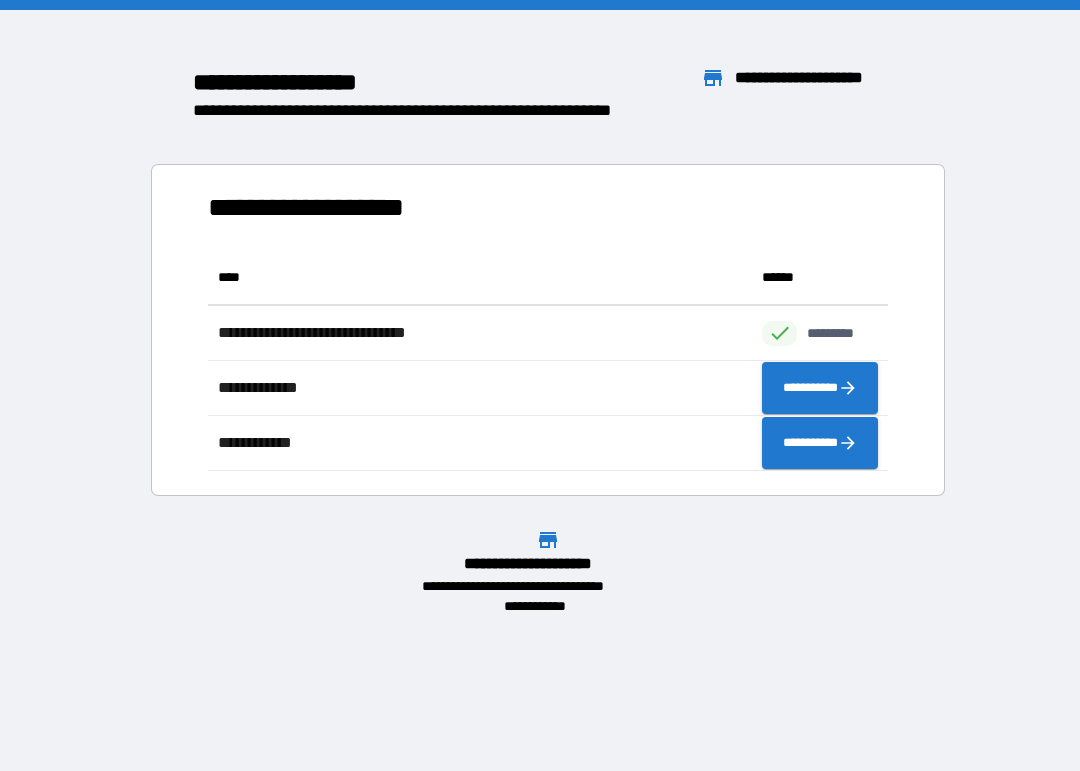 scroll, scrollTop: 1, scrollLeft: 1, axis: both 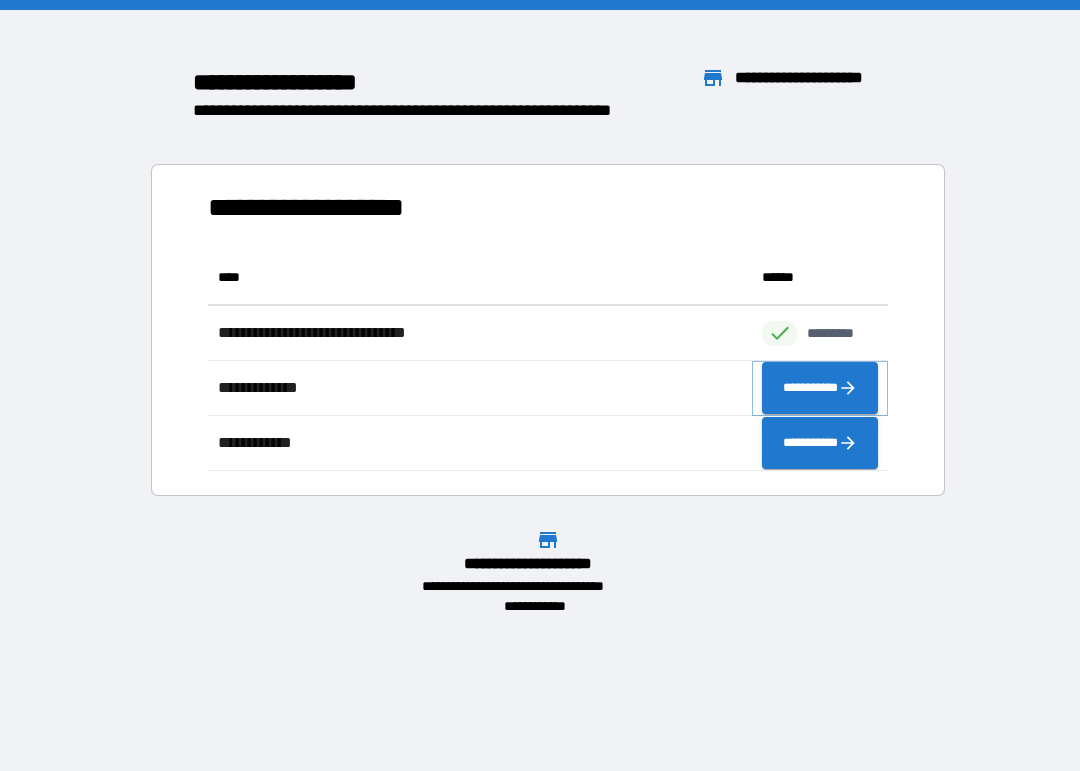 click on "**********" at bounding box center [820, 388] 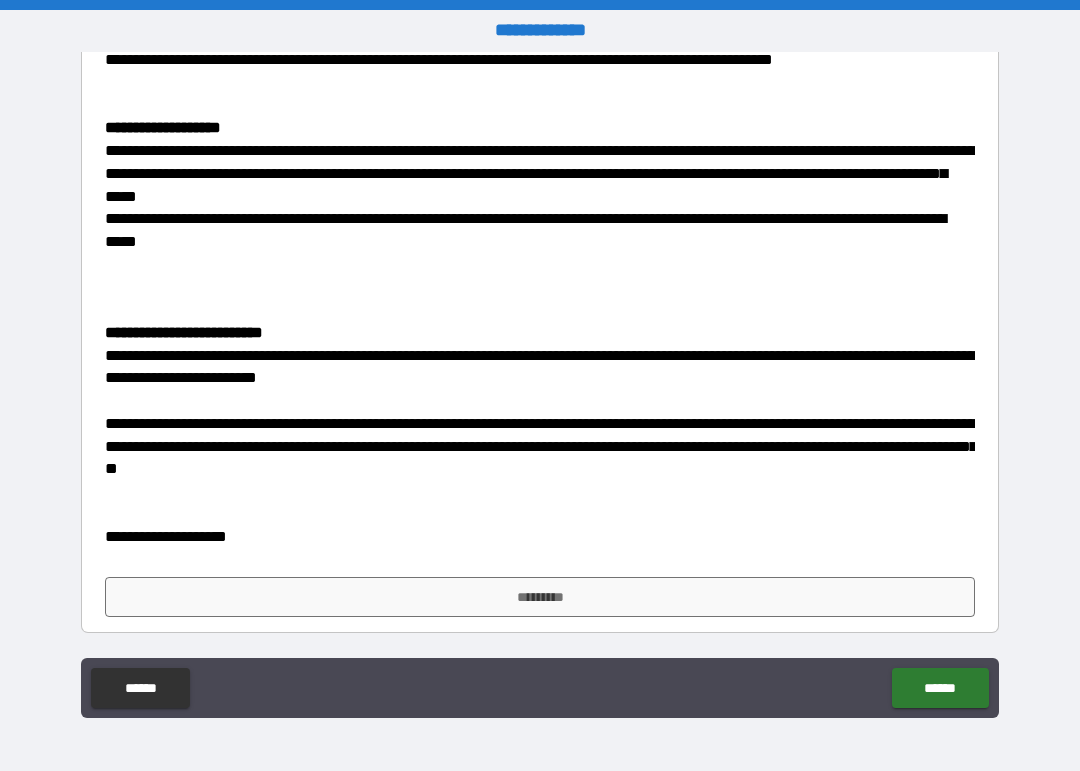 scroll, scrollTop: 1573, scrollLeft: 0, axis: vertical 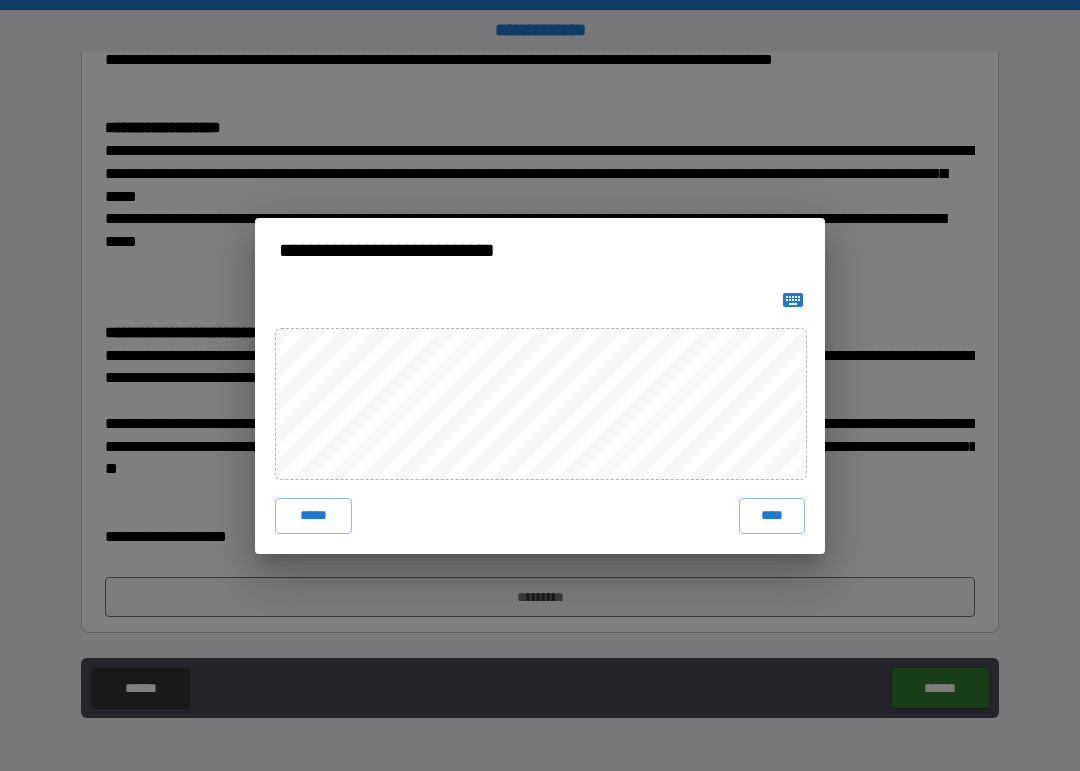 click on "****" at bounding box center [772, 516] 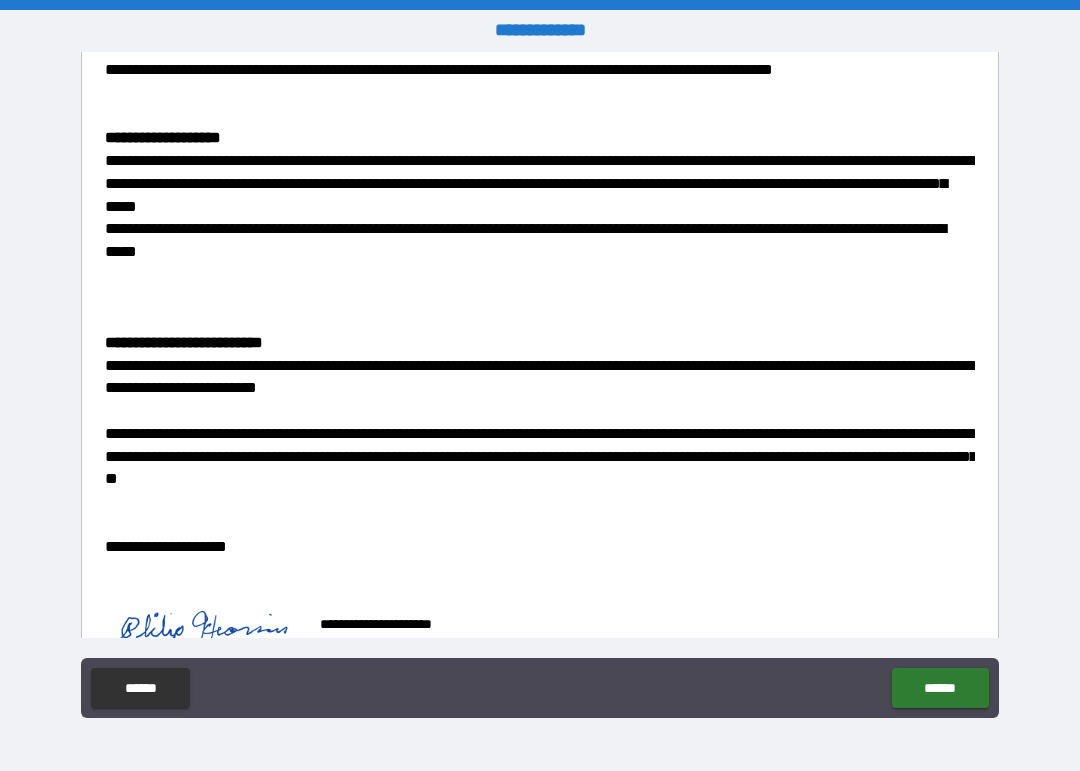 click on "******" at bounding box center [940, 688] 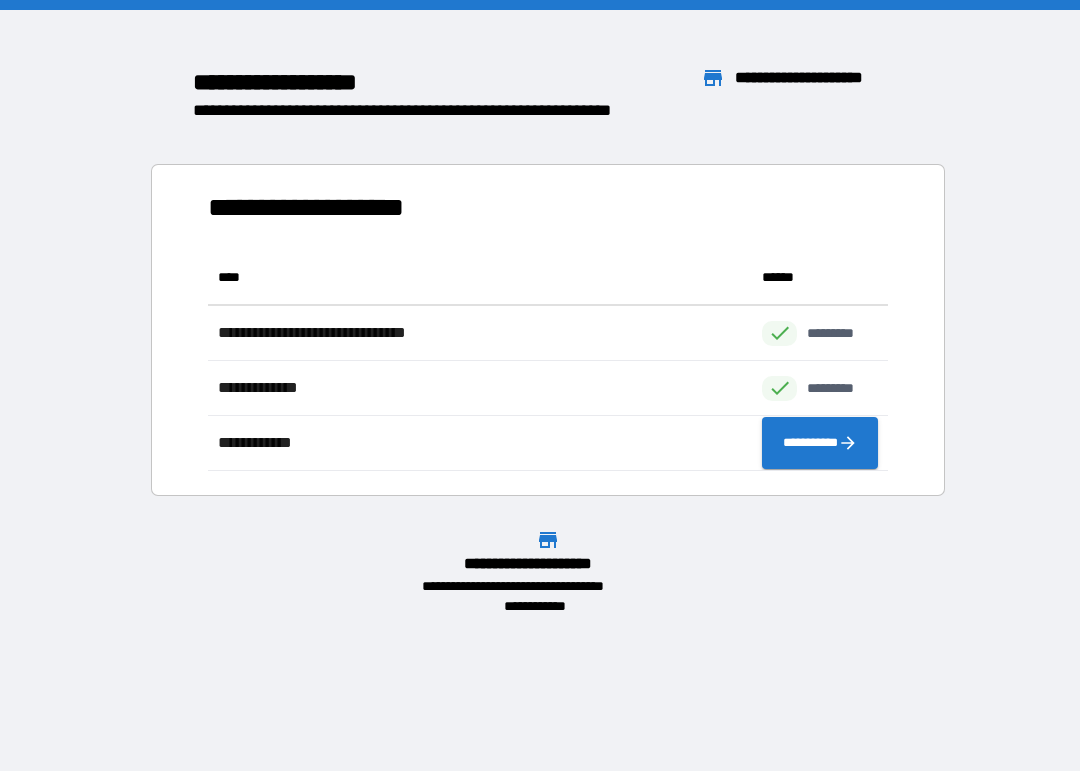 scroll, scrollTop: 1, scrollLeft: 1, axis: both 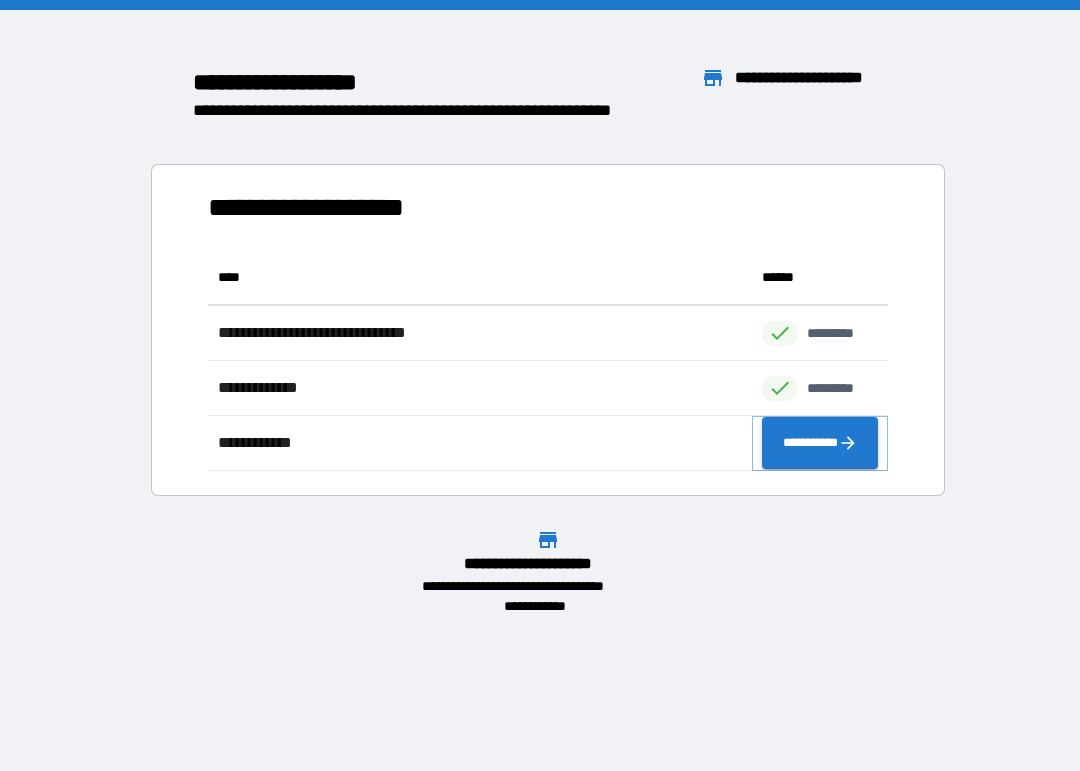 click on "**********" at bounding box center [820, 443] 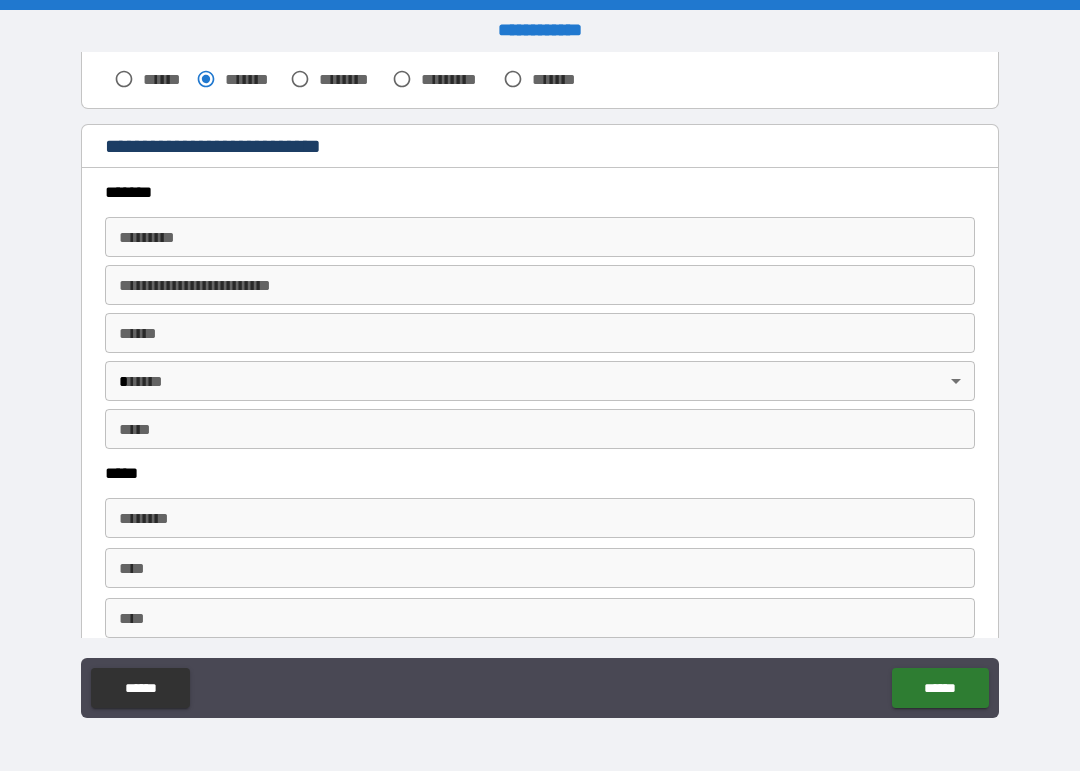 scroll, scrollTop: 654, scrollLeft: 0, axis: vertical 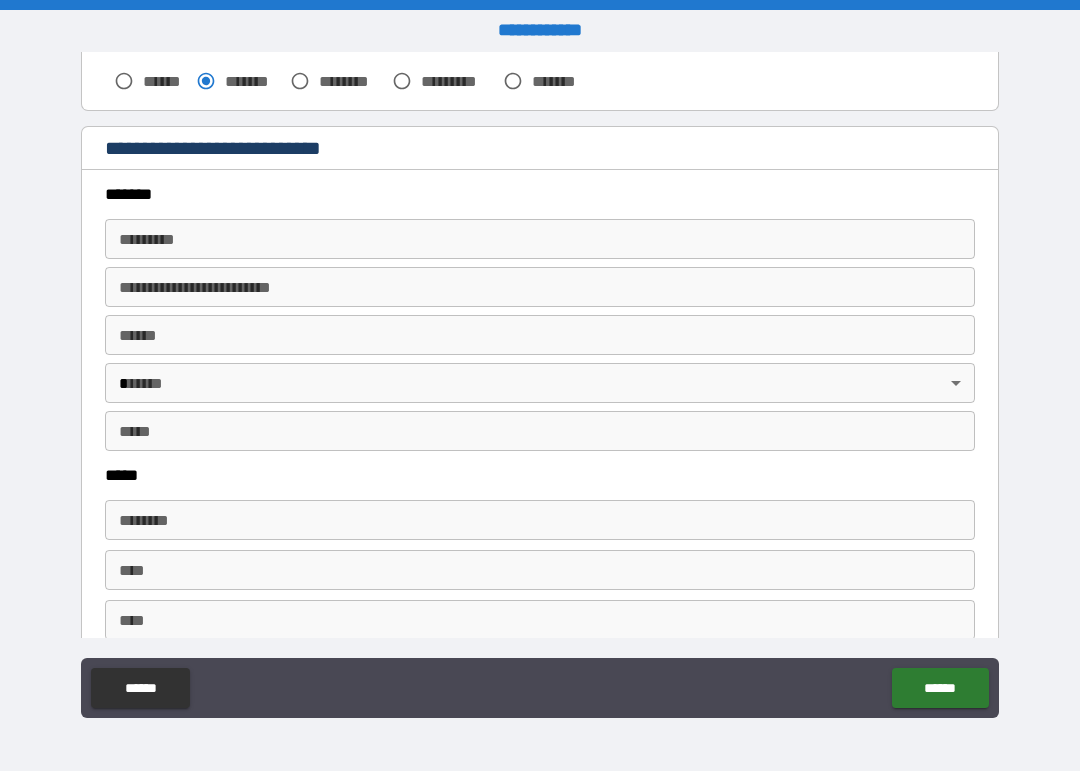 click on "*******   *" at bounding box center [540, 239] 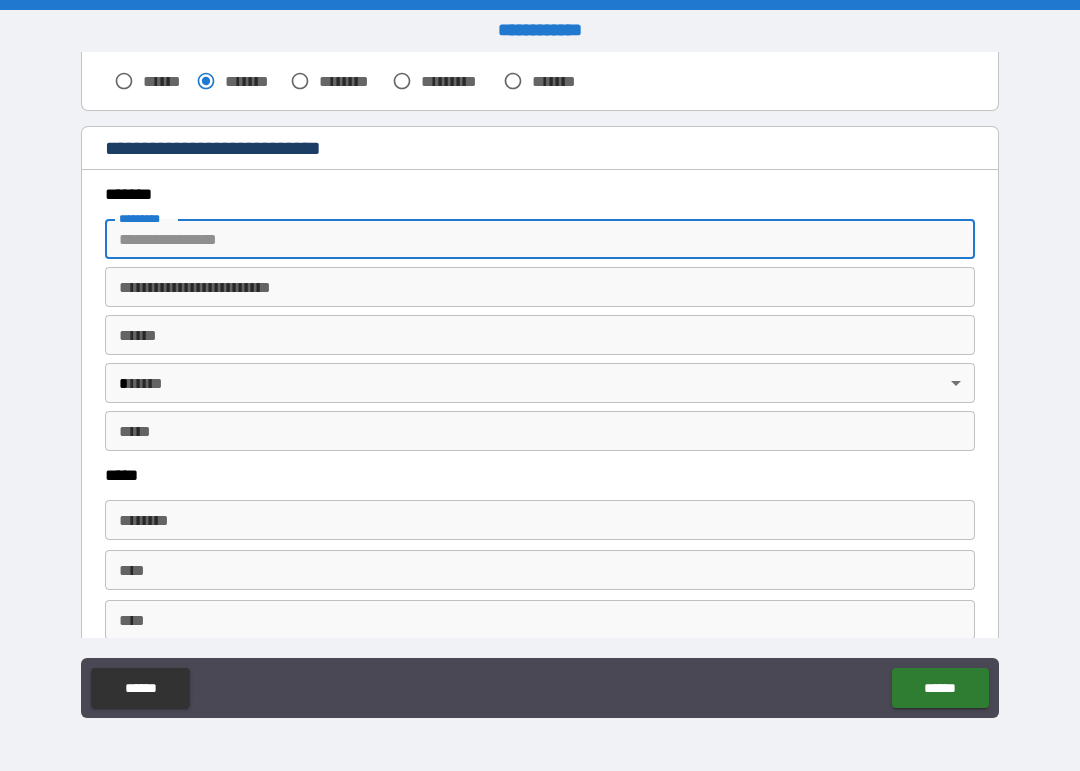 click on "*******   *" at bounding box center [540, 239] 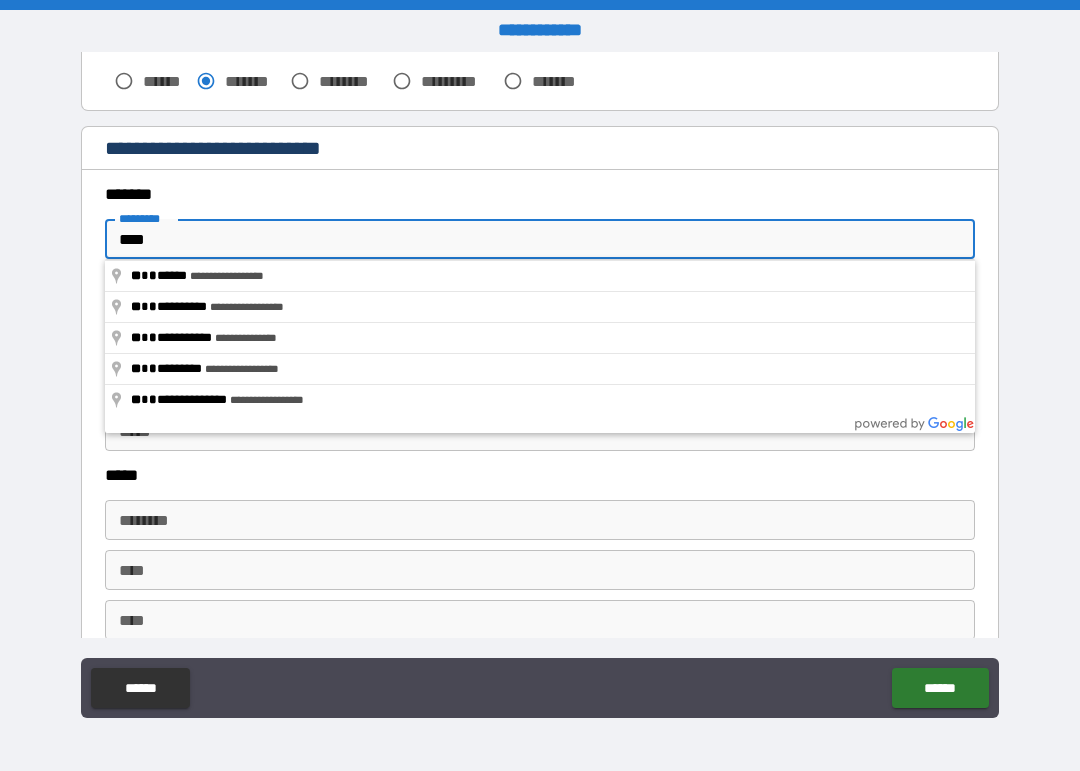type on "**********" 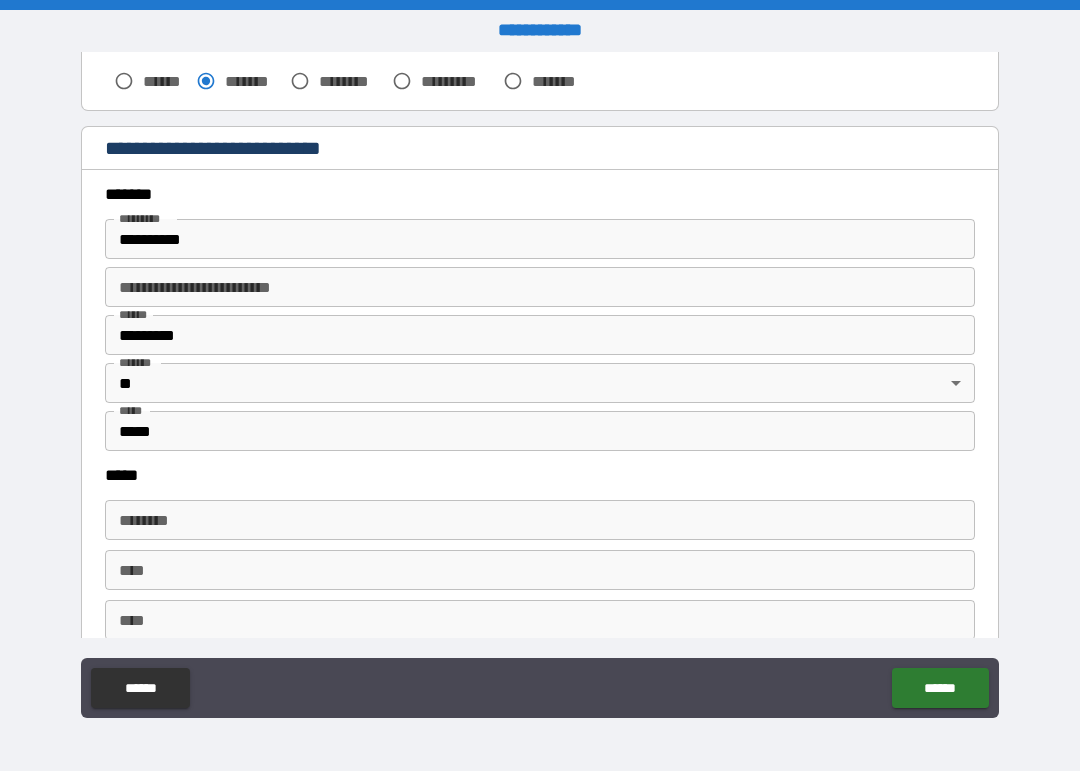 click on "******   *" at bounding box center (540, 520) 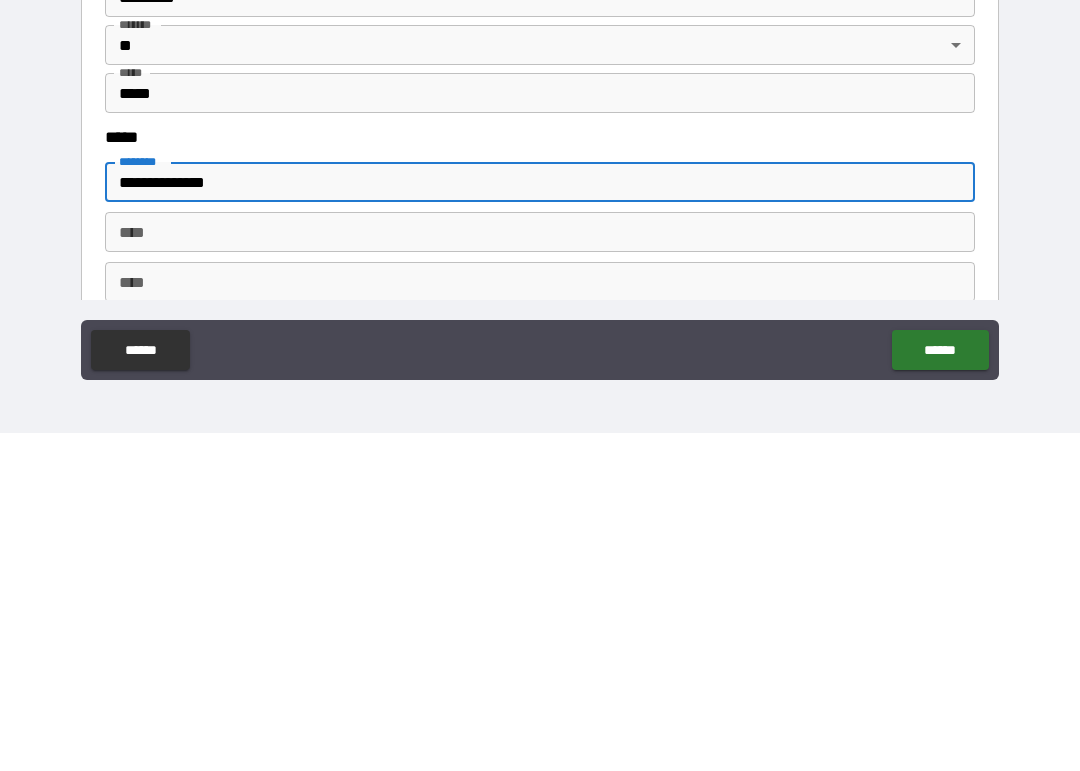 type on "**********" 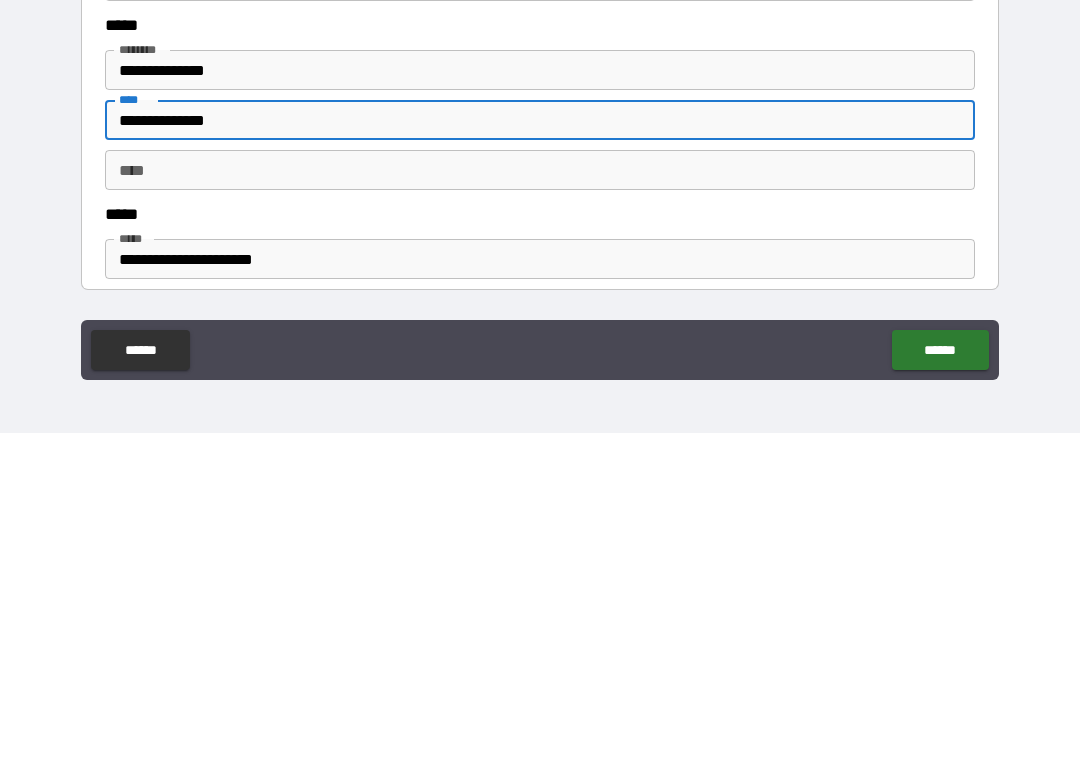 scroll, scrollTop: 767, scrollLeft: 0, axis: vertical 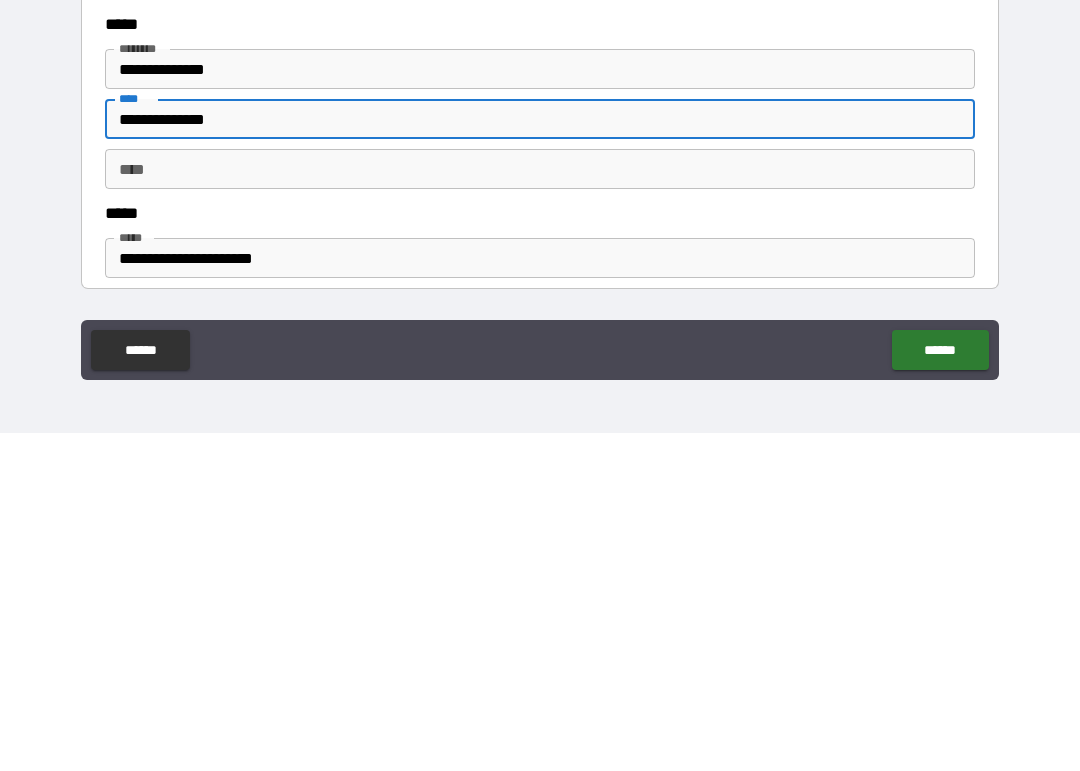 type on "**********" 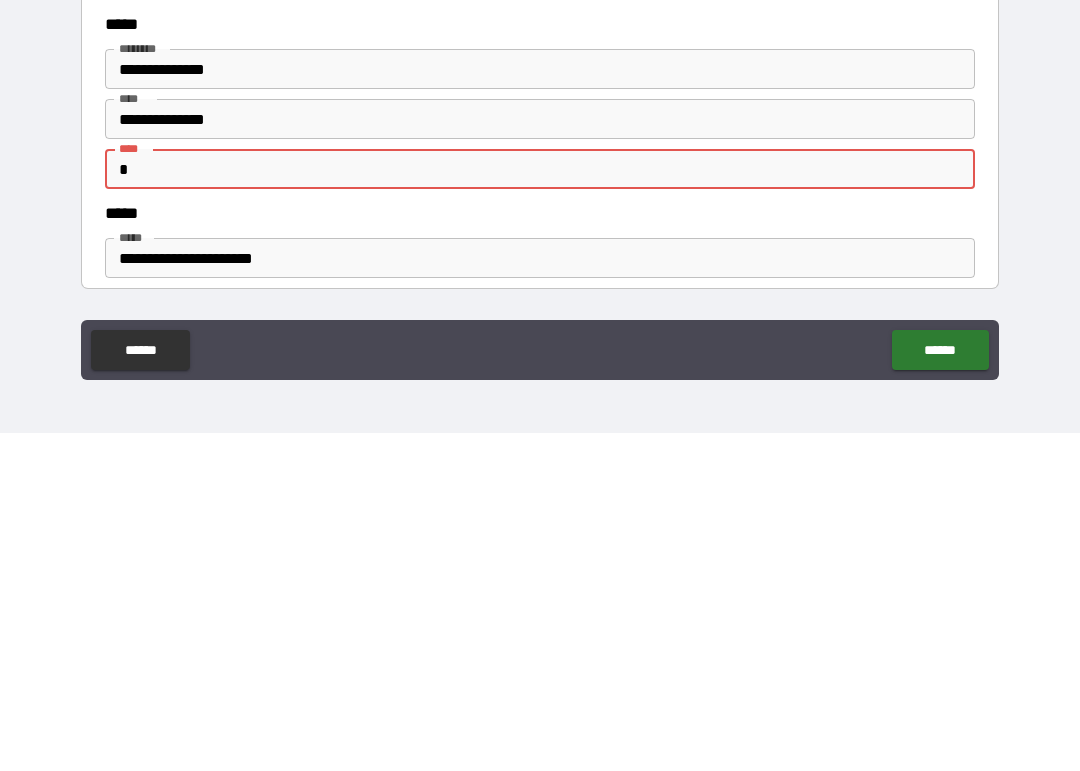 type on "*" 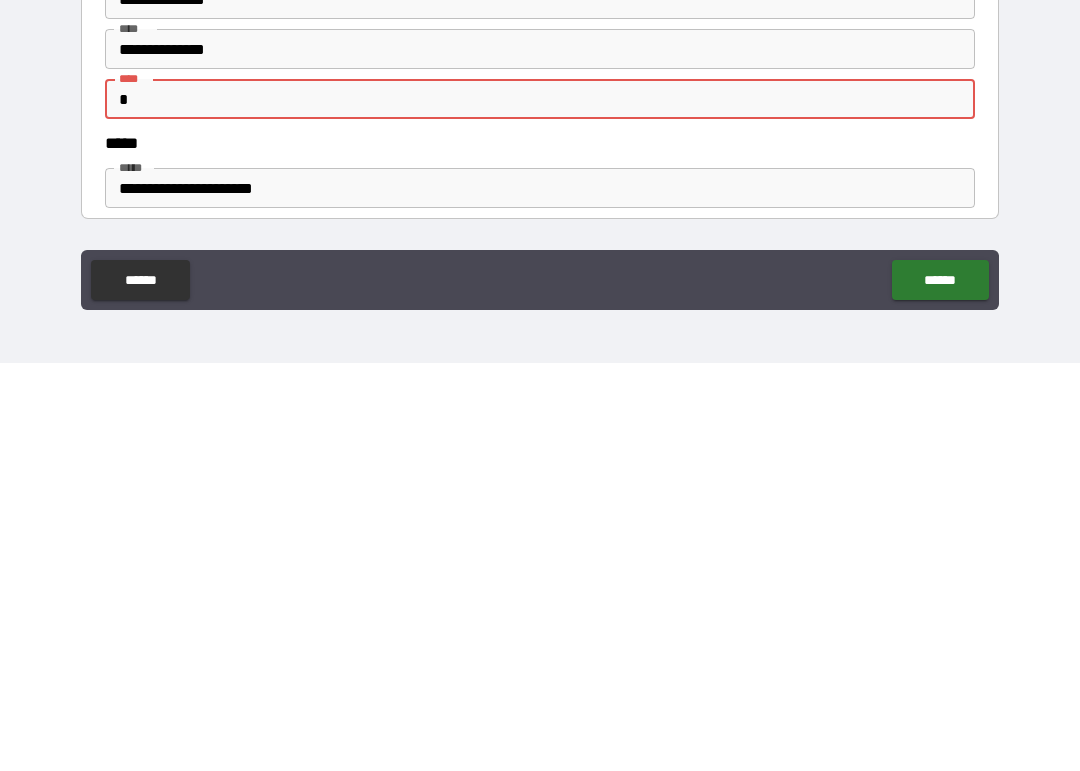 click on "******" at bounding box center [940, 688] 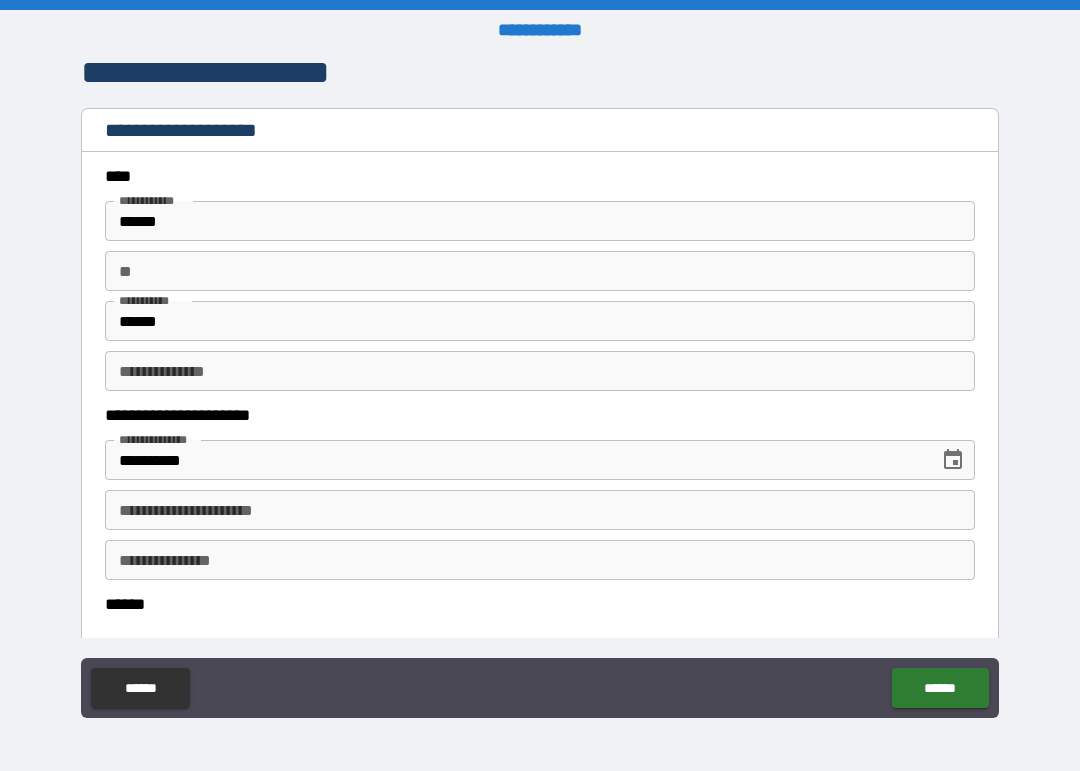 scroll, scrollTop: 0, scrollLeft: 0, axis: both 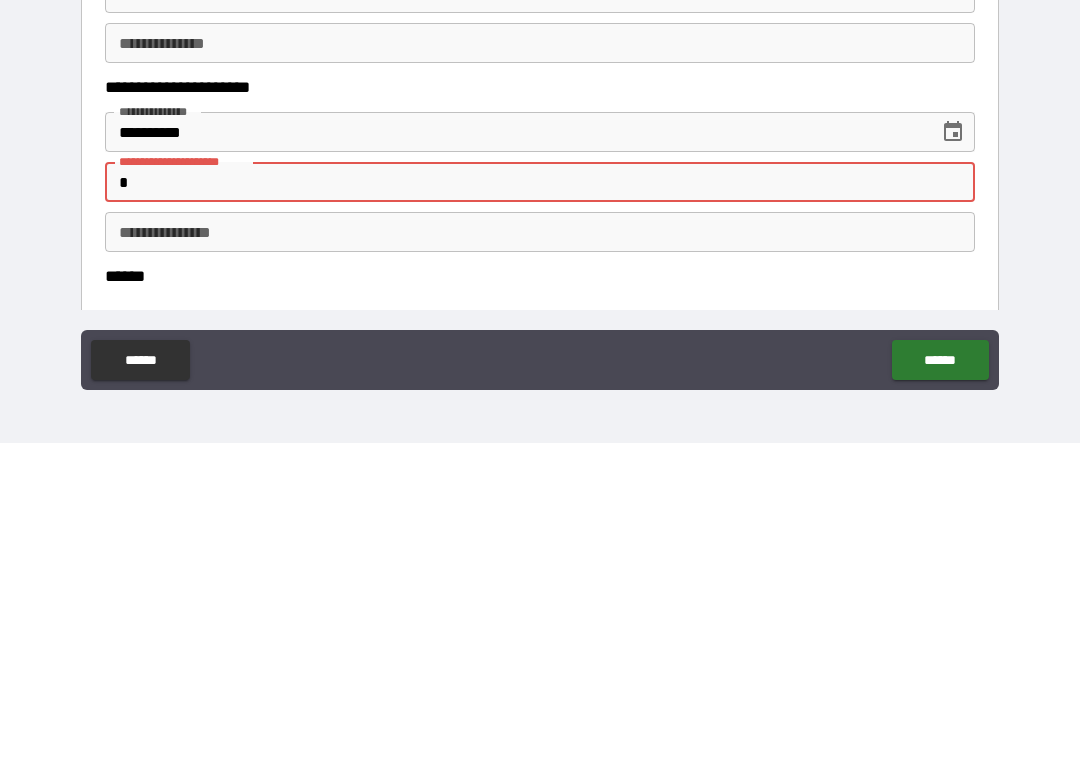 type on "*" 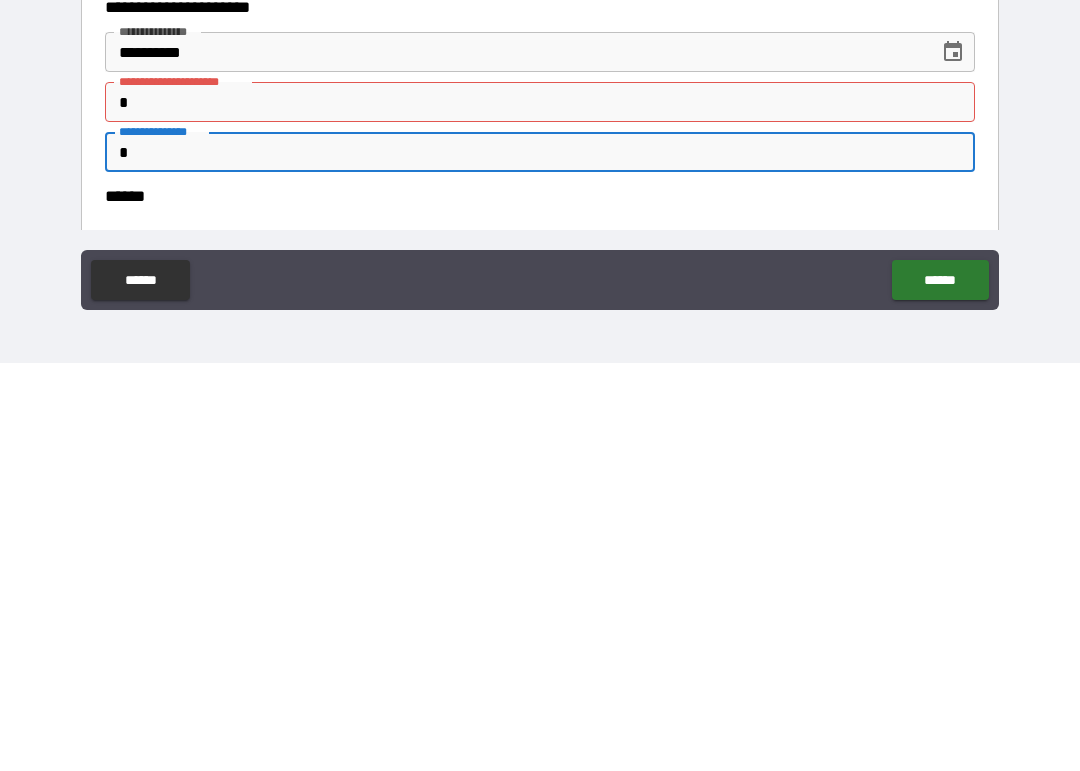 type on "*" 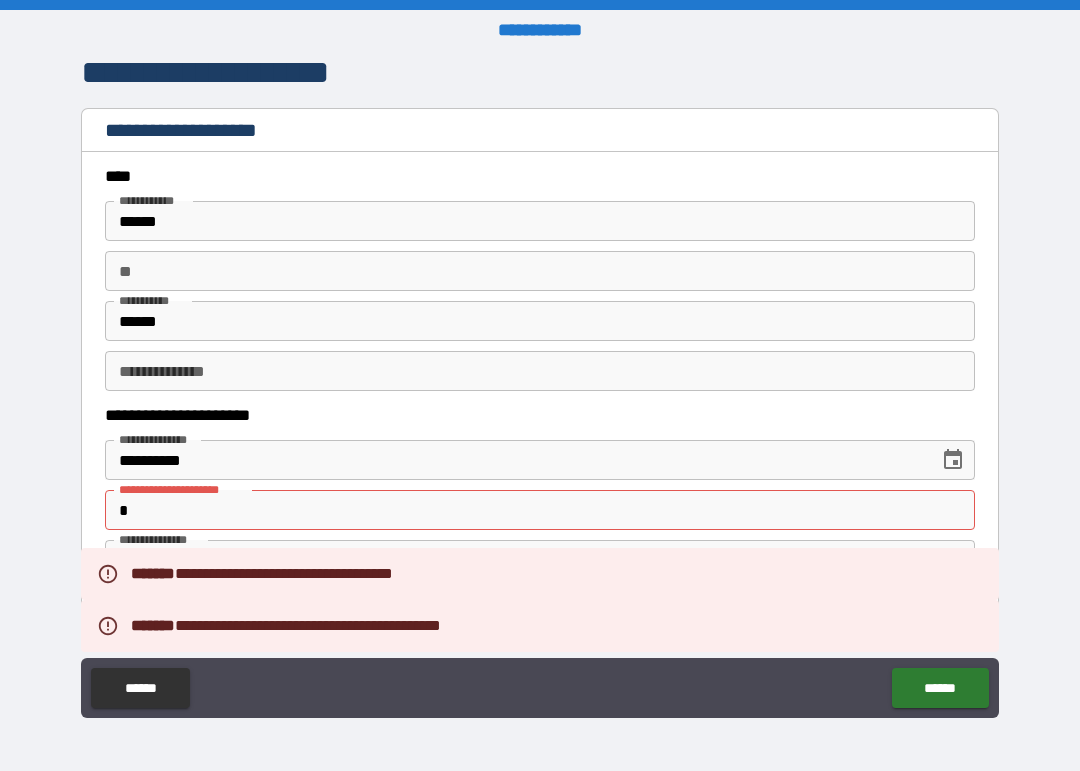 click on "*" at bounding box center [540, 510] 